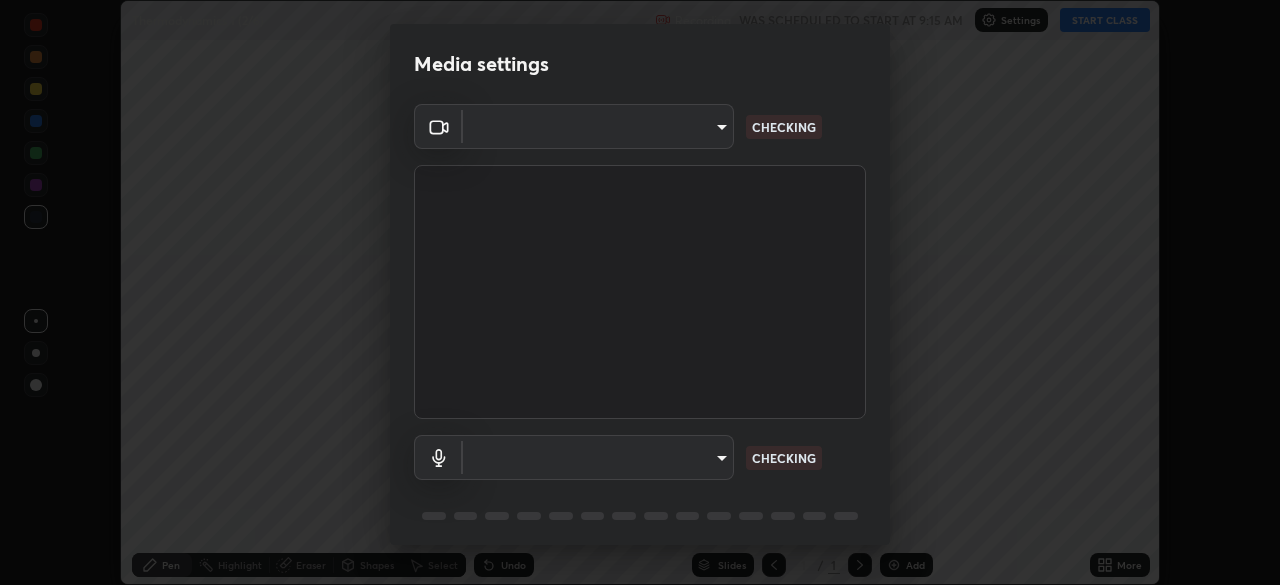 scroll, scrollTop: 0, scrollLeft: 0, axis: both 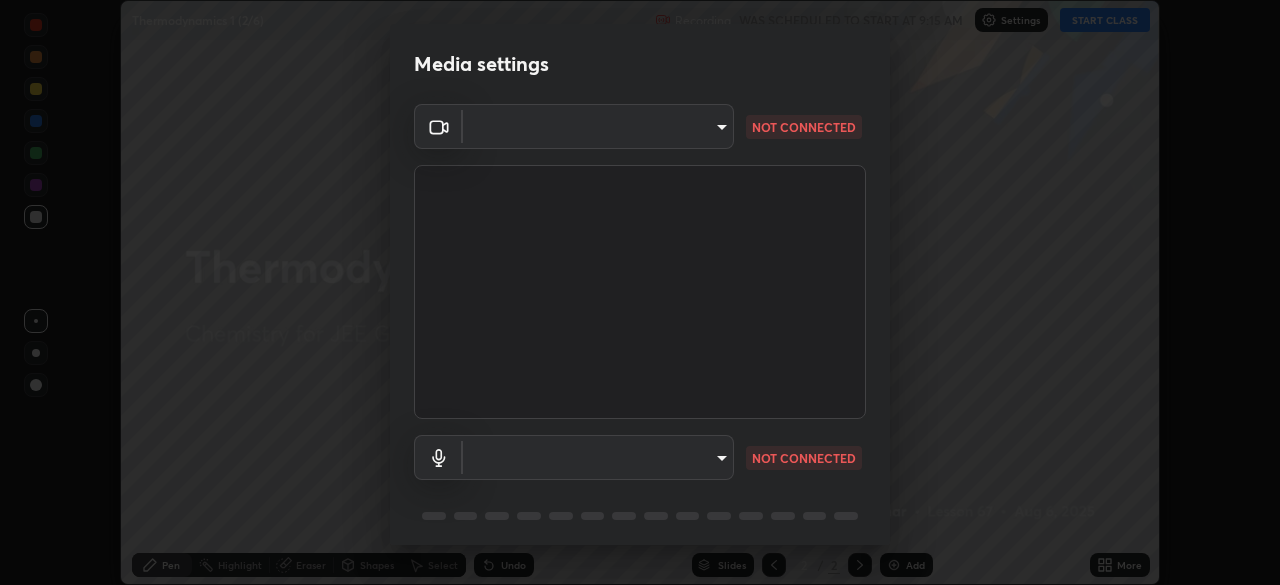 type on "fb57174be8733929c779687b6c747b251f50b7e0b4cf35f724d7f1923dedf309" 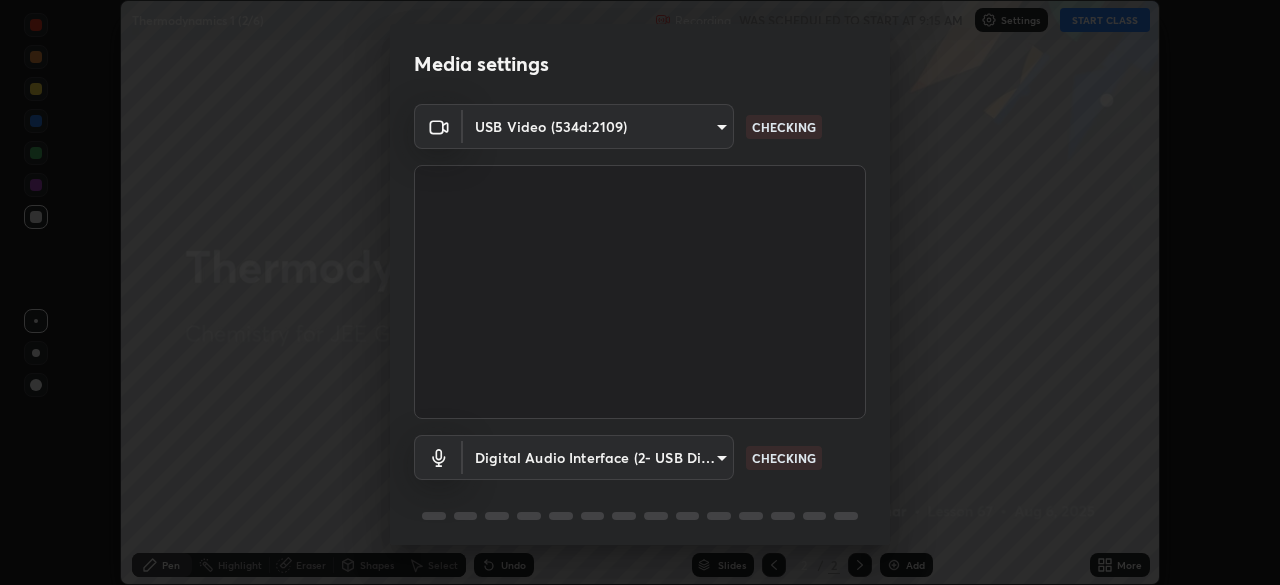 click on "Erase all Thermodynamics 1 (2/6) Recording WAS SCHEDULED TO START AT  9:15 AM Settings START CLASS Setting up your live class Thermodynamics 1 (2/6) • L67 of Chemistry for JEE Growth 1 2027_CAKL [FIRST] [LAST] Pen Highlight Eraser Shapes Select Undo Slides 2 / 2 Add More No doubts shared Encourage your learners to ask a doubt for better clarity Report an issue Reason for reporting Buffering Chat not working Audio - Video sync issue Educator video quality low ​ Attach an image Report Media settings USB Video (534d:2109) fb57174be8733929c779687b6c747b251f50b7e0b4cf35f724d7f1923dedf309 CHECKING Digital Audio Interface (2- USB Digital Audio) 054dcff9a364f7d7b915c2693b29439440450d60e64e8afb4aa16a23ef9e7aff CHECKING 1 / 5 Next" at bounding box center [640, 292] 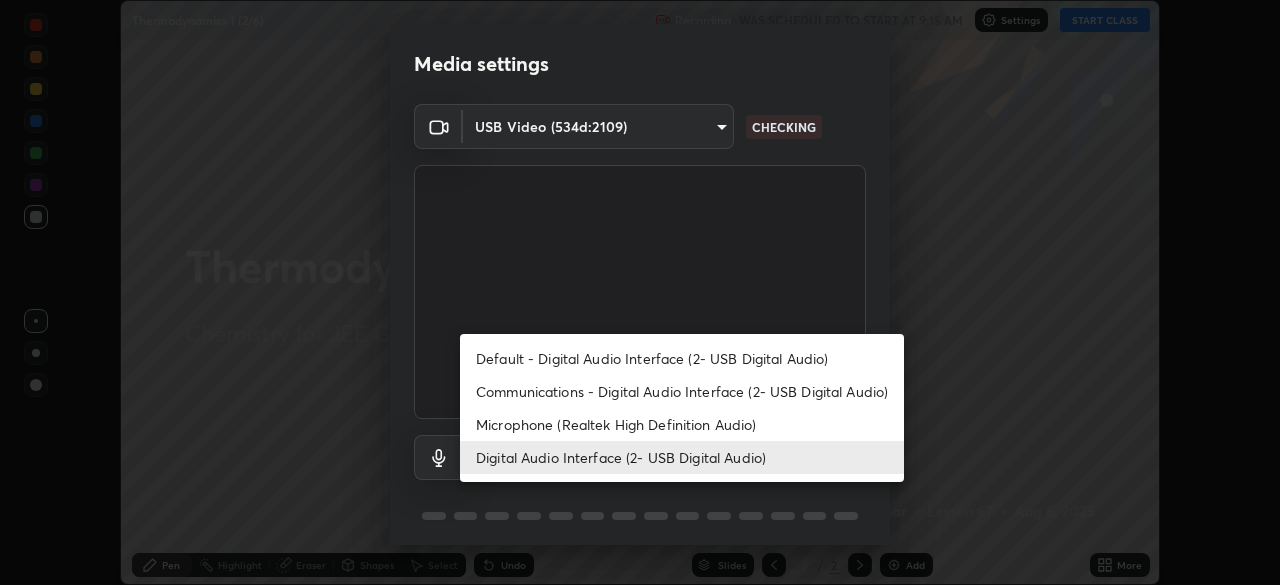 click on "Default - Digital Audio Interface (2- USB Digital Audio)" at bounding box center (682, 358) 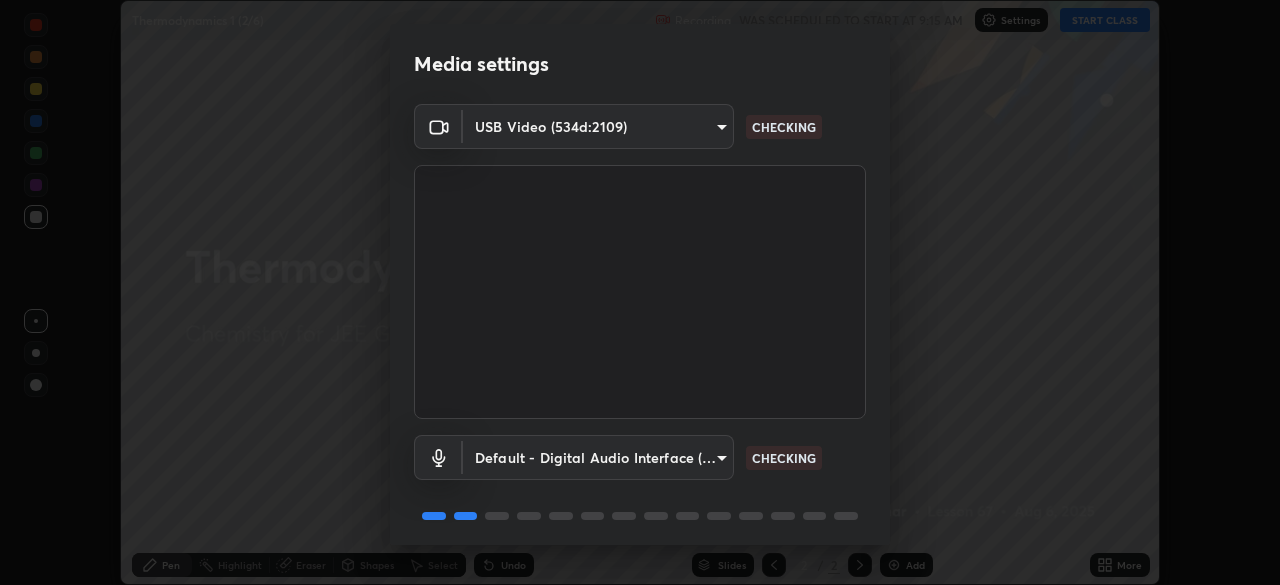 click on "Erase all Thermodynamics 1 (2/6) Recording WAS SCHEDULED TO START AT  9:15 AM Settings START CLASS Setting up your live class Thermodynamics 1 (2/6) • L67 of Chemistry for JEE Growth 1 2027_CAKL [FIRST] [LAST] Pen Highlight Eraser Shapes Select Undo Slides 2 / 2 Add More No doubts shared Encourage your learners to ask a doubt for better clarity Report an issue Reason for reporting Buffering Chat not working Audio - Video sync issue Educator video quality low ​ Attach an image Report Media settings USB Video (534d:2109) fb57174be8733929c779687b6c747b251f50b7e0b4cf35f724d7f1923dedf309 CHECKING Default - Digital Audio Interface (2- USB Digital Audio) default CHECKING 1 / 5 Next" at bounding box center (640, 292) 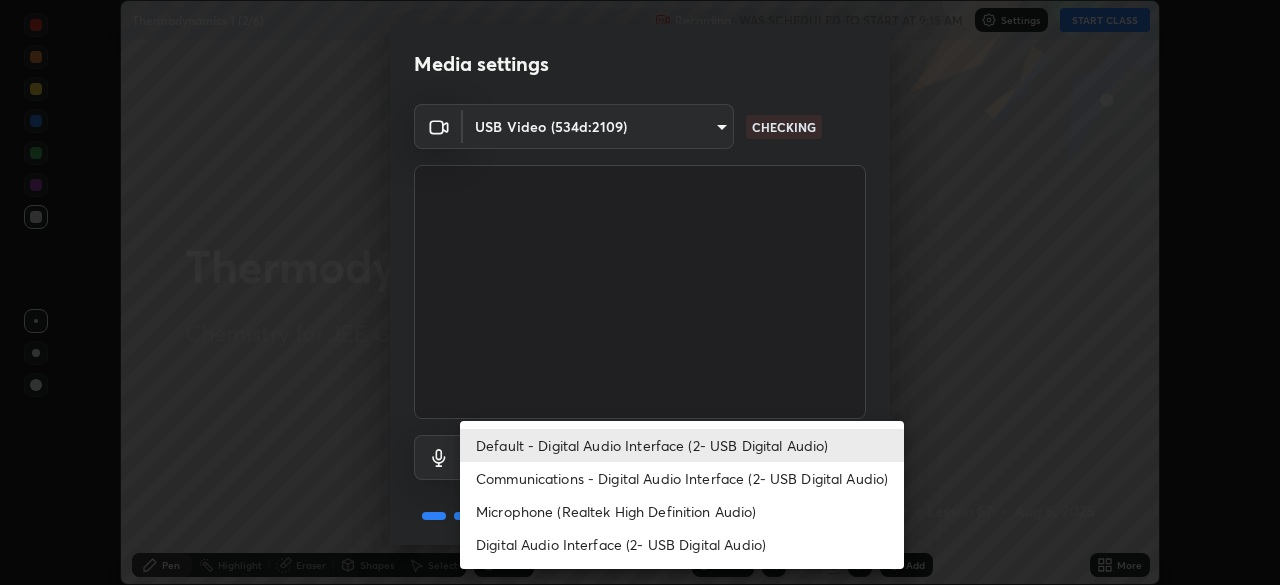 click on "Digital Audio Interface (2- USB Digital Audio)" at bounding box center (682, 544) 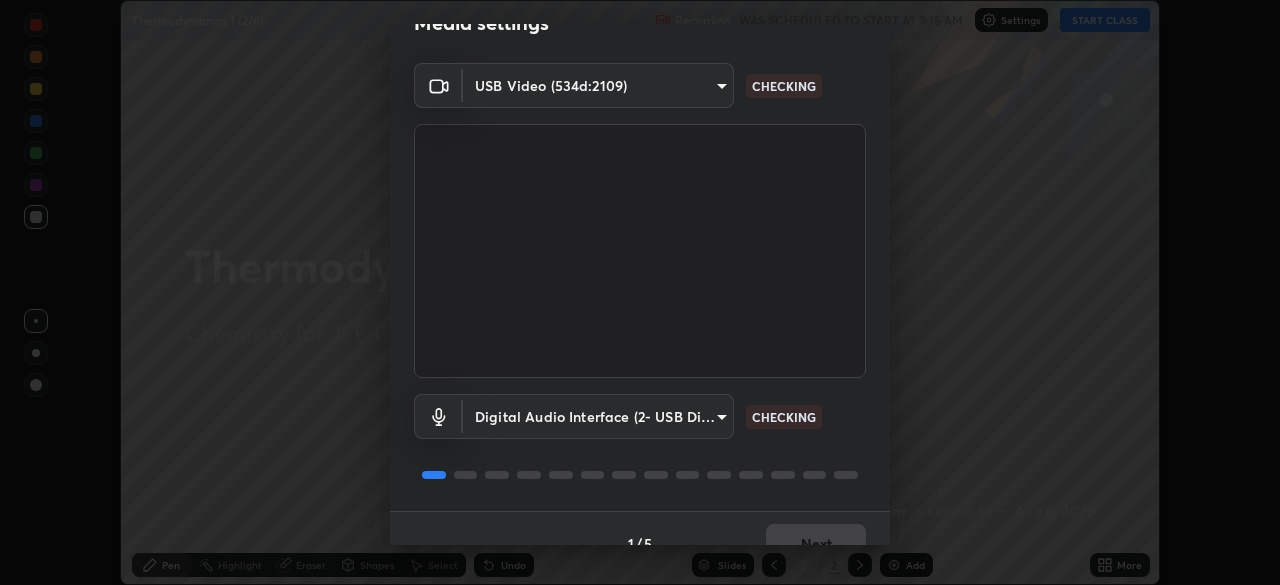 scroll, scrollTop: 71, scrollLeft: 0, axis: vertical 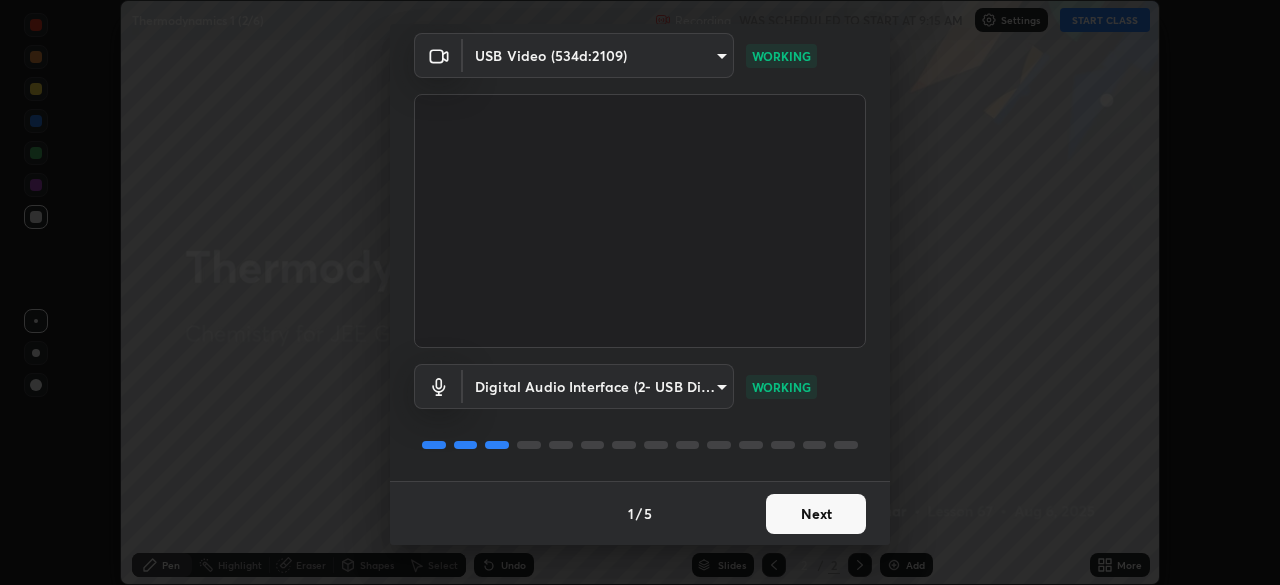 click on "Next" at bounding box center (816, 514) 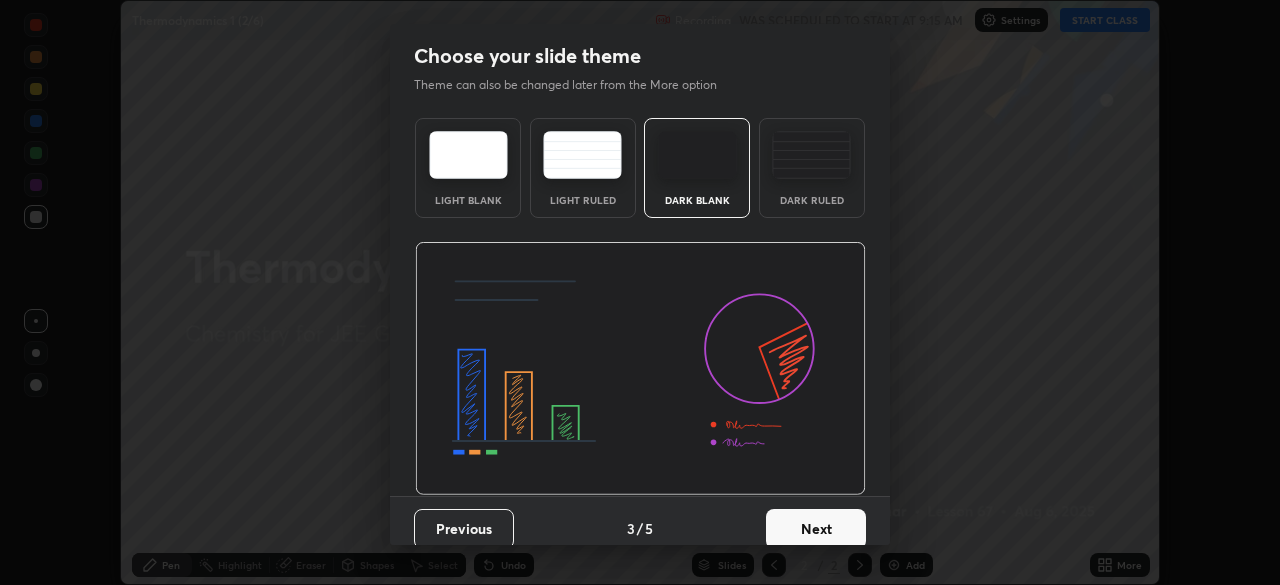 click on "Next" at bounding box center [816, 529] 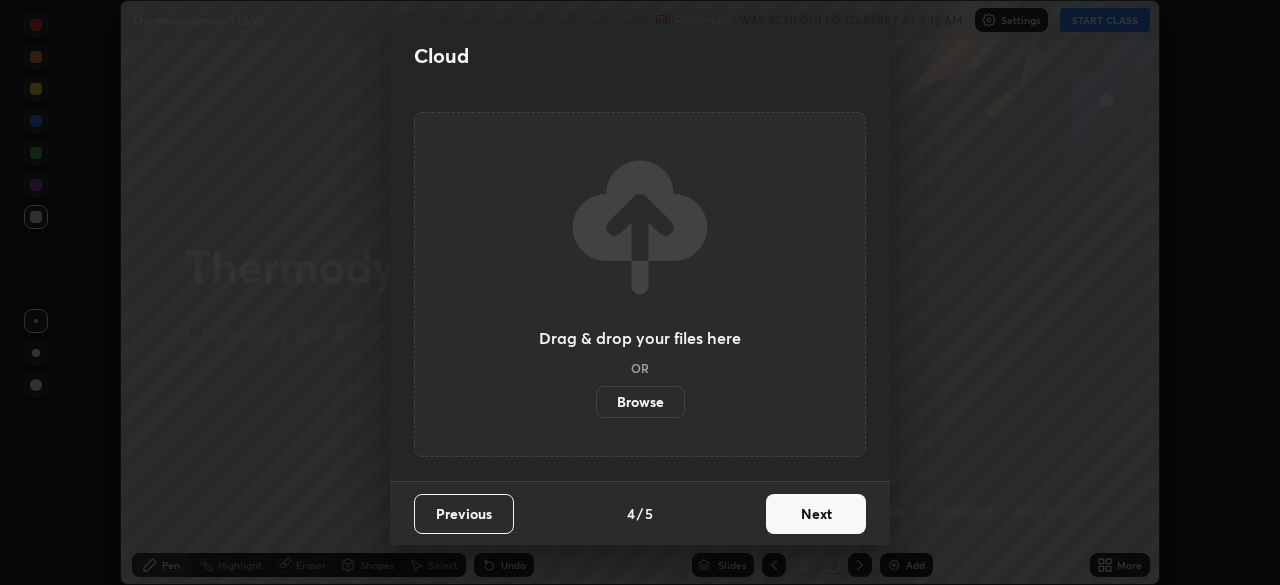 click on "Next" at bounding box center [816, 514] 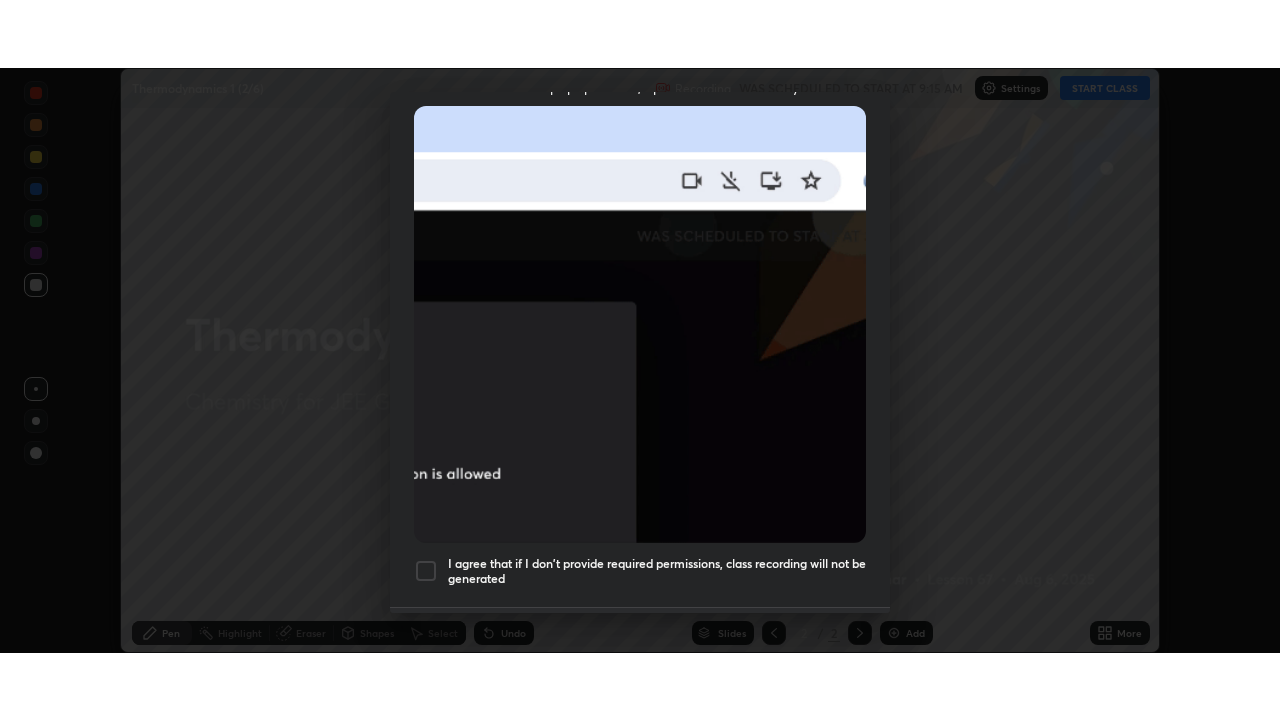 scroll, scrollTop: 479, scrollLeft: 0, axis: vertical 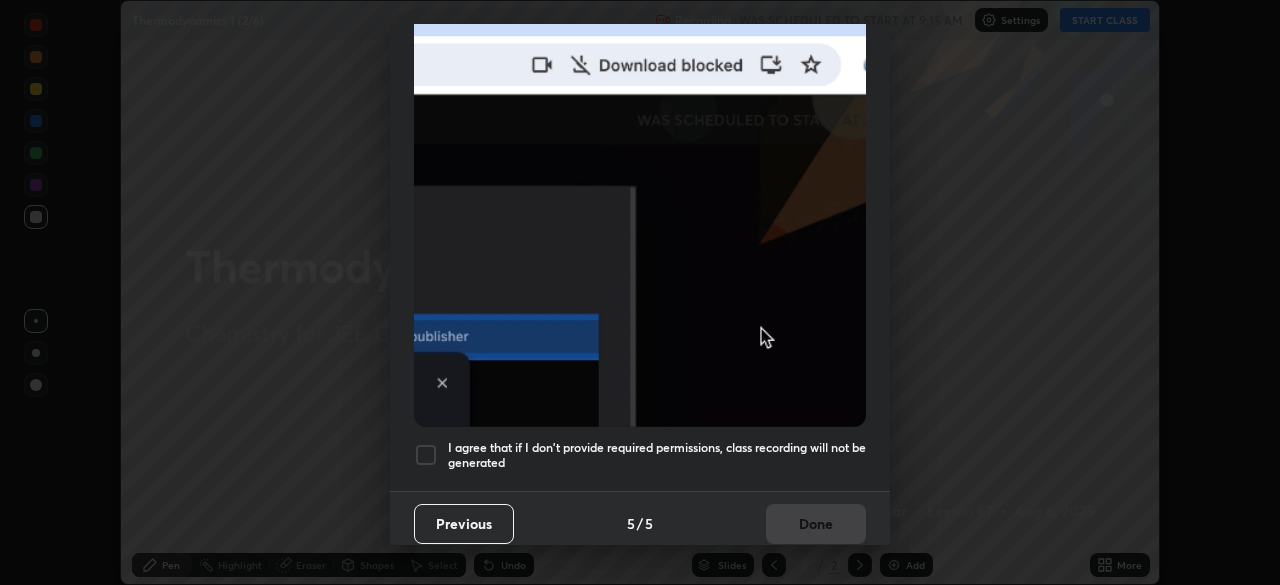 click on "I agree that if I don't provide required permissions, class recording will not be generated" at bounding box center [640, 455] 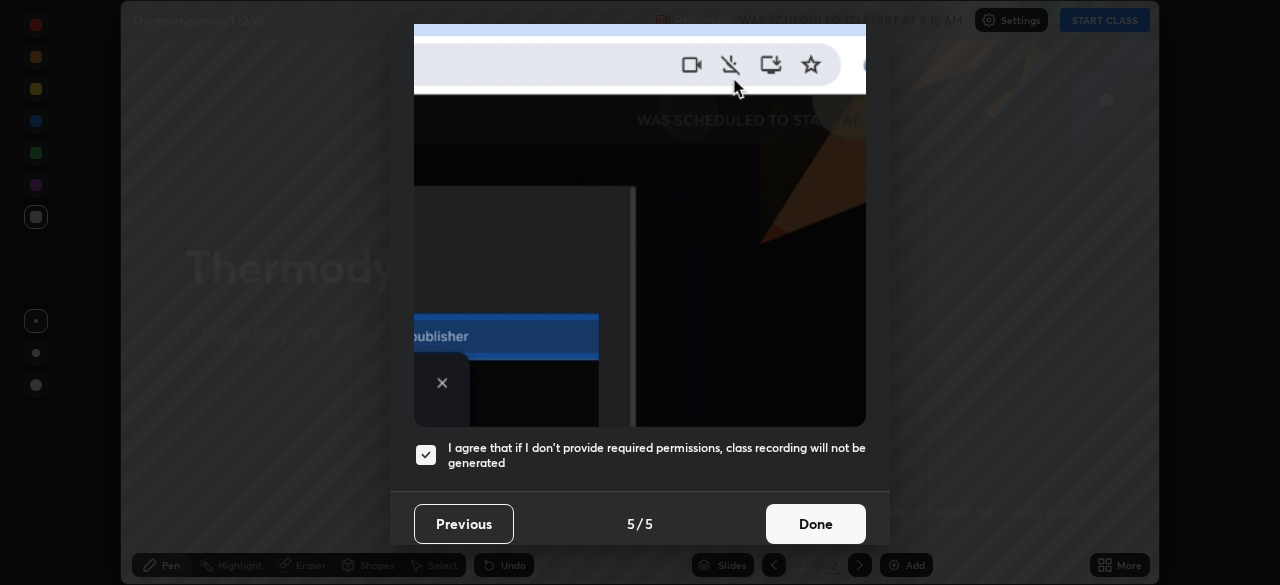 click on "Done" at bounding box center [816, 524] 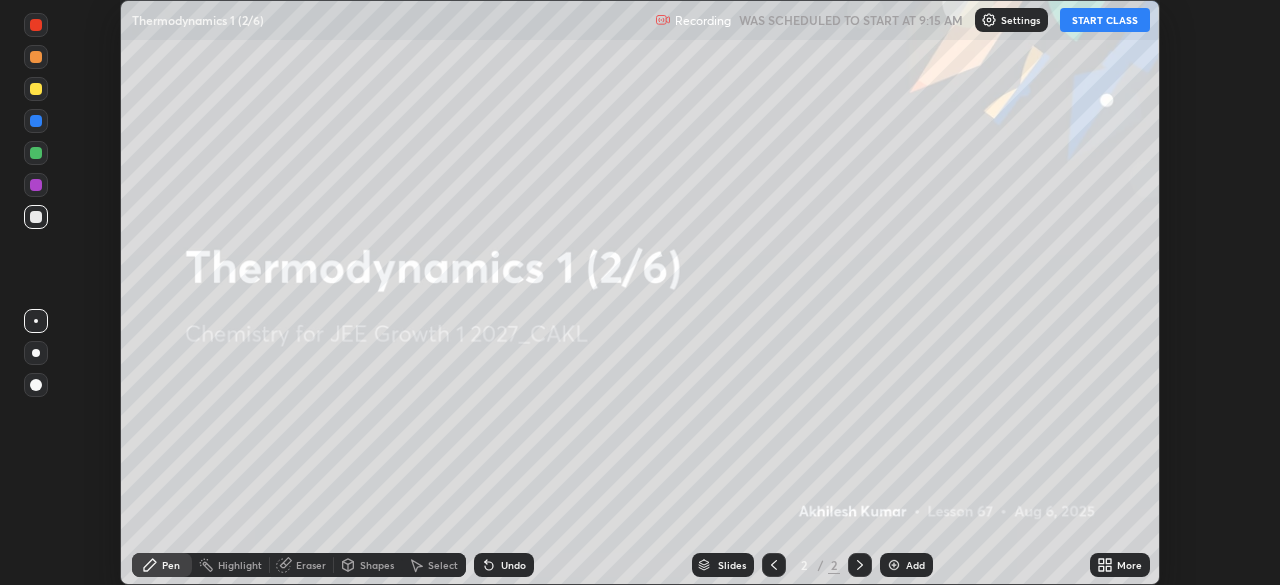 click on "START CLASS" at bounding box center [1105, 20] 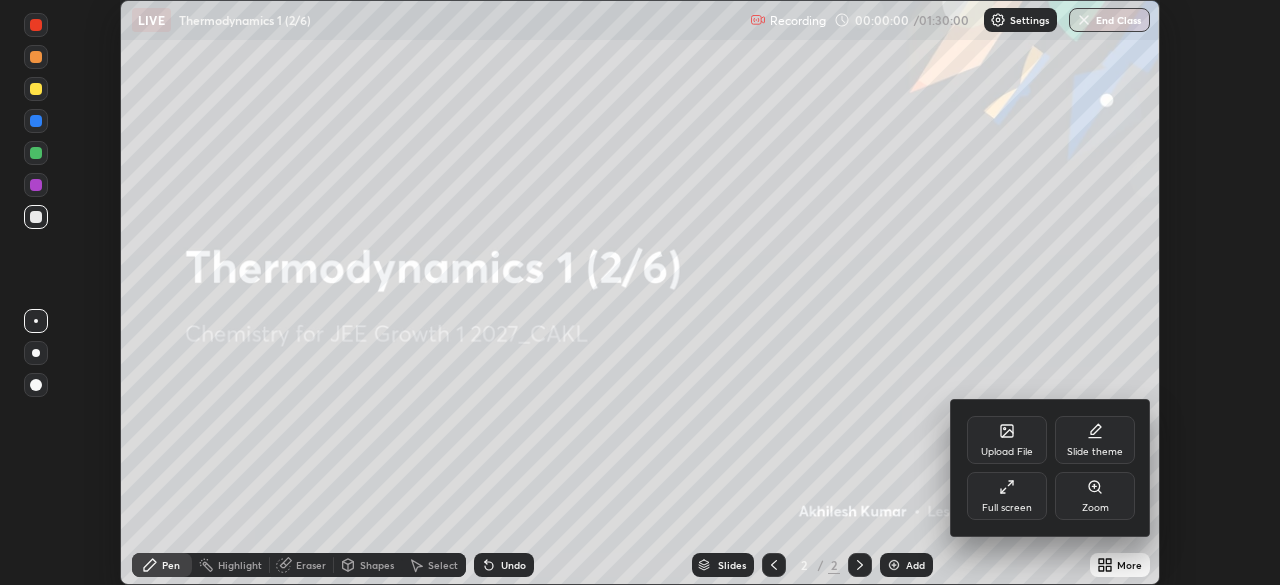 click 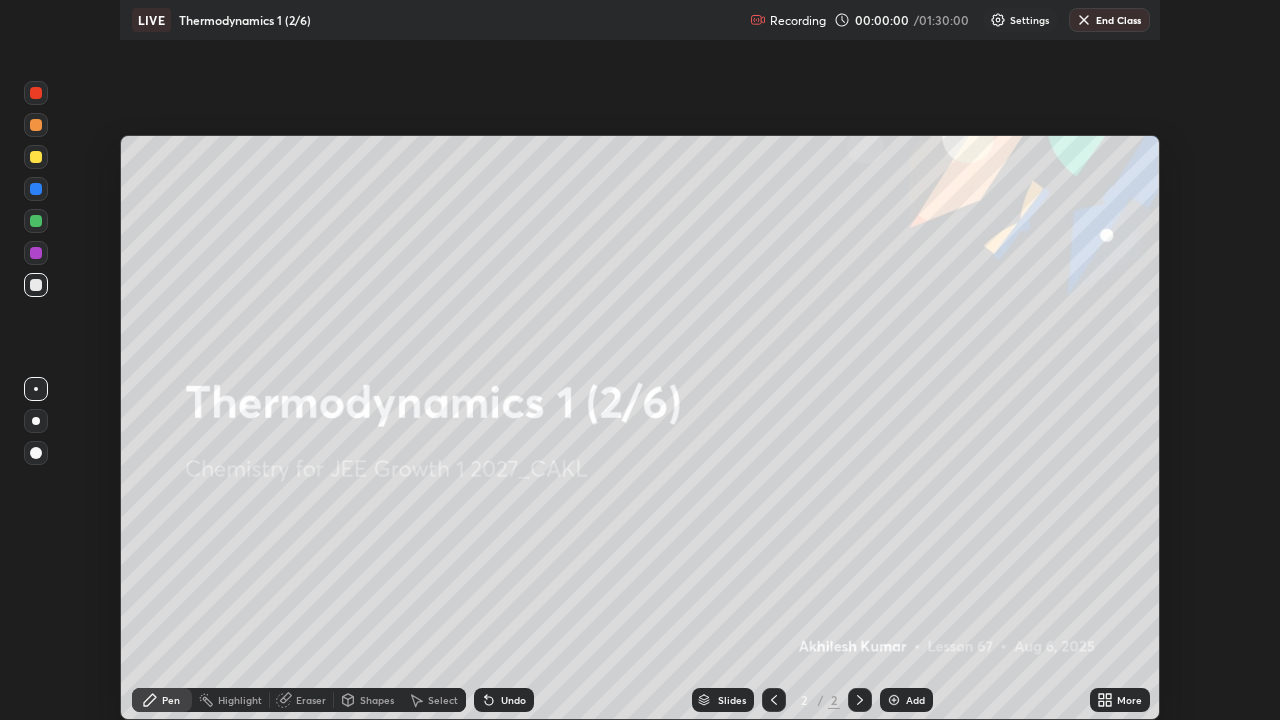scroll, scrollTop: 99280, scrollLeft: 98720, axis: both 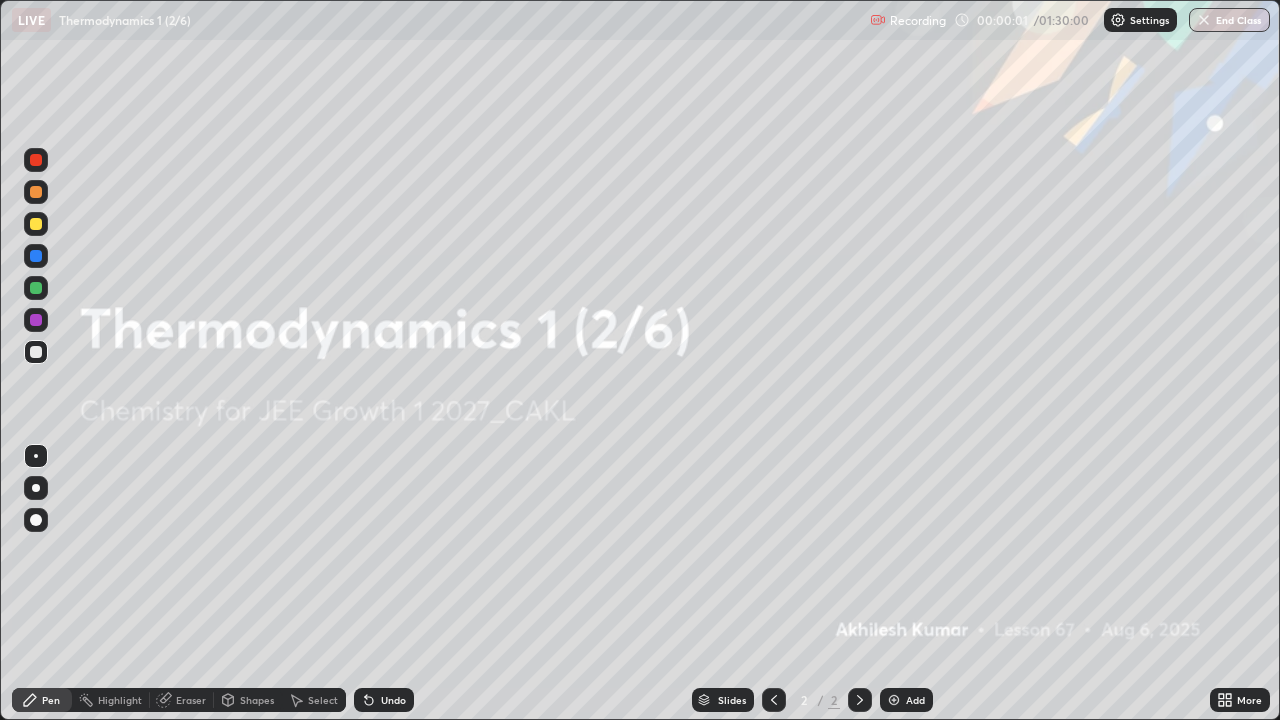 click at bounding box center (894, 700) 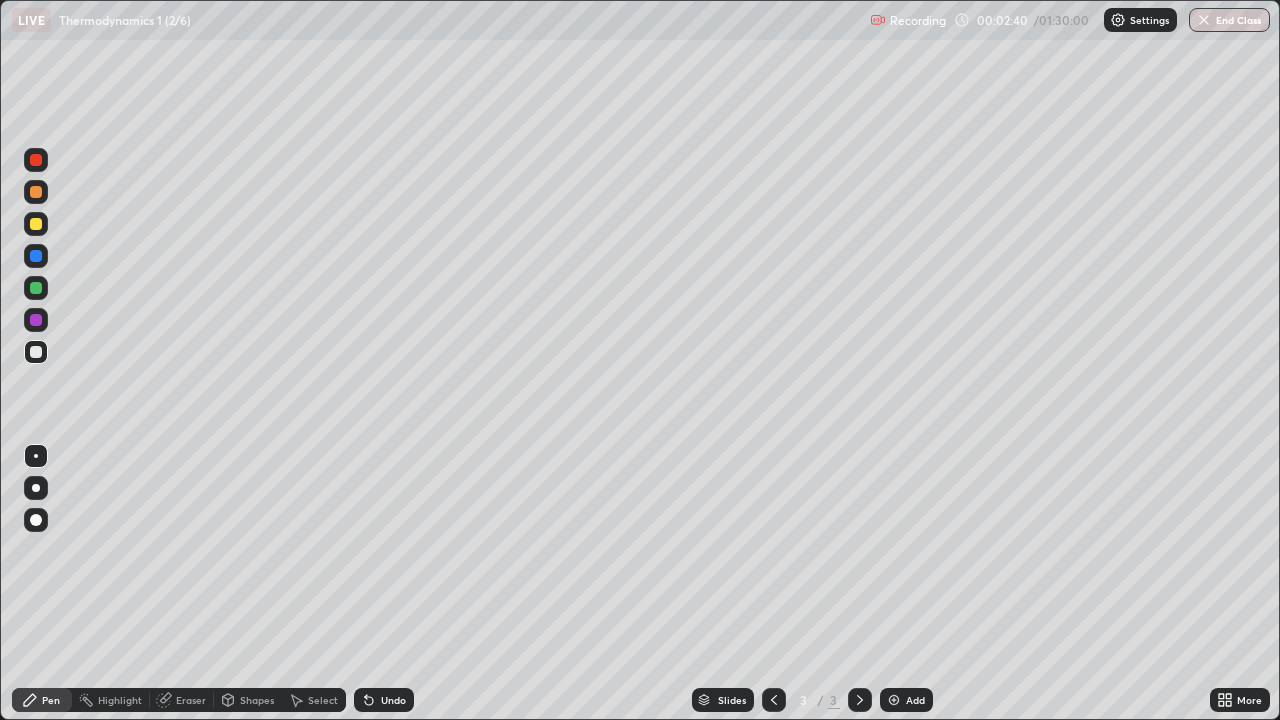 click at bounding box center [36, 288] 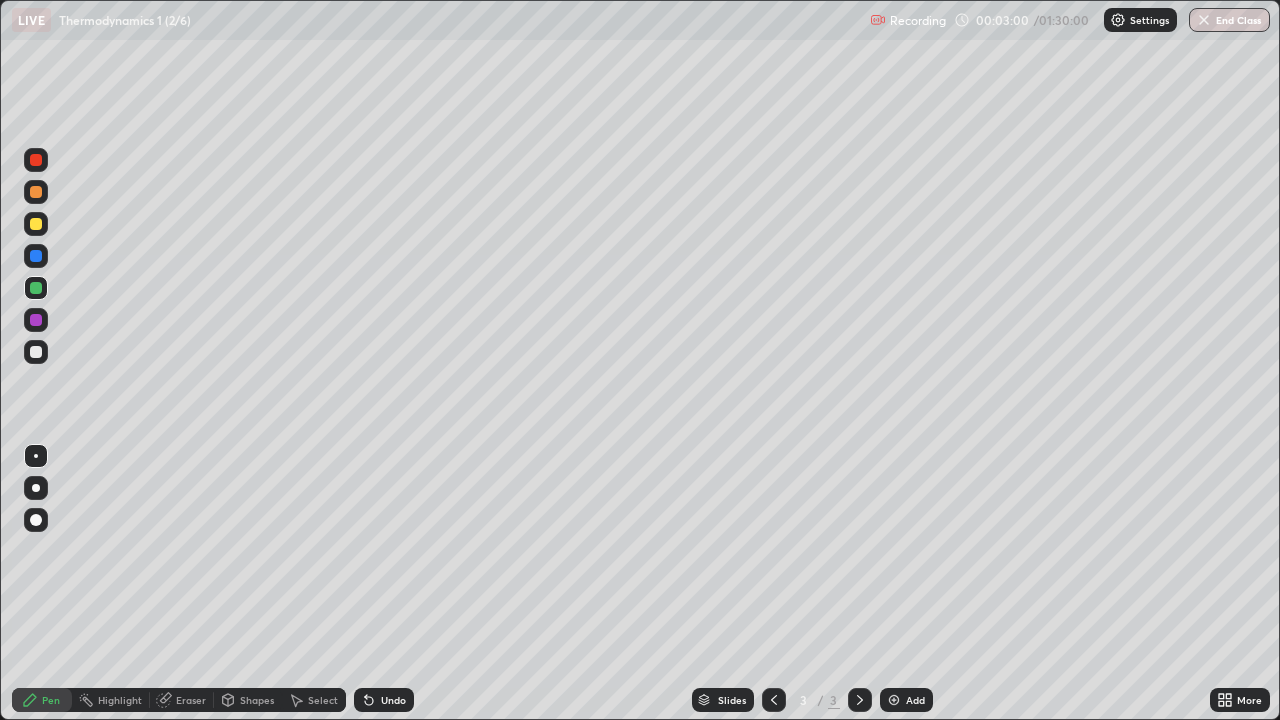 click on "Eraser" at bounding box center [191, 700] 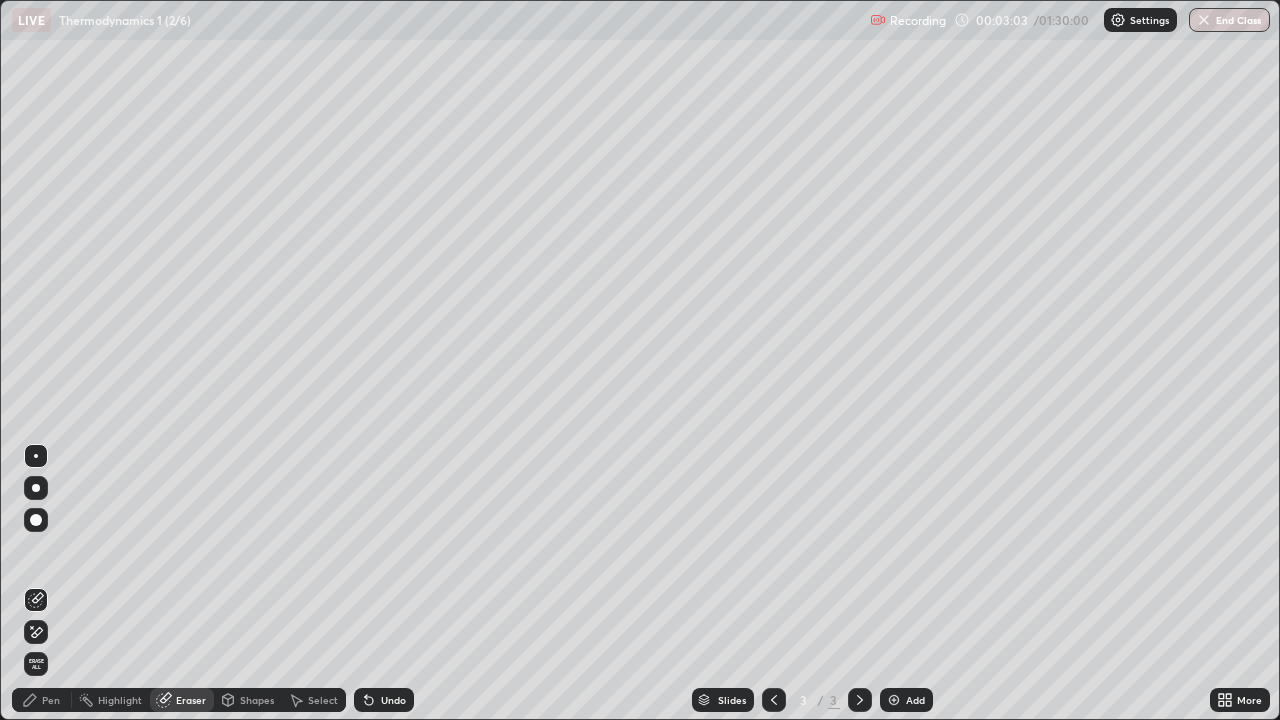 click on "Pen" at bounding box center [42, 700] 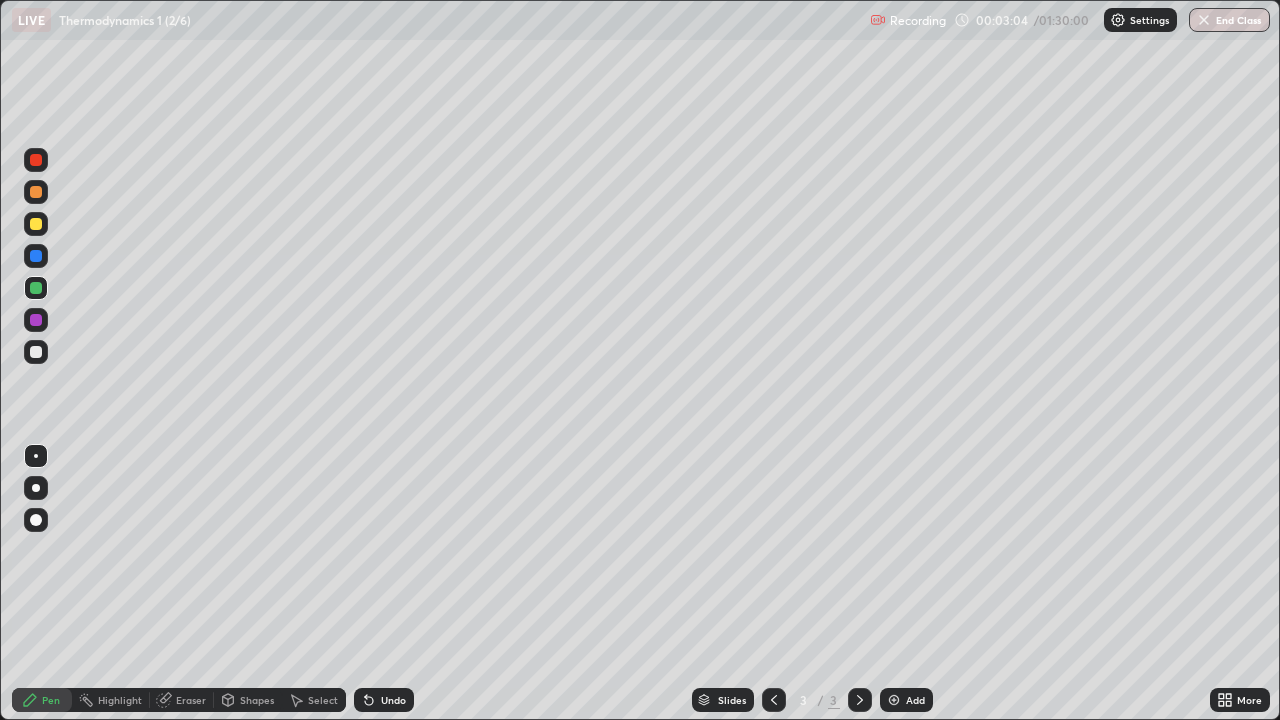 click at bounding box center [36, 352] 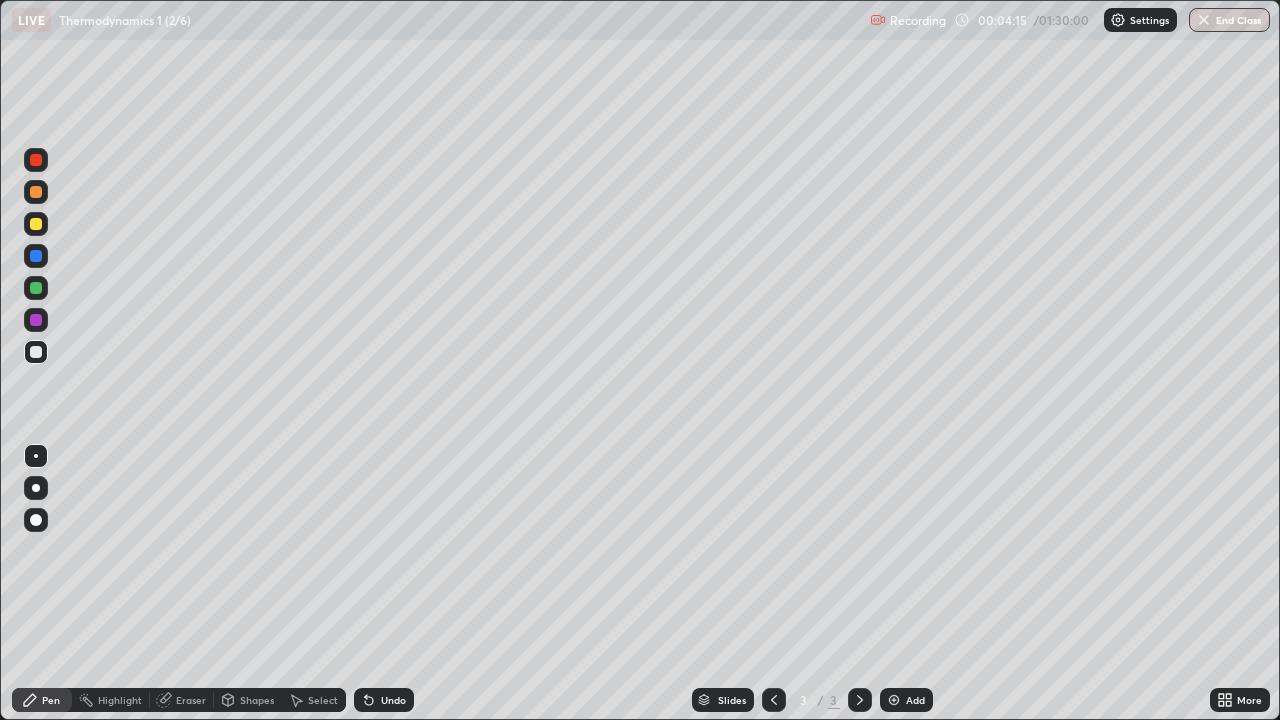 click at bounding box center [36, 288] 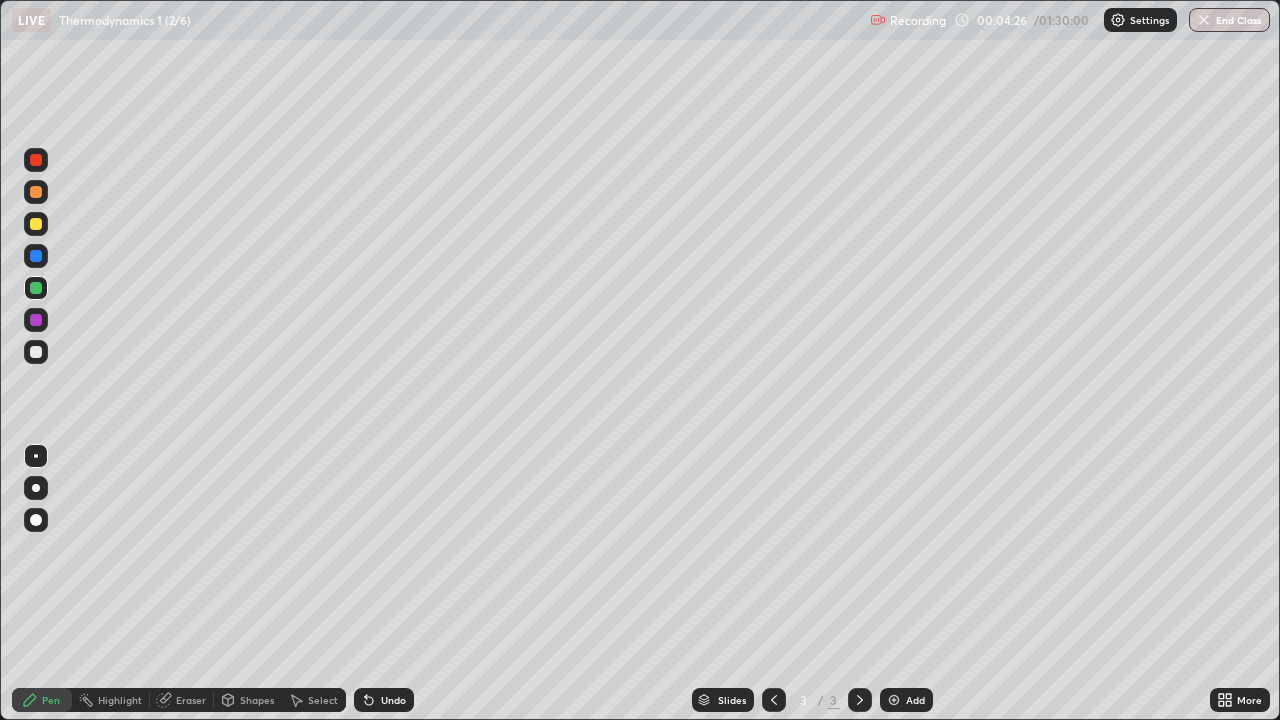 click at bounding box center [36, 352] 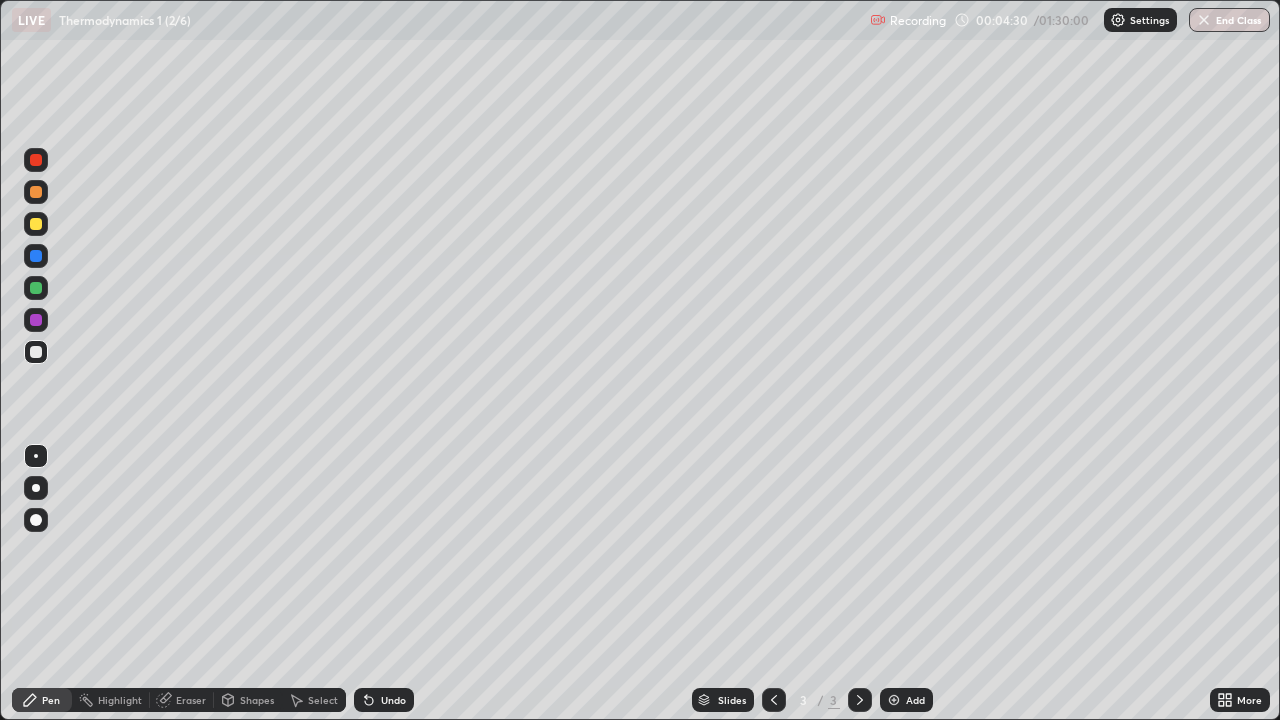 click 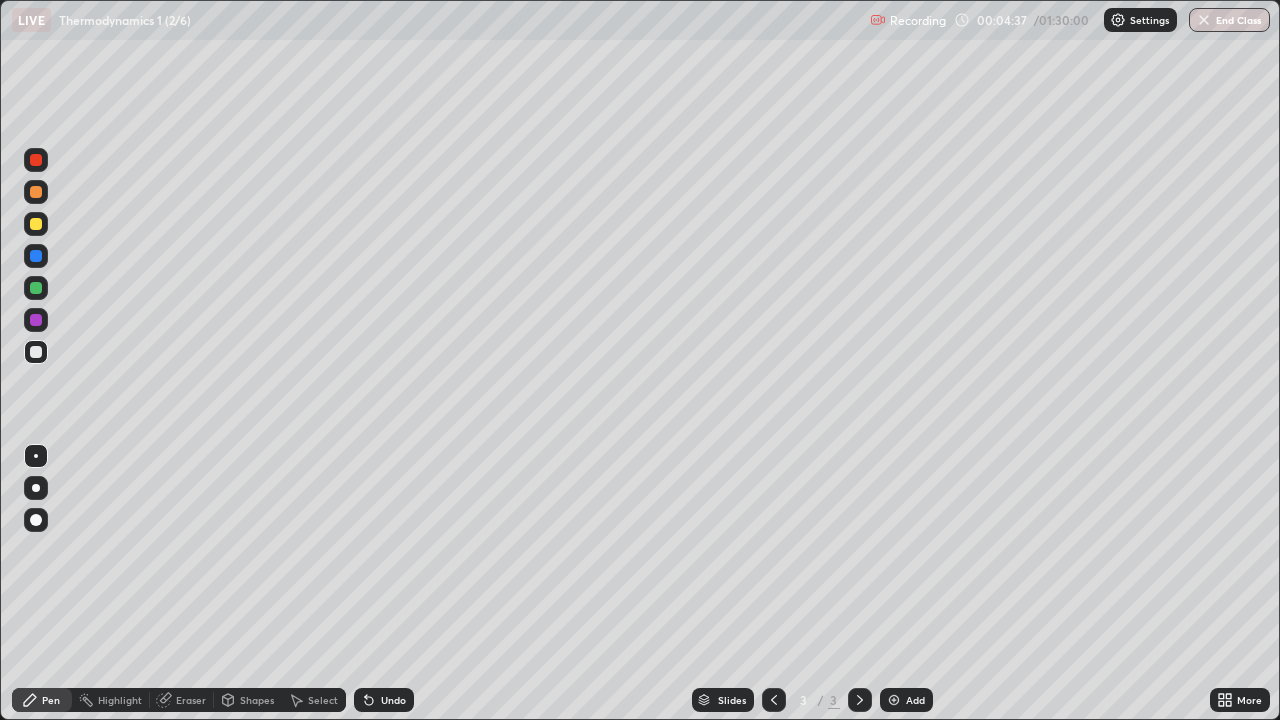 click at bounding box center (36, 320) 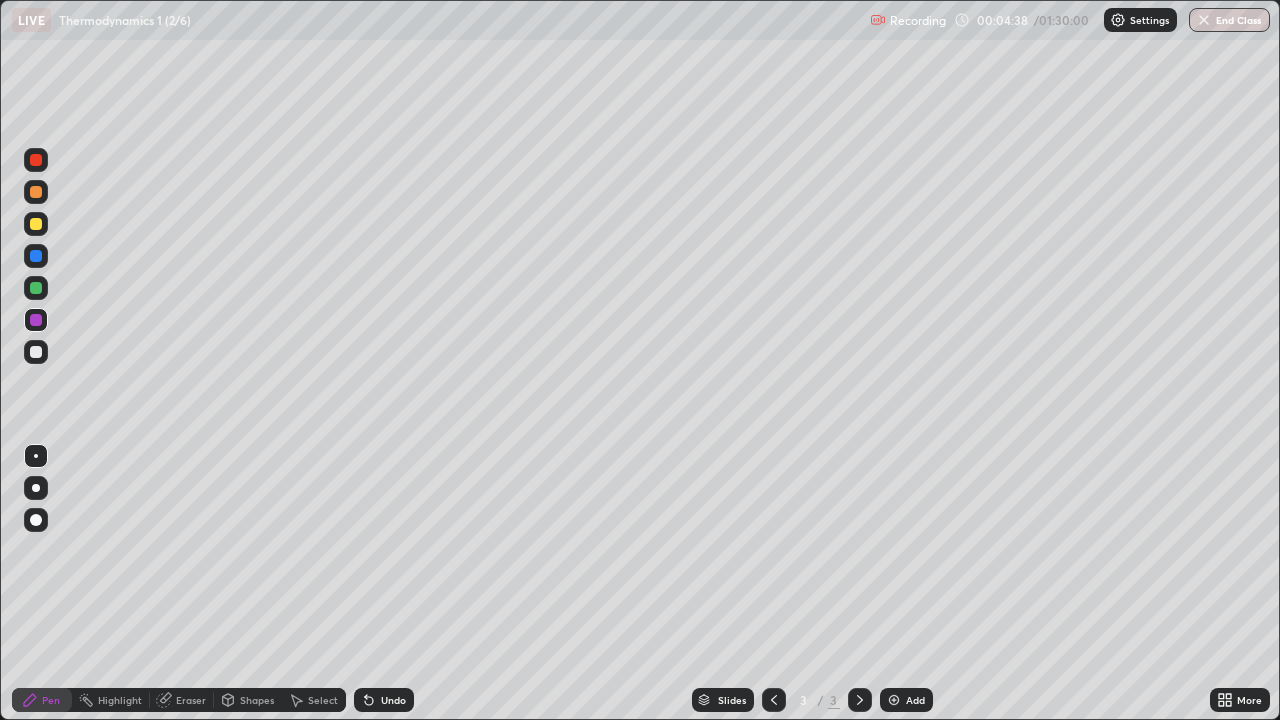 click 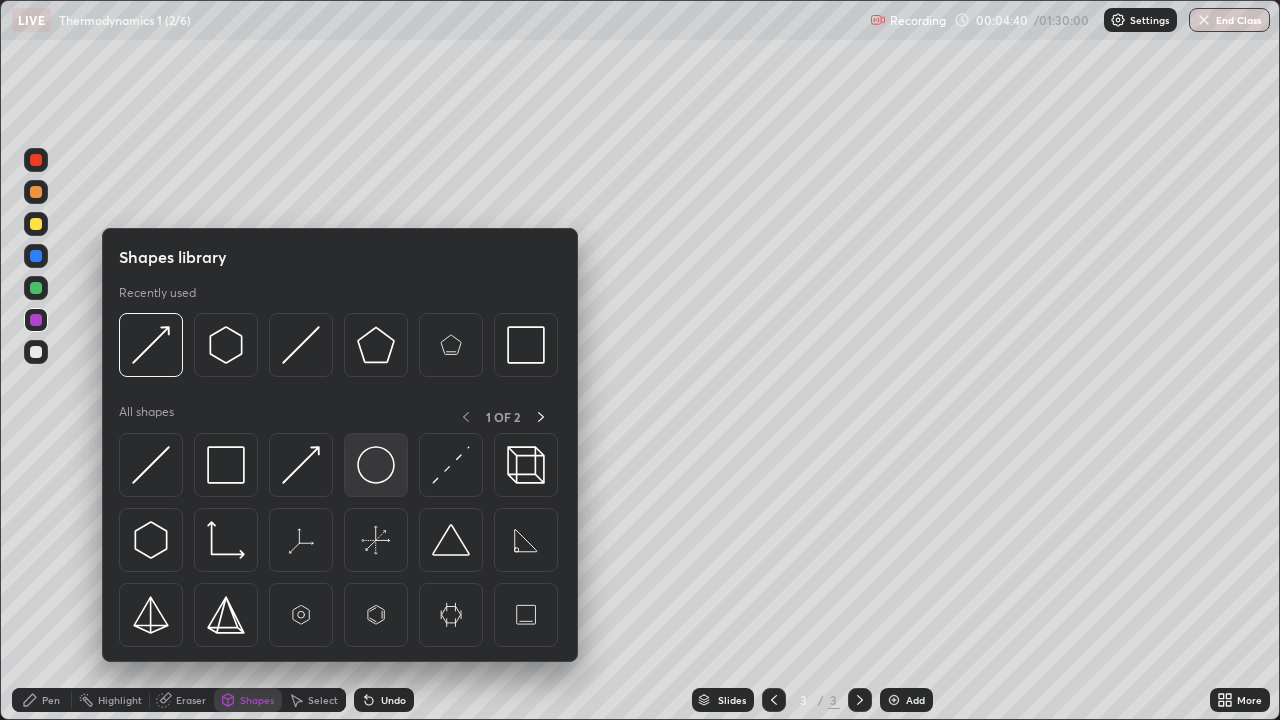 click at bounding box center (376, 465) 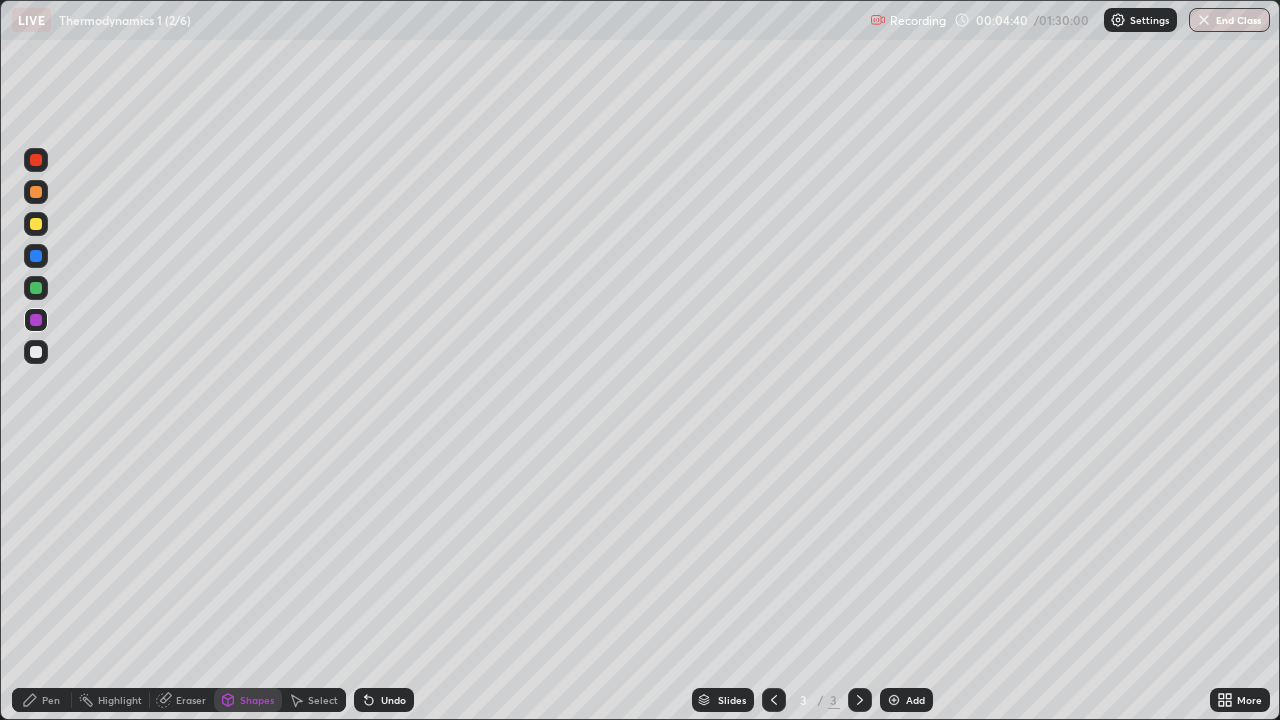 click at bounding box center [36, 192] 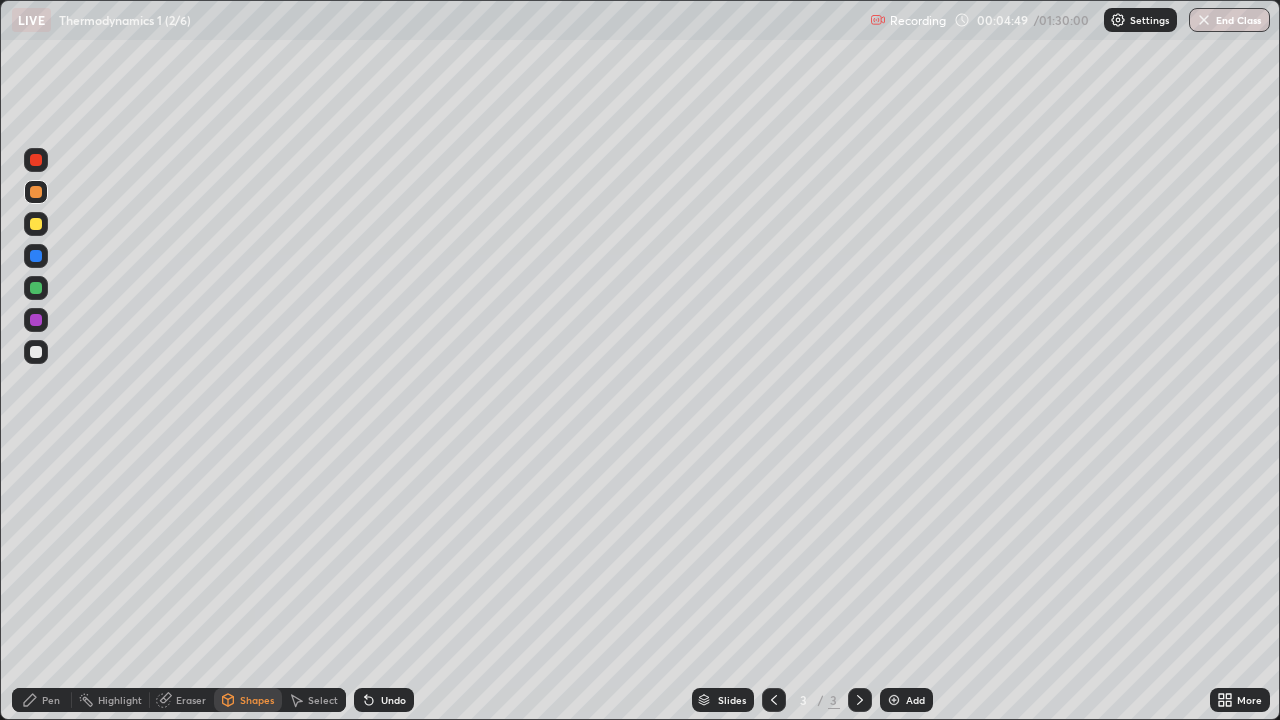 click on "Pen" at bounding box center [51, 700] 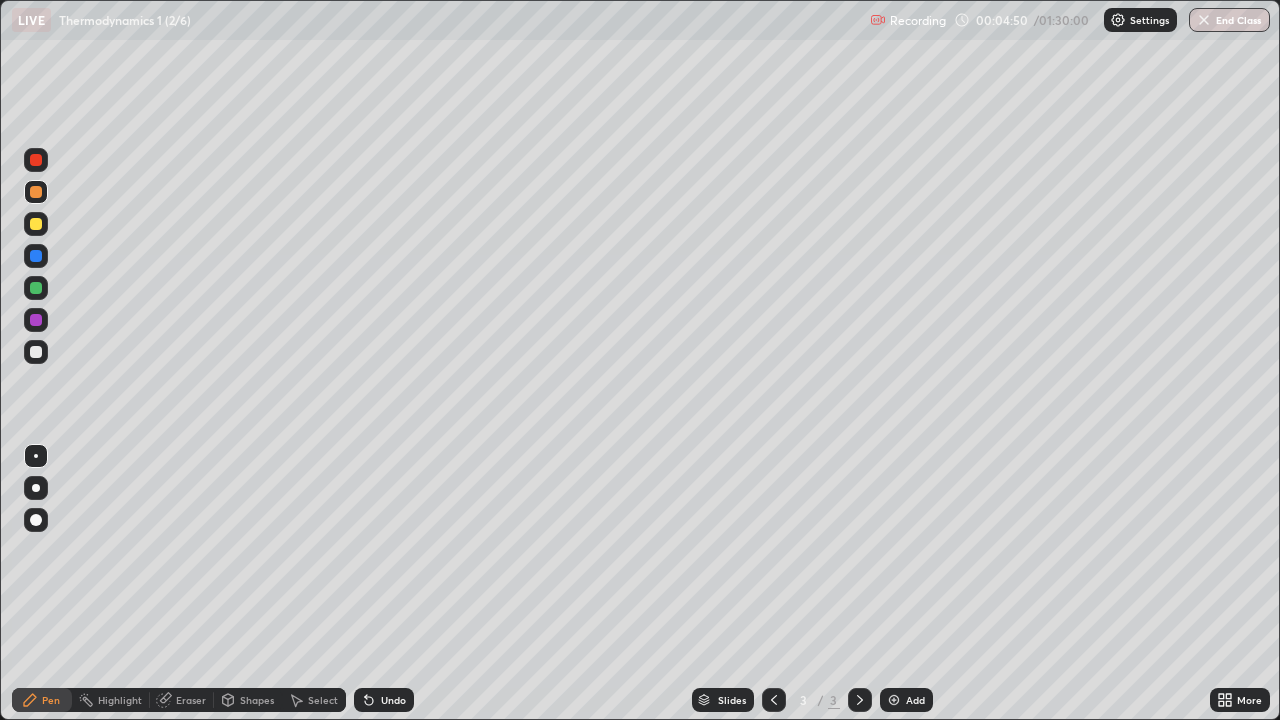 click at bounding box center (36, 288) 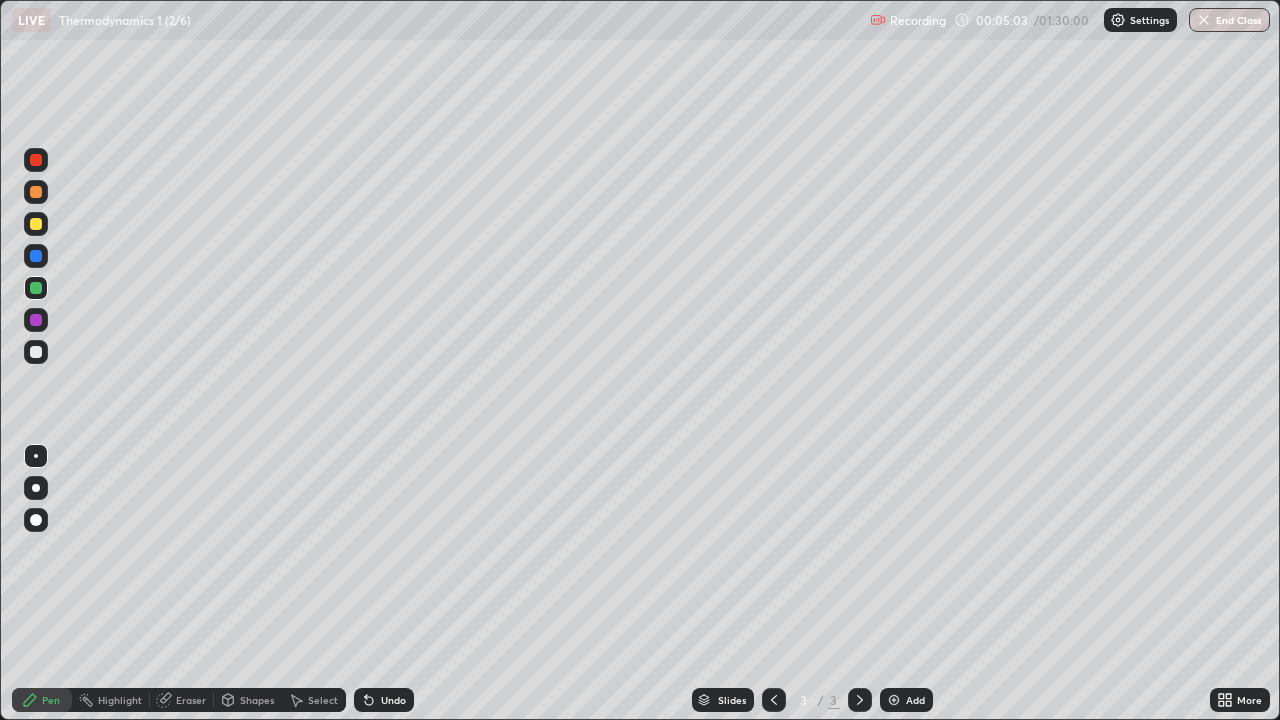click at bounding box center [36, 320] 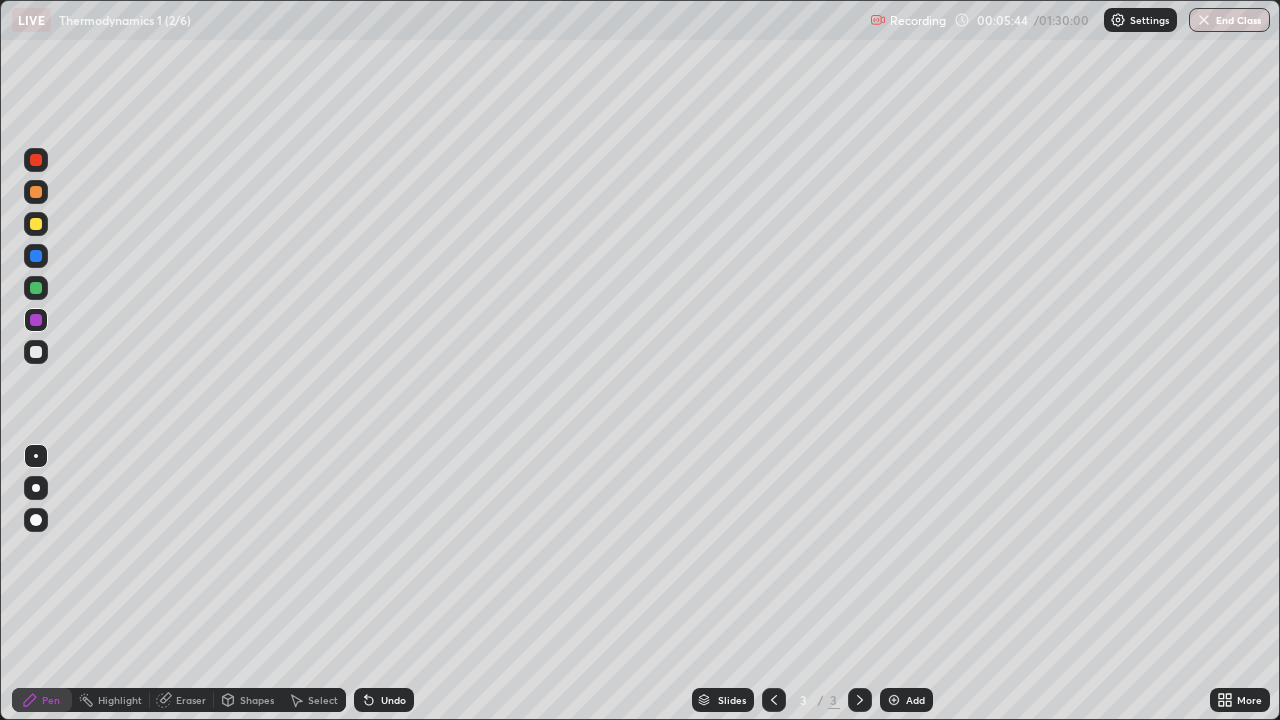 click on "Shapes" at bounding box center [257, 700] 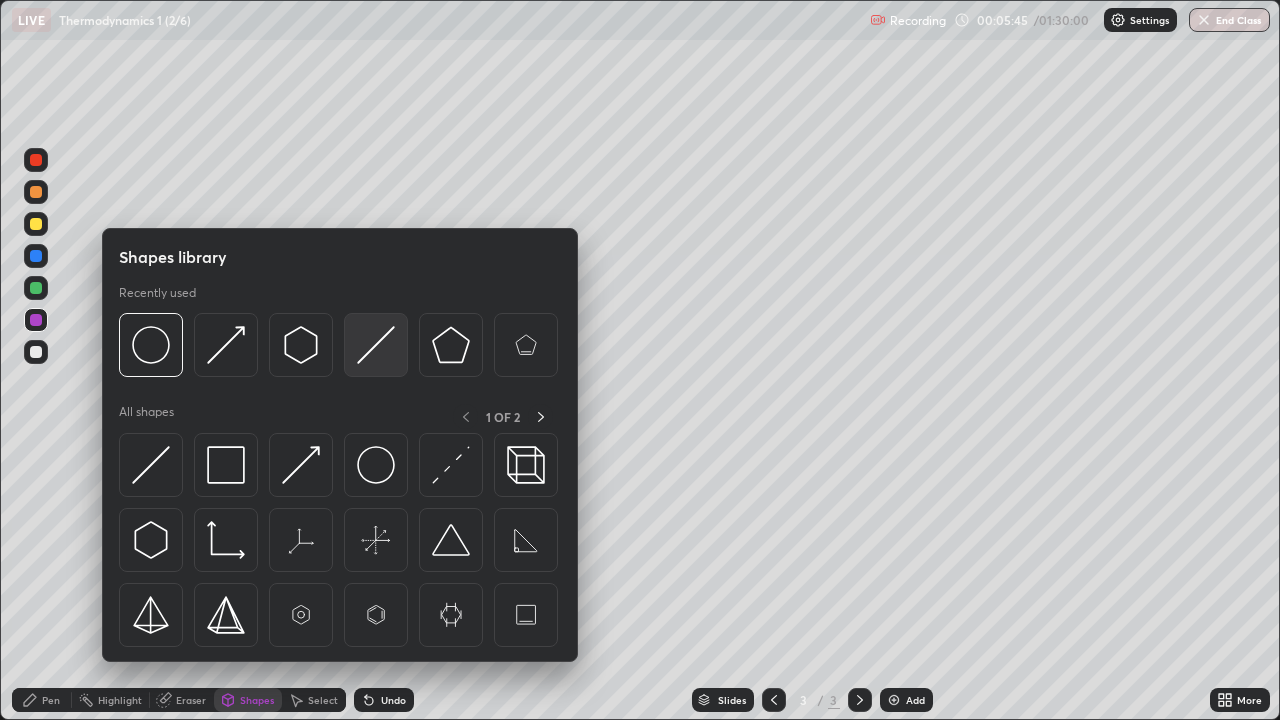 click at bounding box center (376, 345) 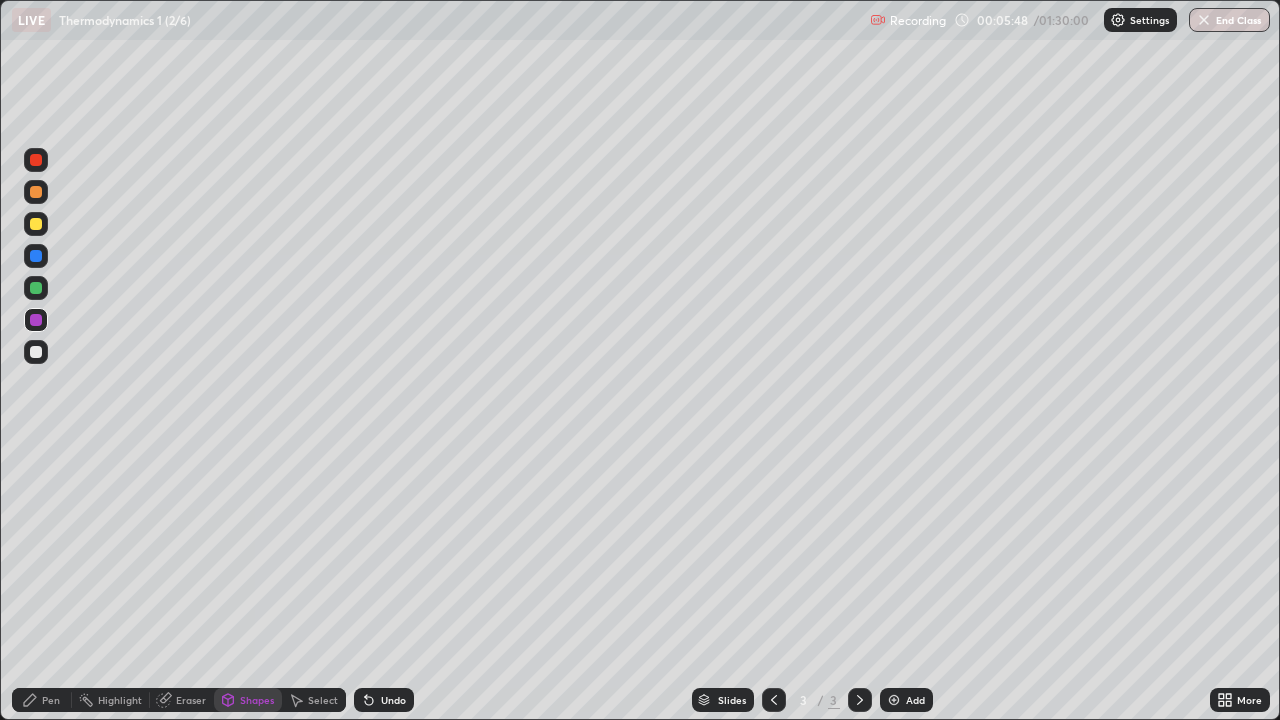 click on "Pen" at bounding box center [51, 700] 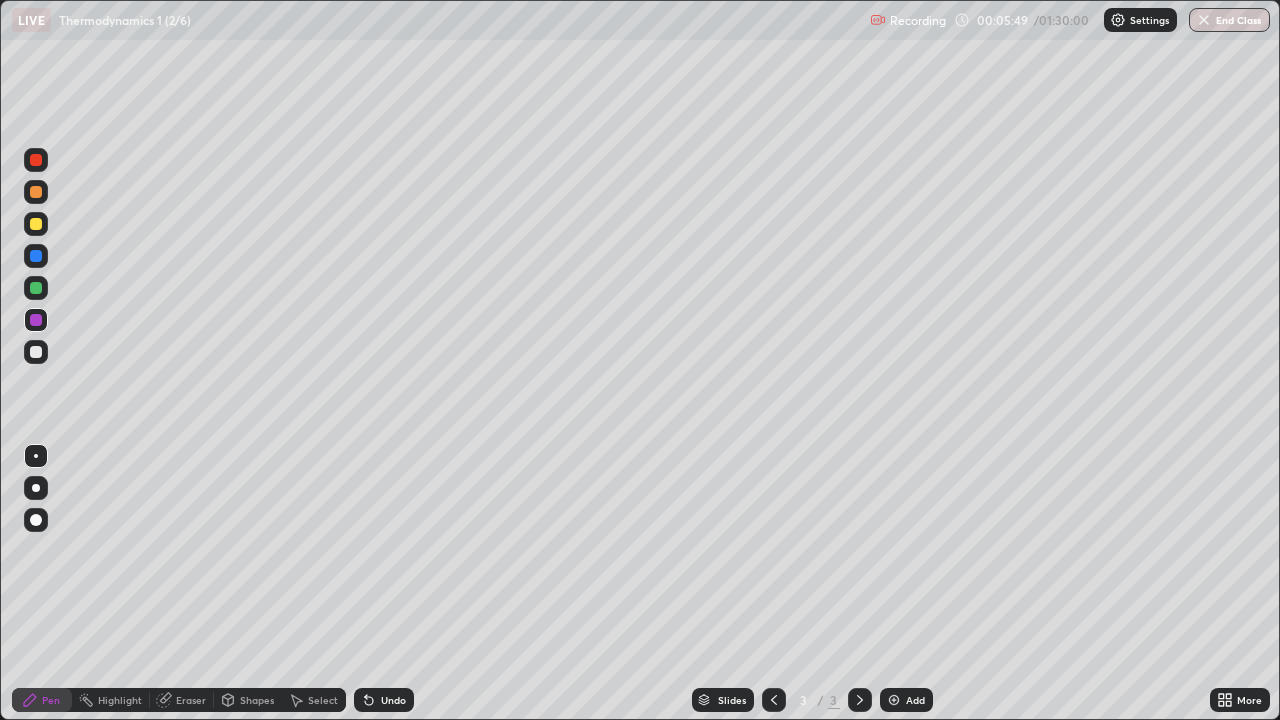 click at bounding box center [36, 352] 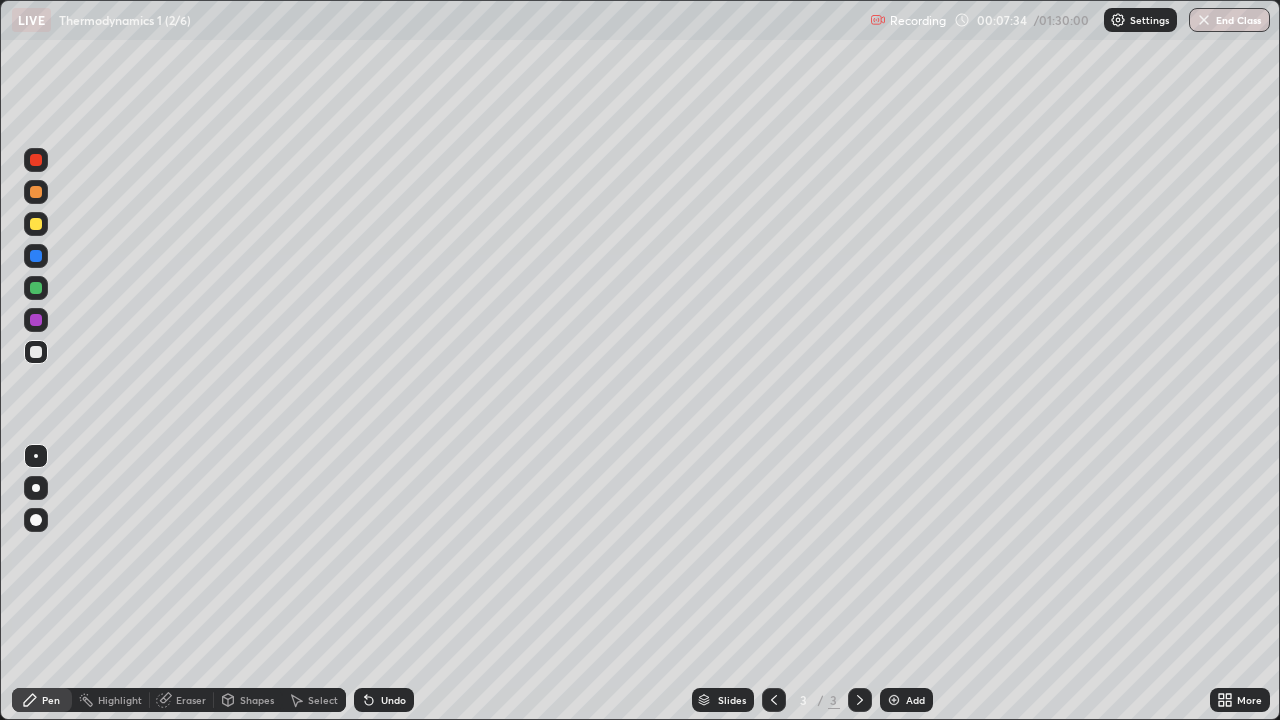 click at bounding box center [36, 288] 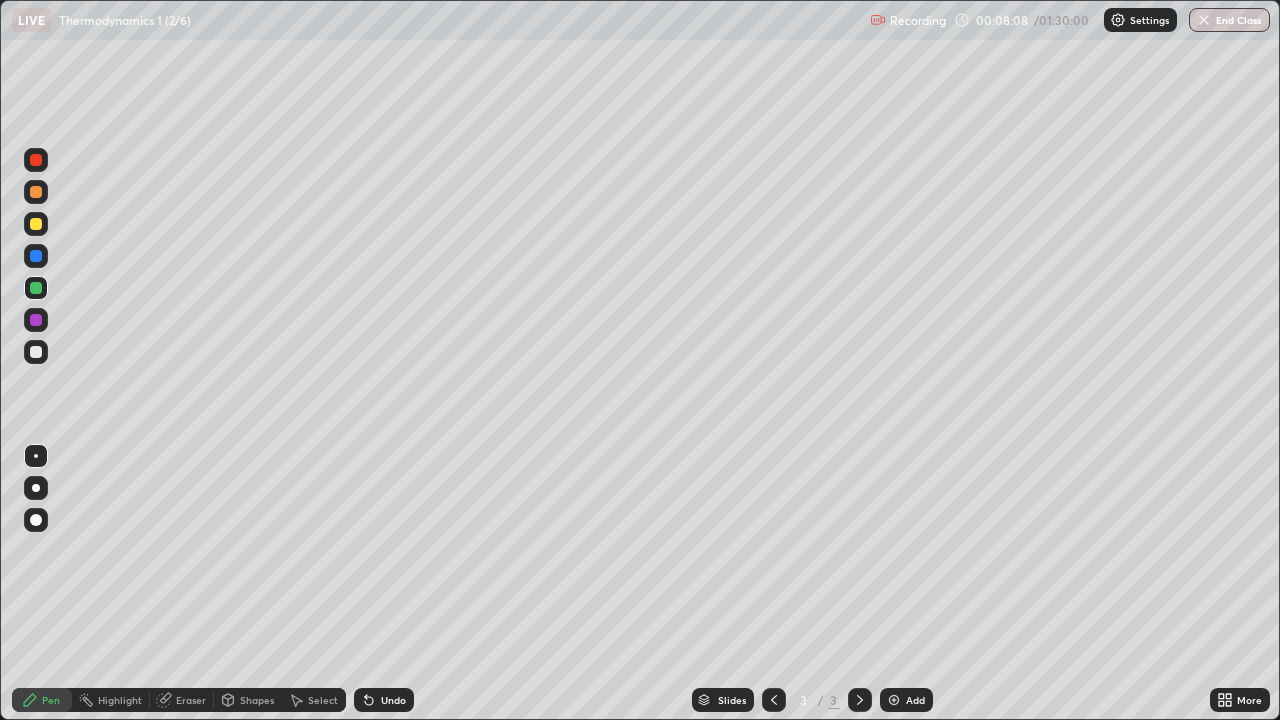 click on "Add" at bounding box center [906, 700] 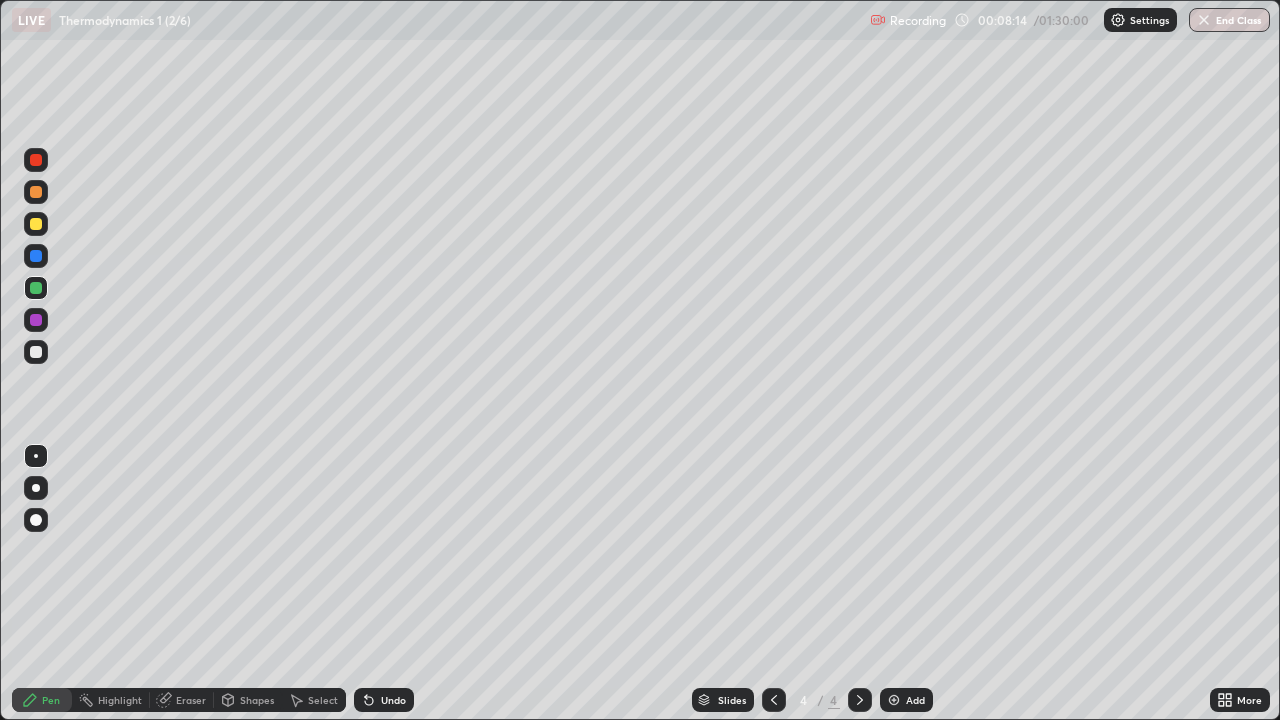 click at bounding box center [36, 352] 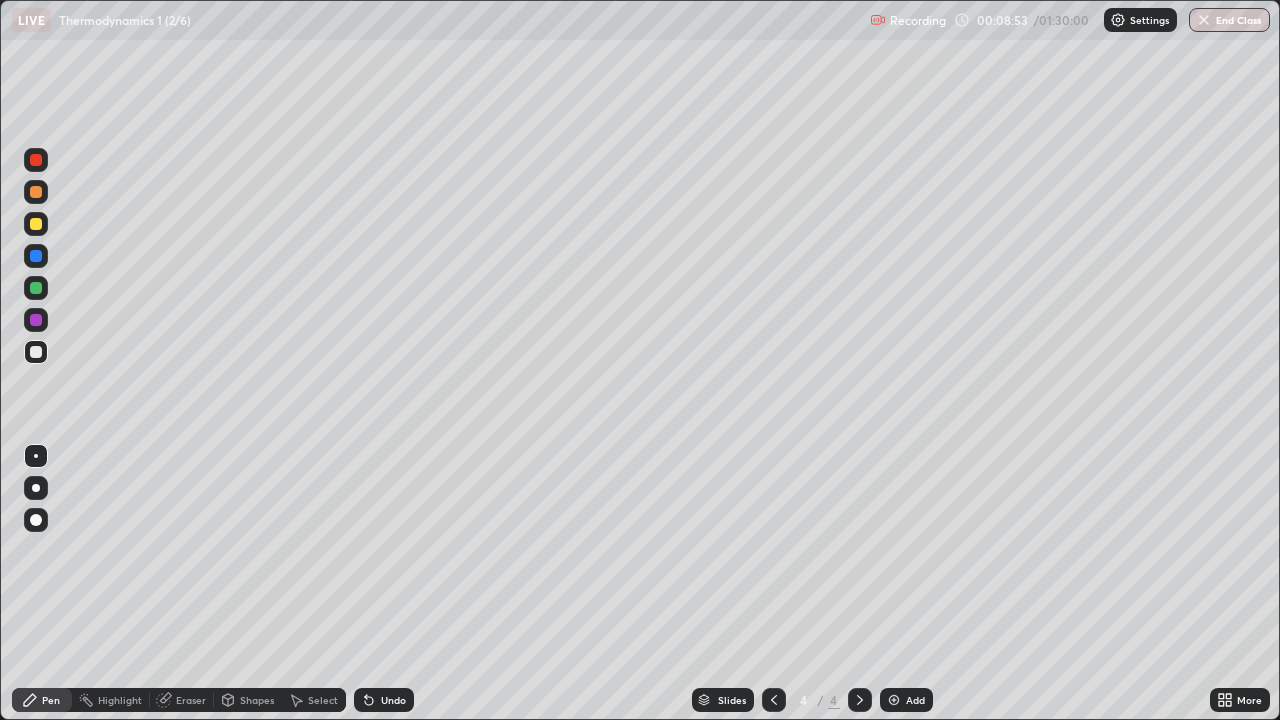 click at bounding box center [36, 224] 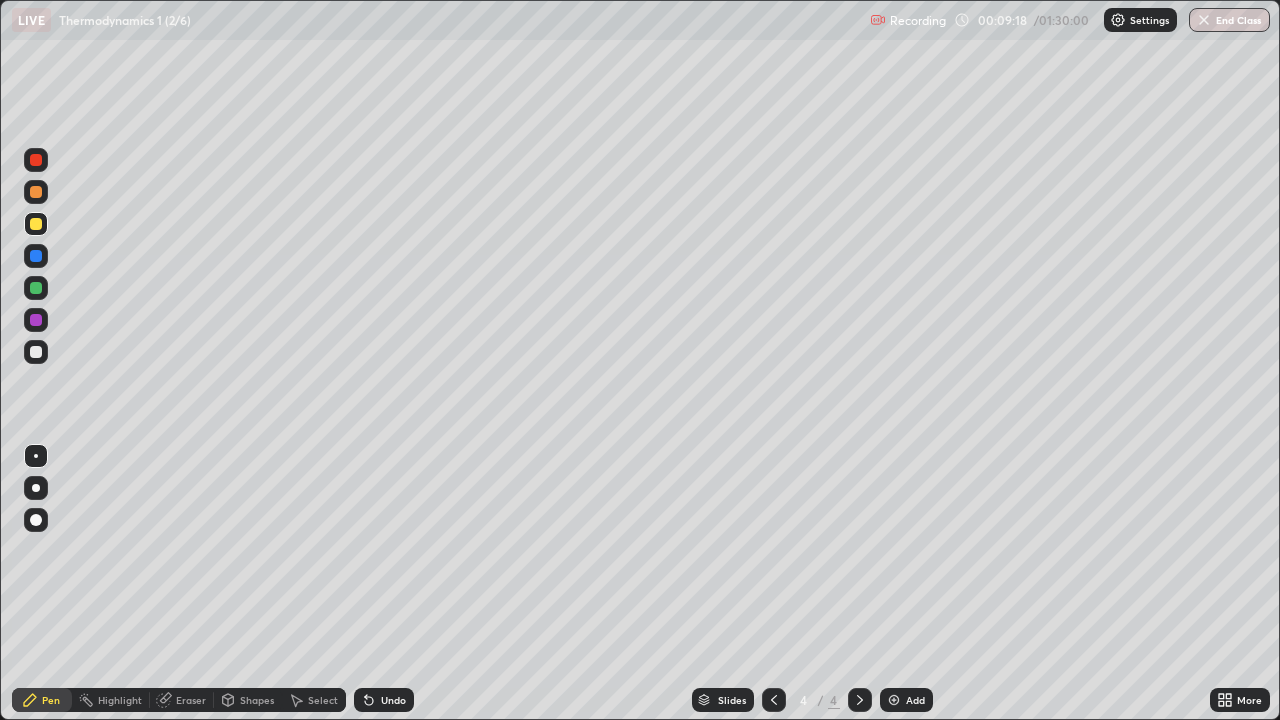 click at bounding box center [36, 352] 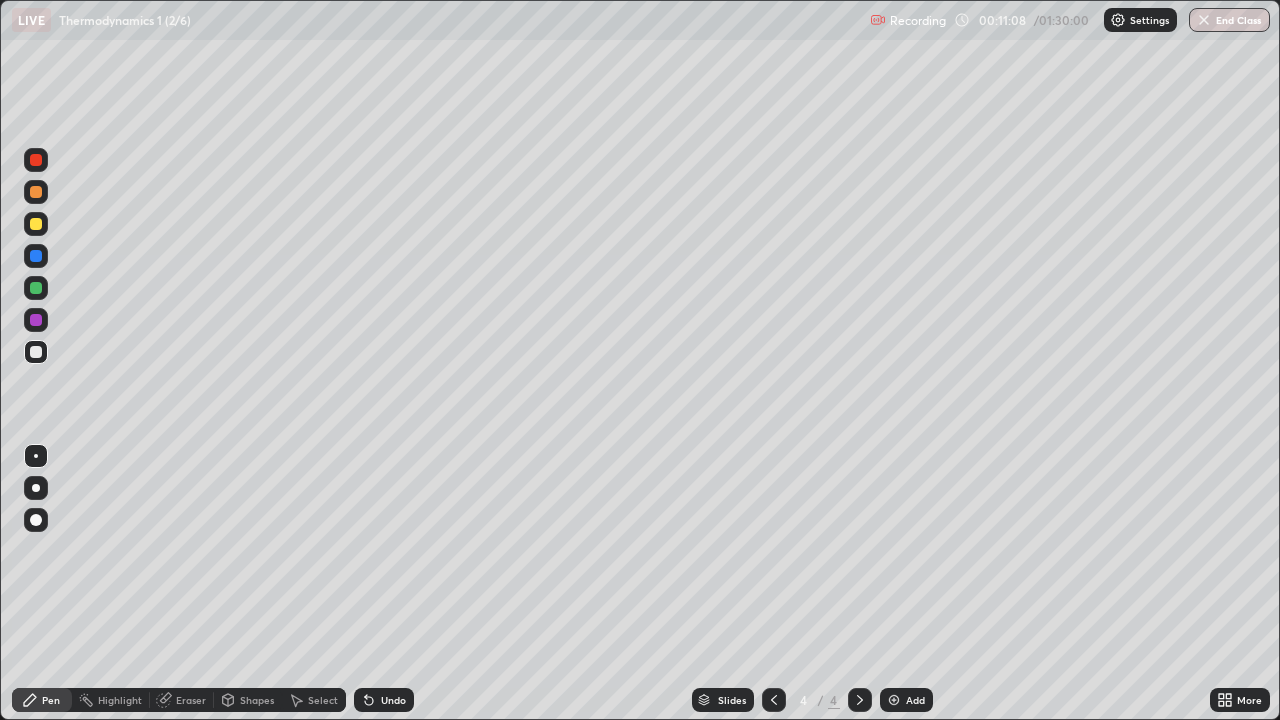 click on "Shapes" at bounding box center (257, 700) 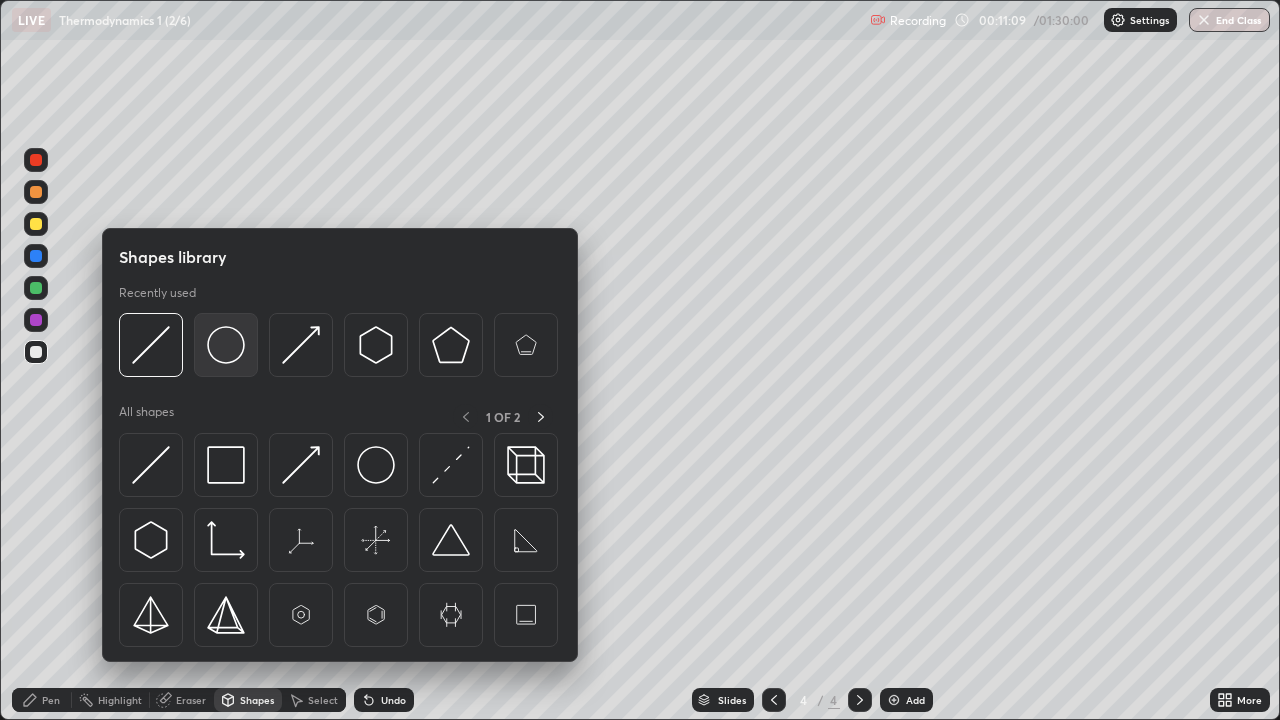 click at bounding box center (226, 345) 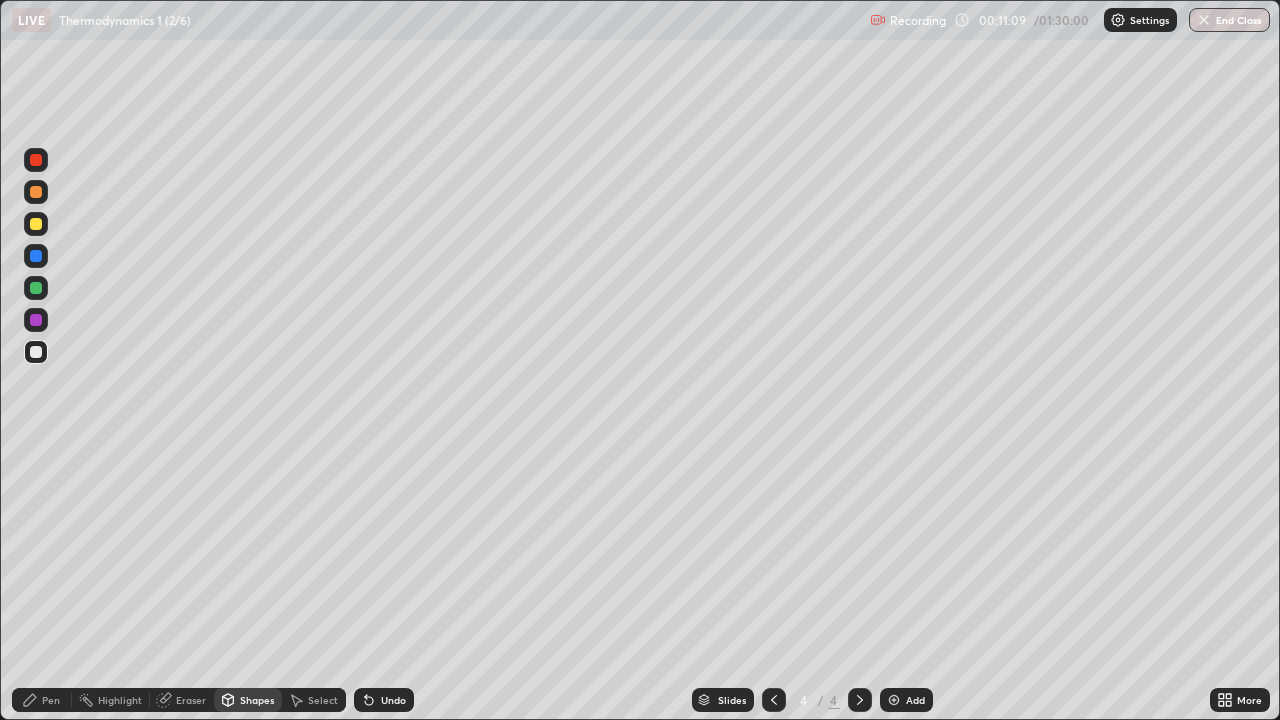 click at bounding box center [36, 320] 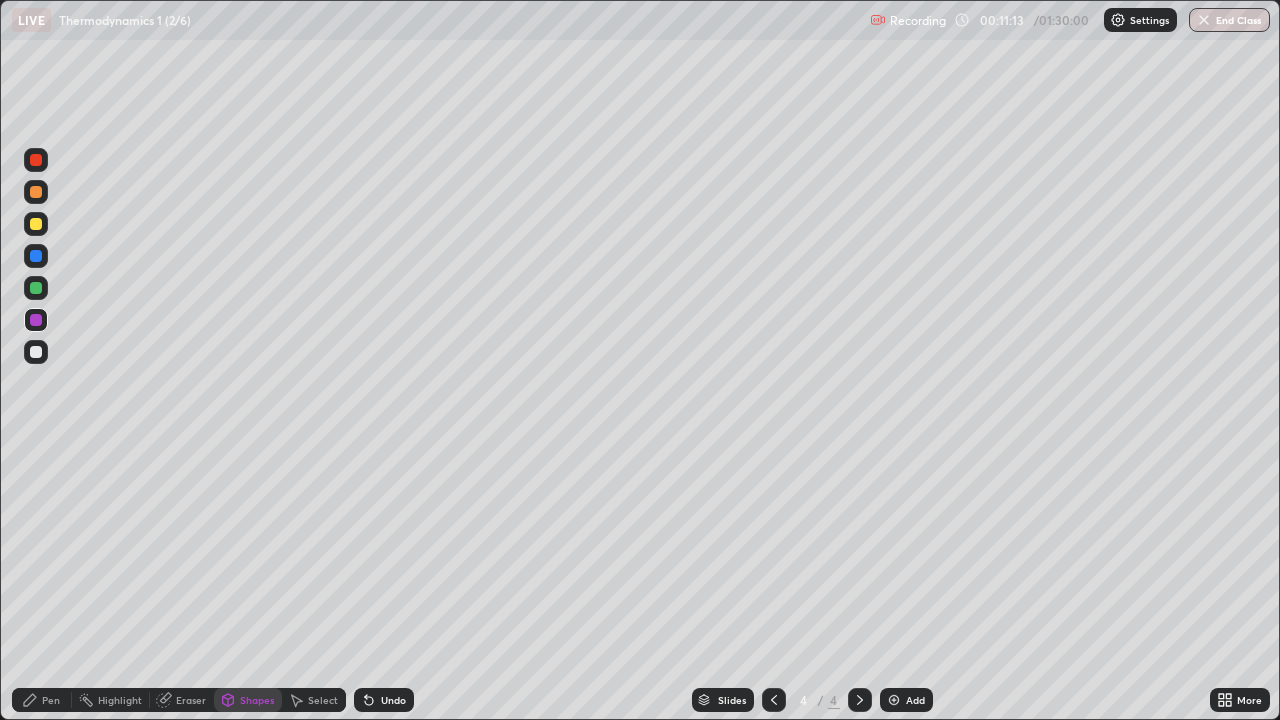 click on "Undo" at bounding box center [384, 700] 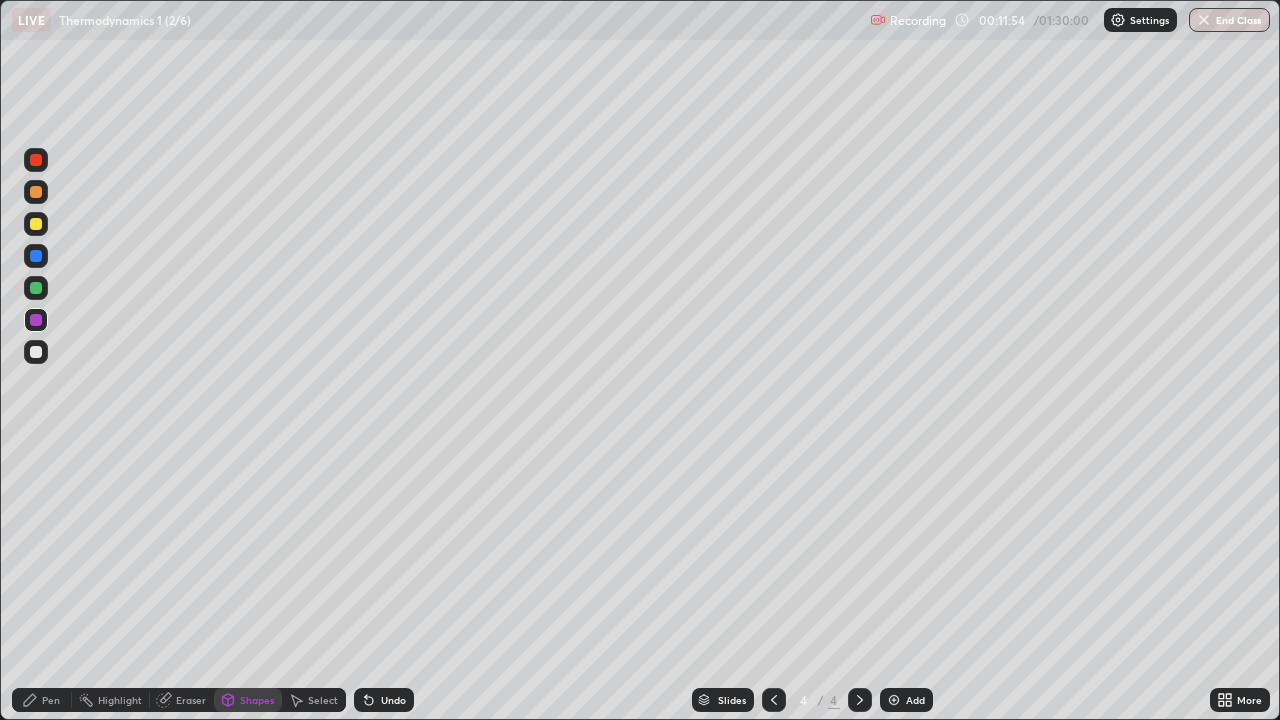 click on "Eraser" at bounding box center (191, 700) 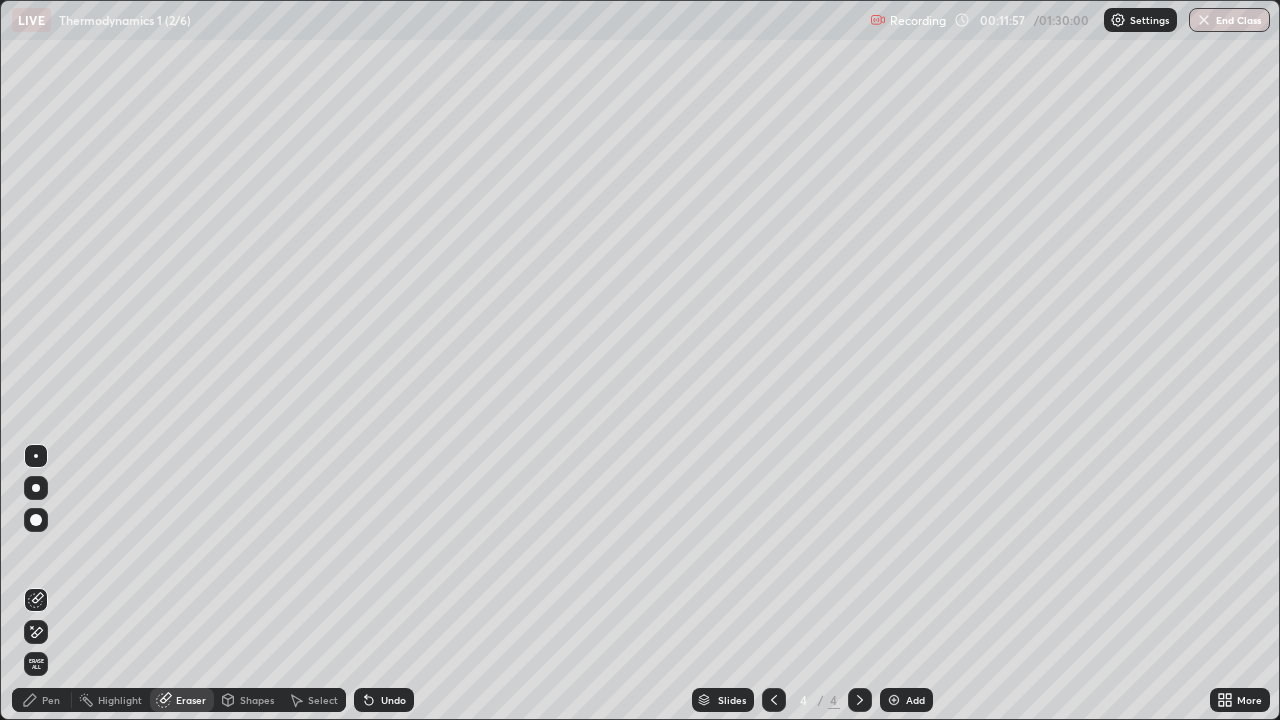 click on "Pen" at bounding box center [51, 700] 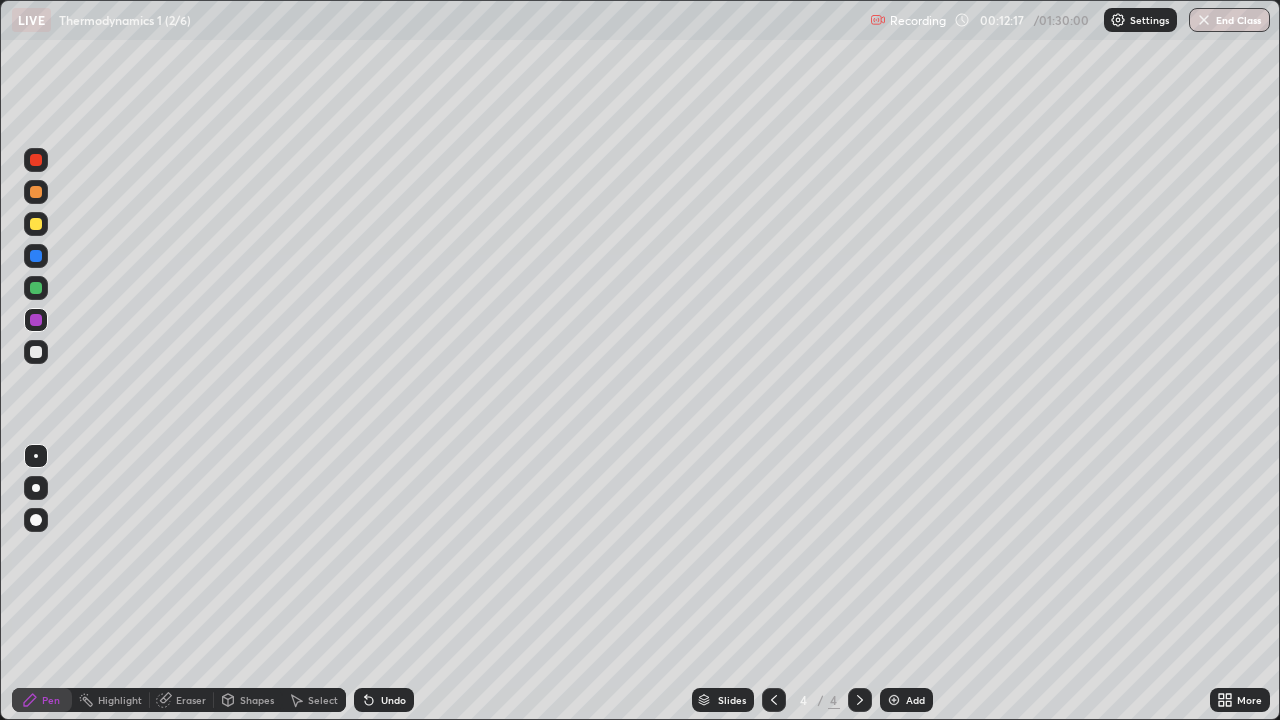 click at bounding box center (36, 352) 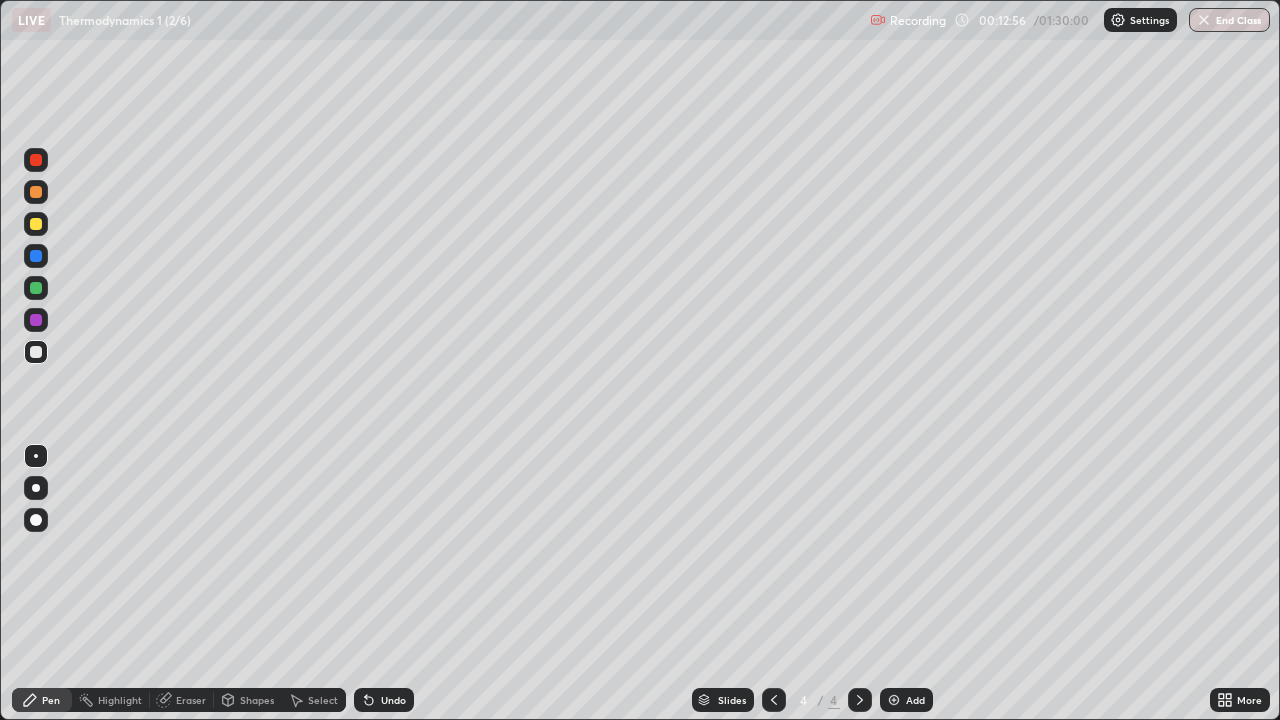 click at bounding box center [894, 700] 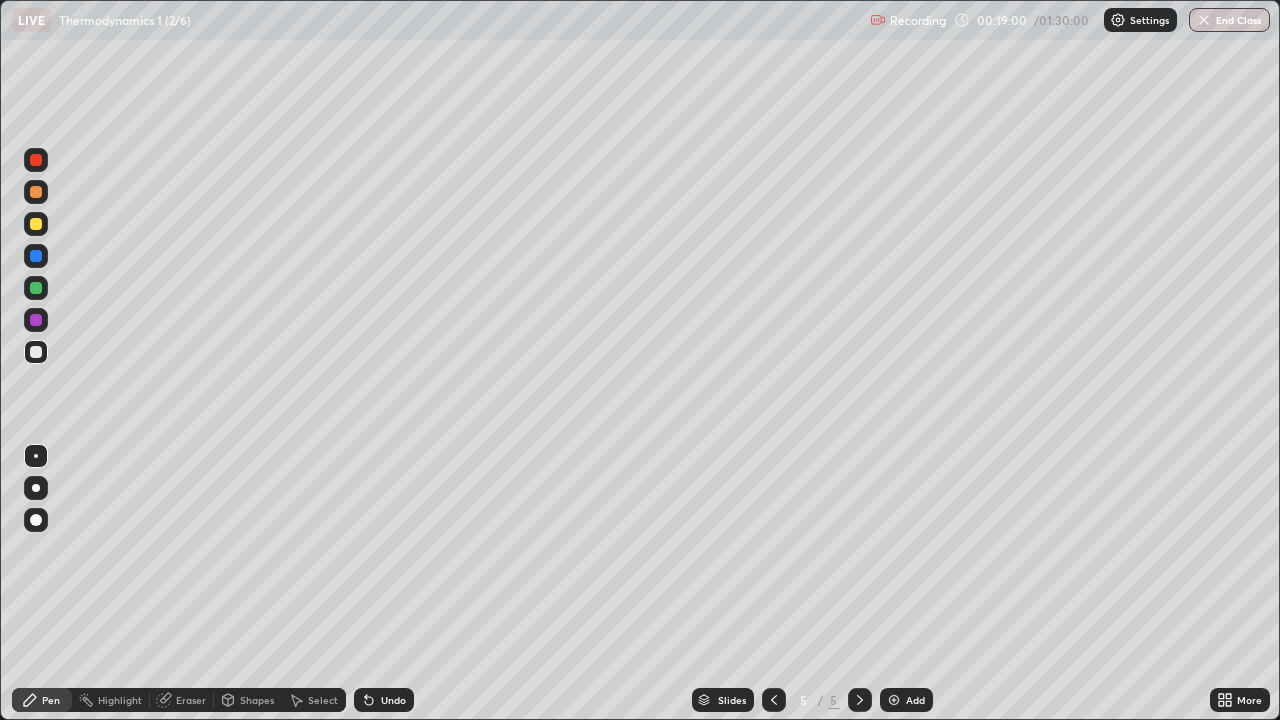 click on "Add" at bounding box center (906, 700) 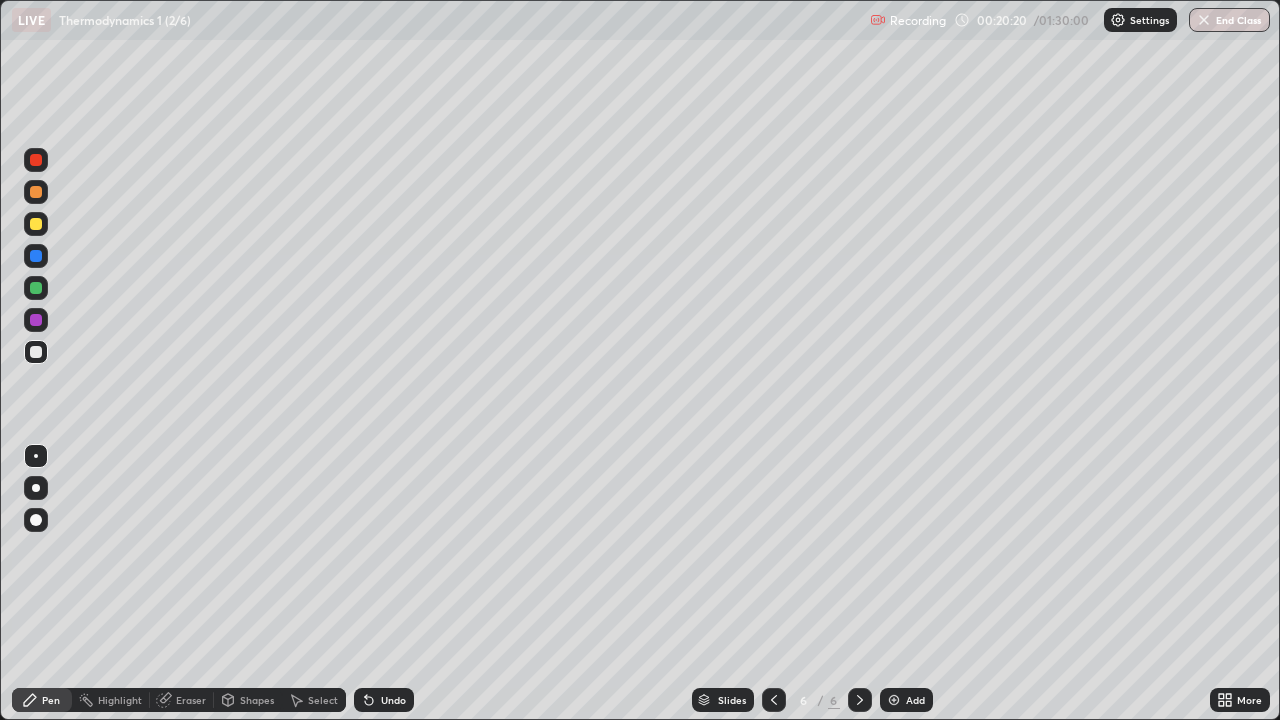 click 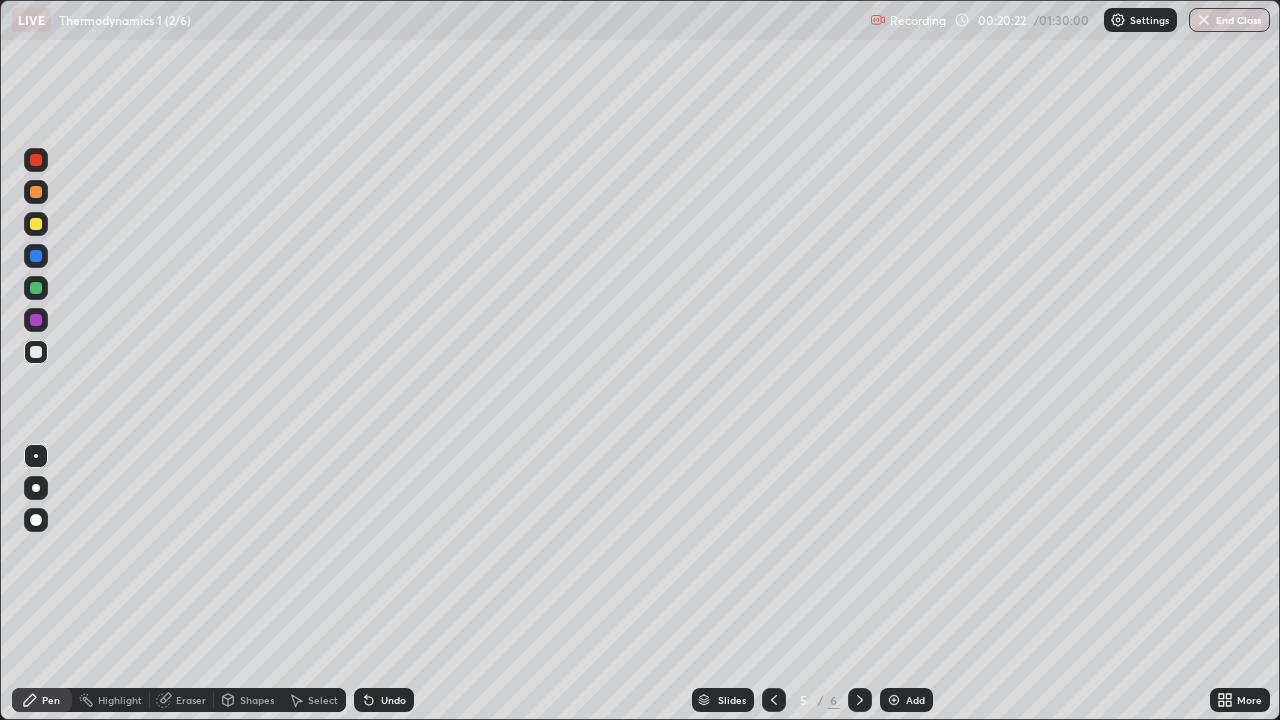 click 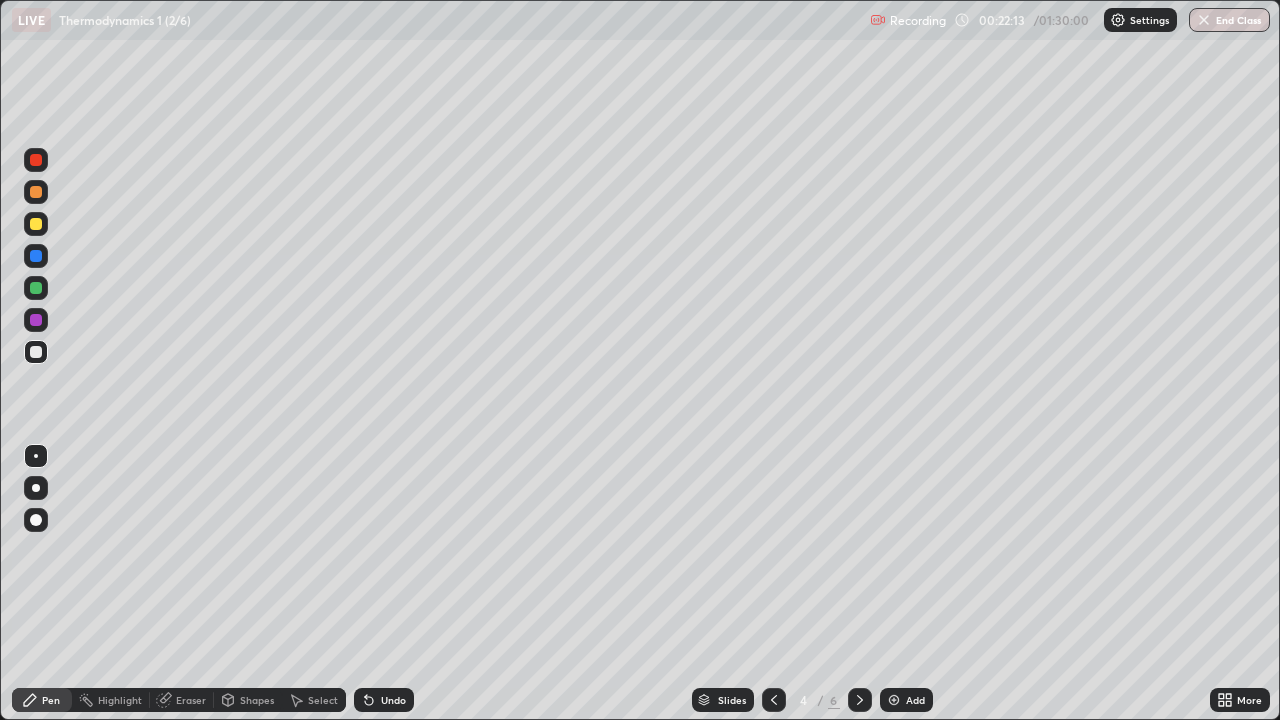 click at bounding box center [860, 700] 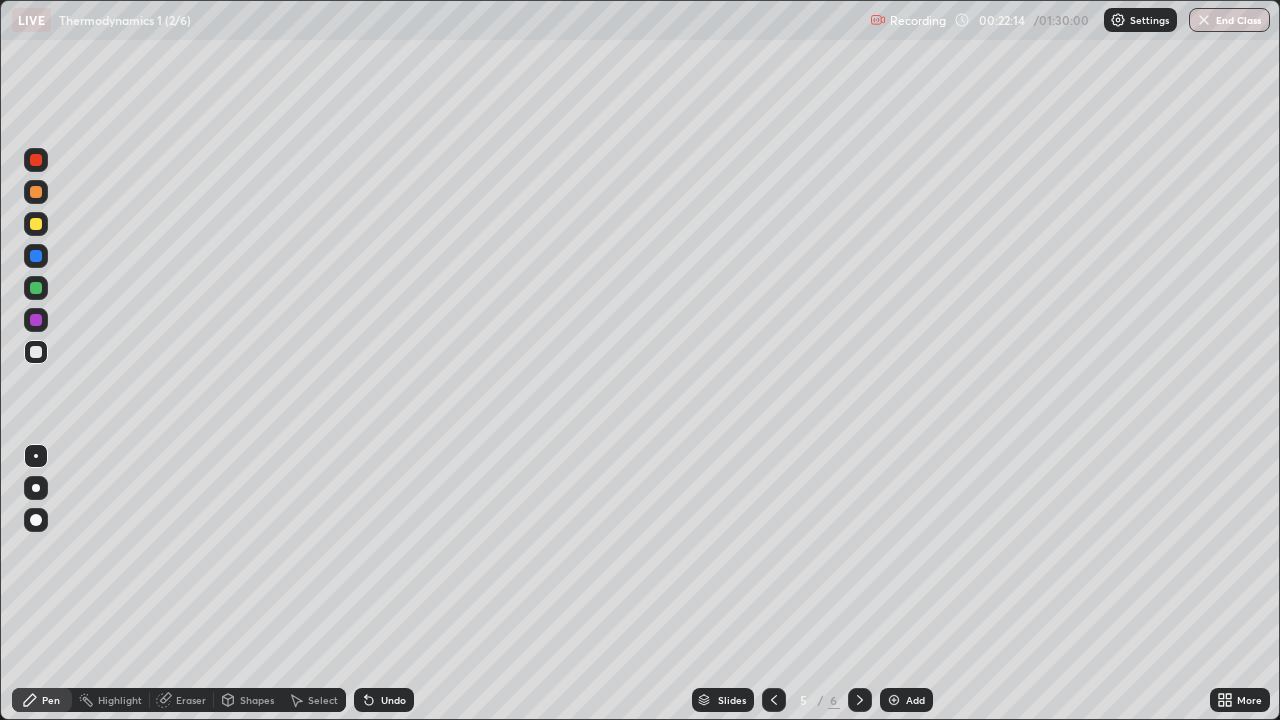 click at bounding box center [860, 700] 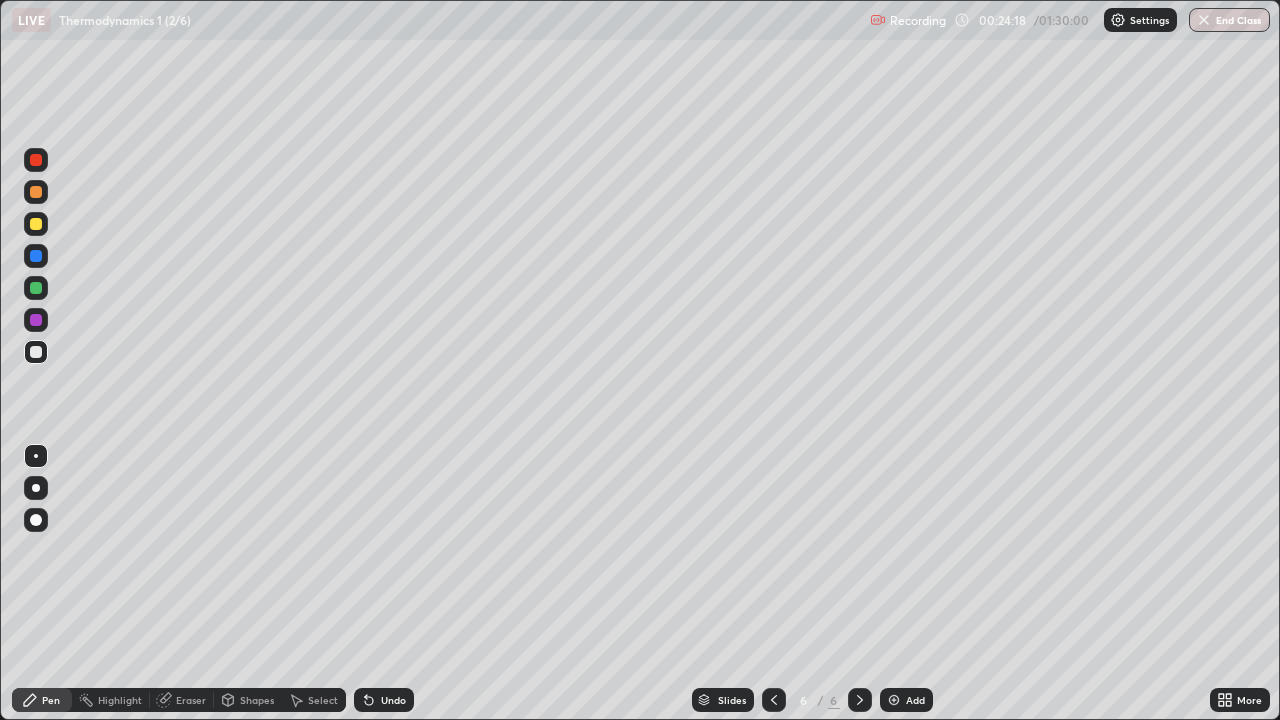 click on "Shapes" at bounding box center [257, 700] 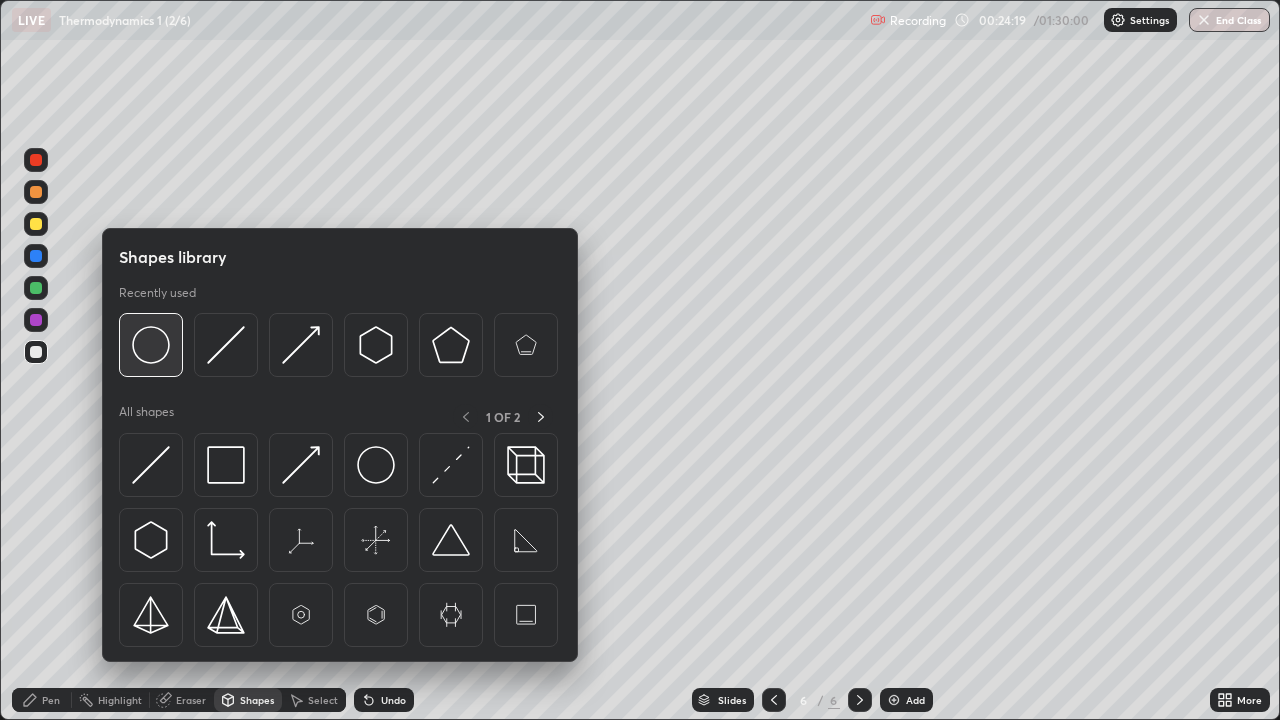 click at bounding box center (151, 345) 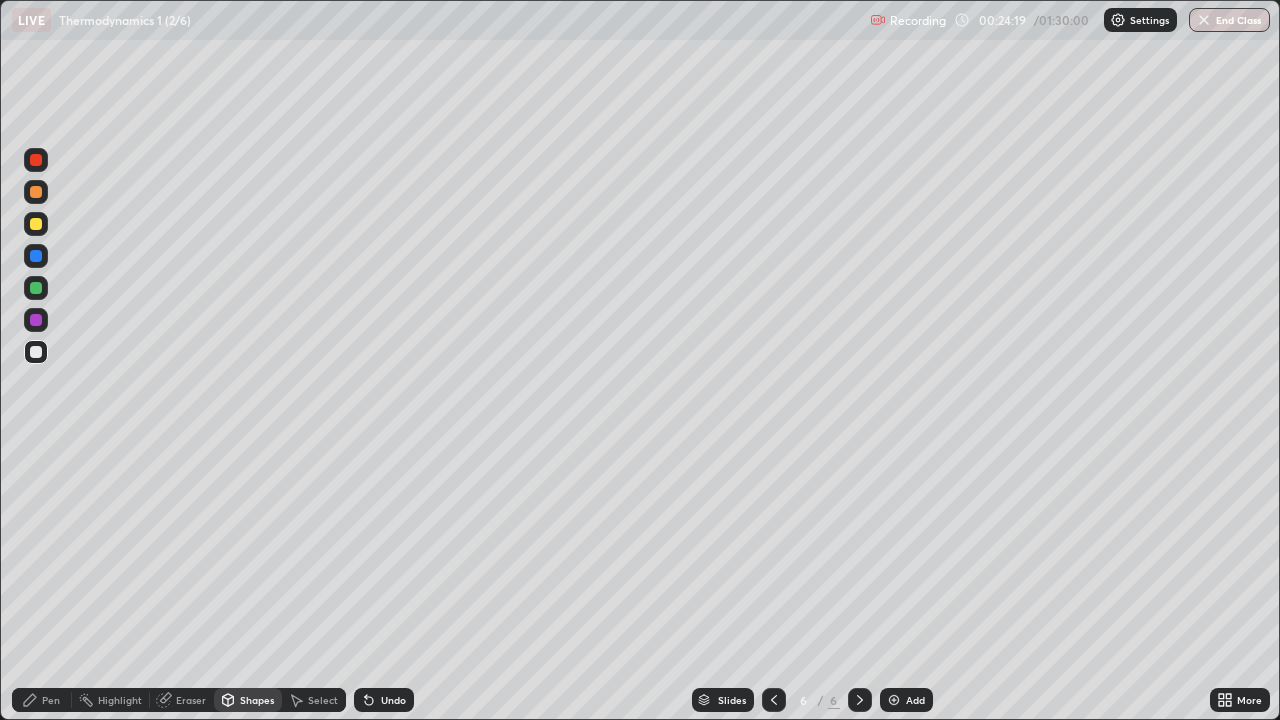 click at bounding box center (36, 320) 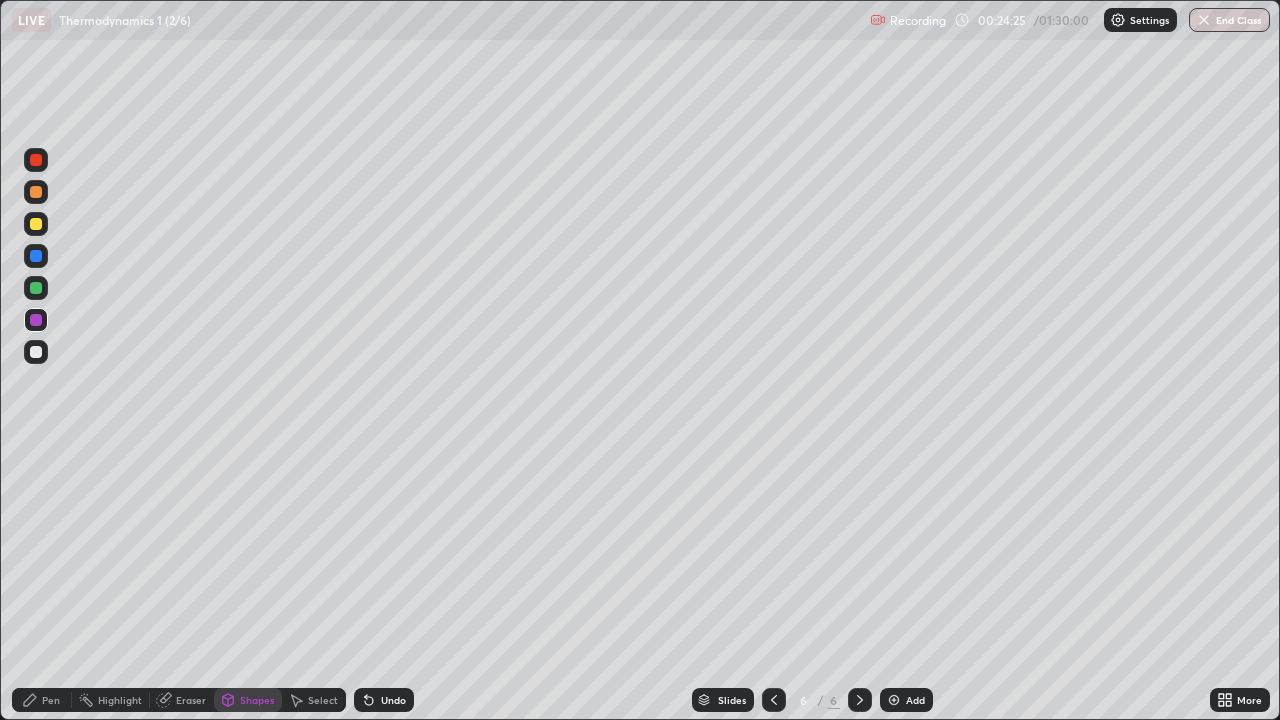 click on "Pen" at bounding box center [51, 700] 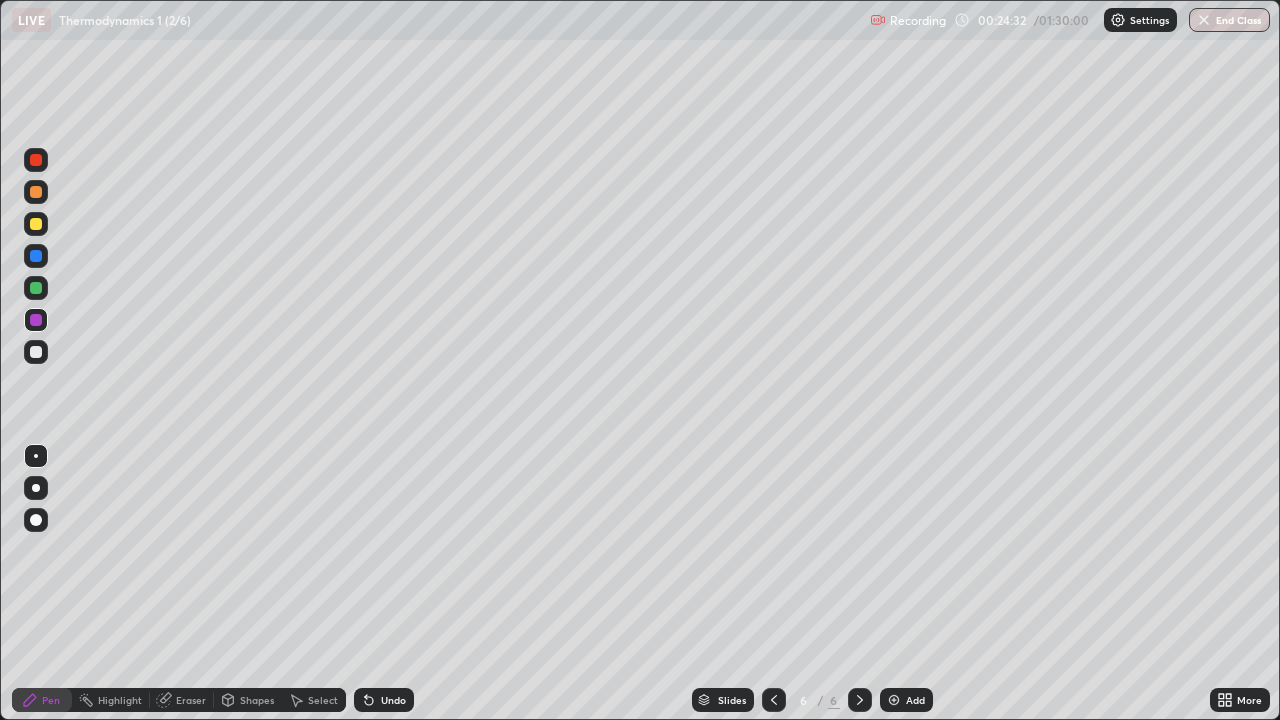 click at bounding box center [36, 160] 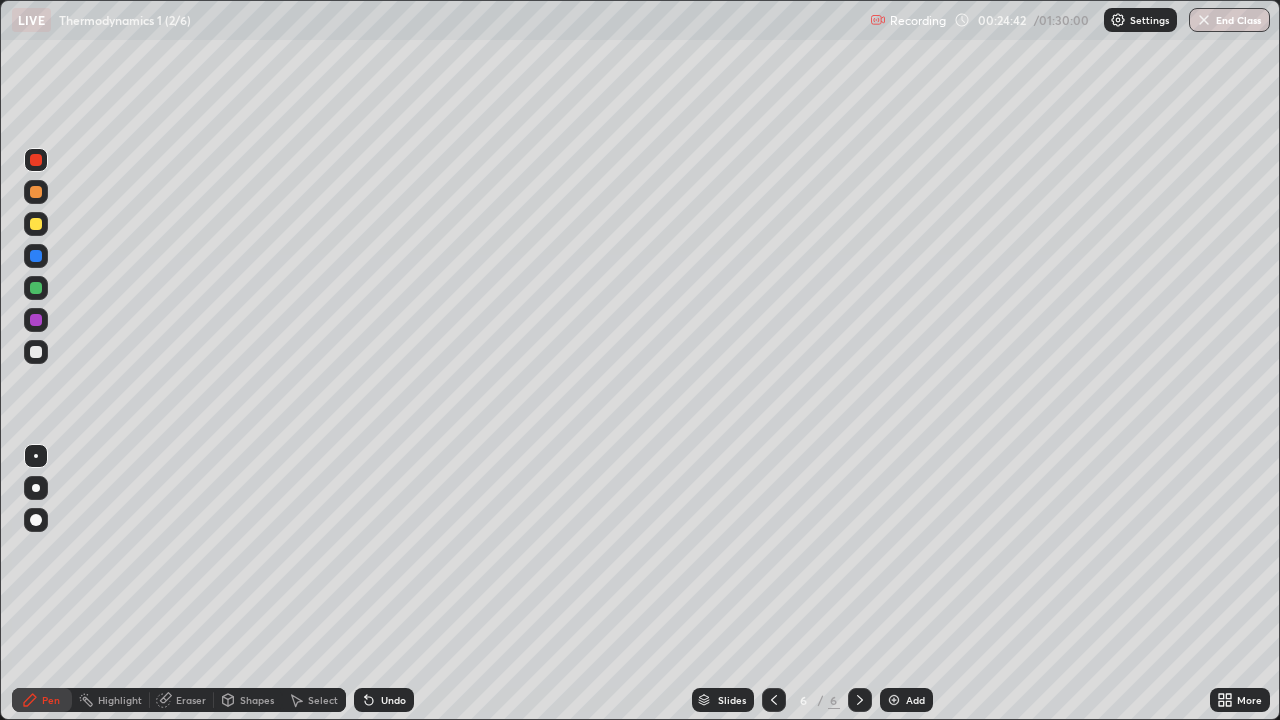 click on "Shapes" at bounding box center [257, 700] 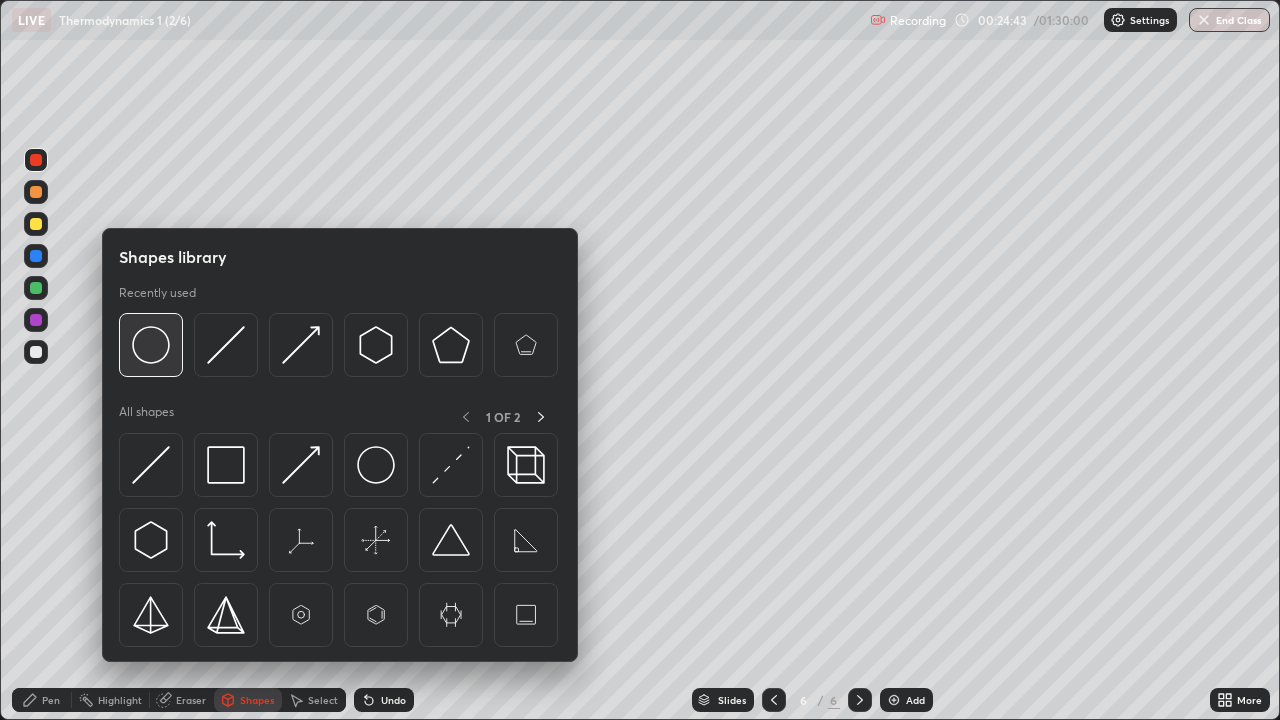 click at bounding box center (151, 345) 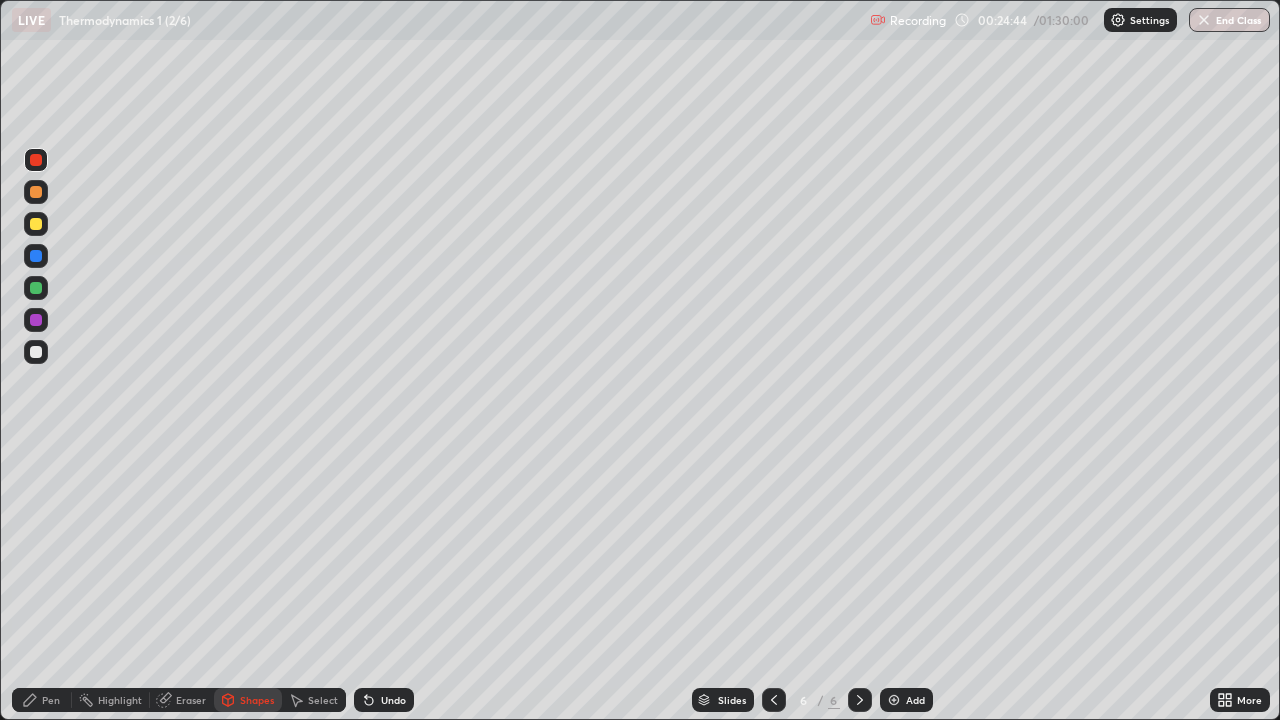 click at bounding box center (36, 320) 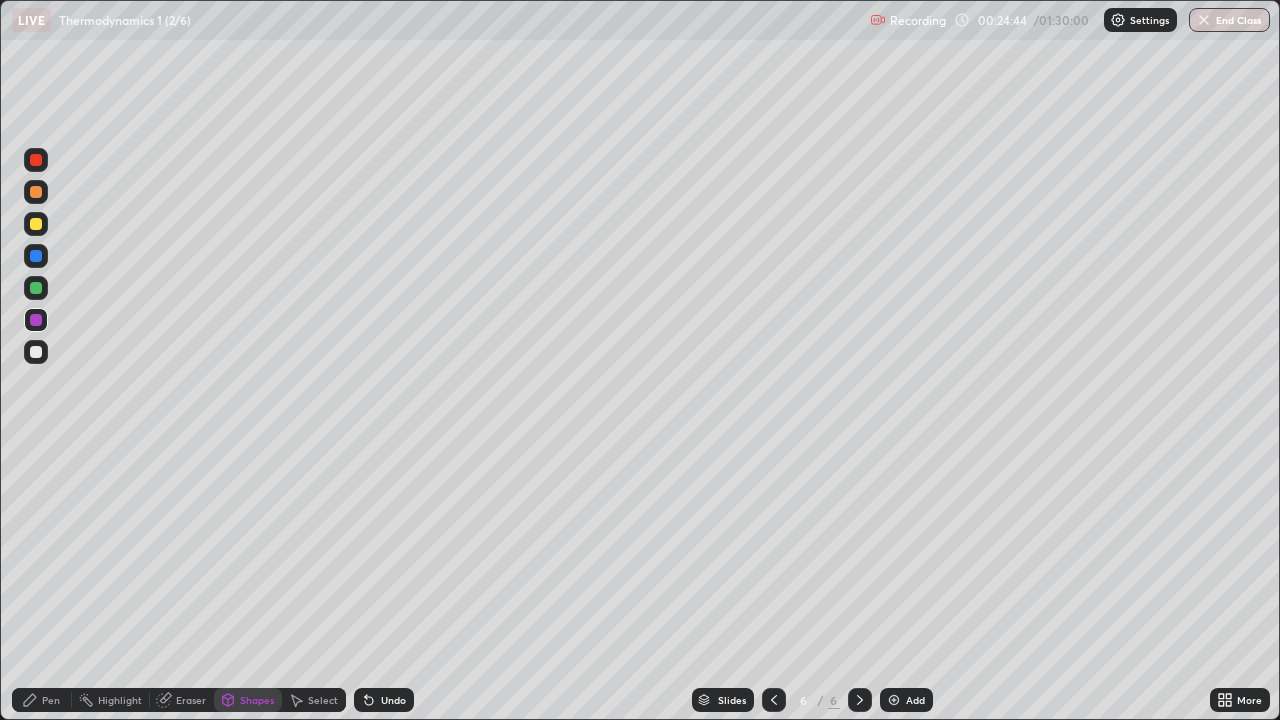 click at bounding box center (36, 224) 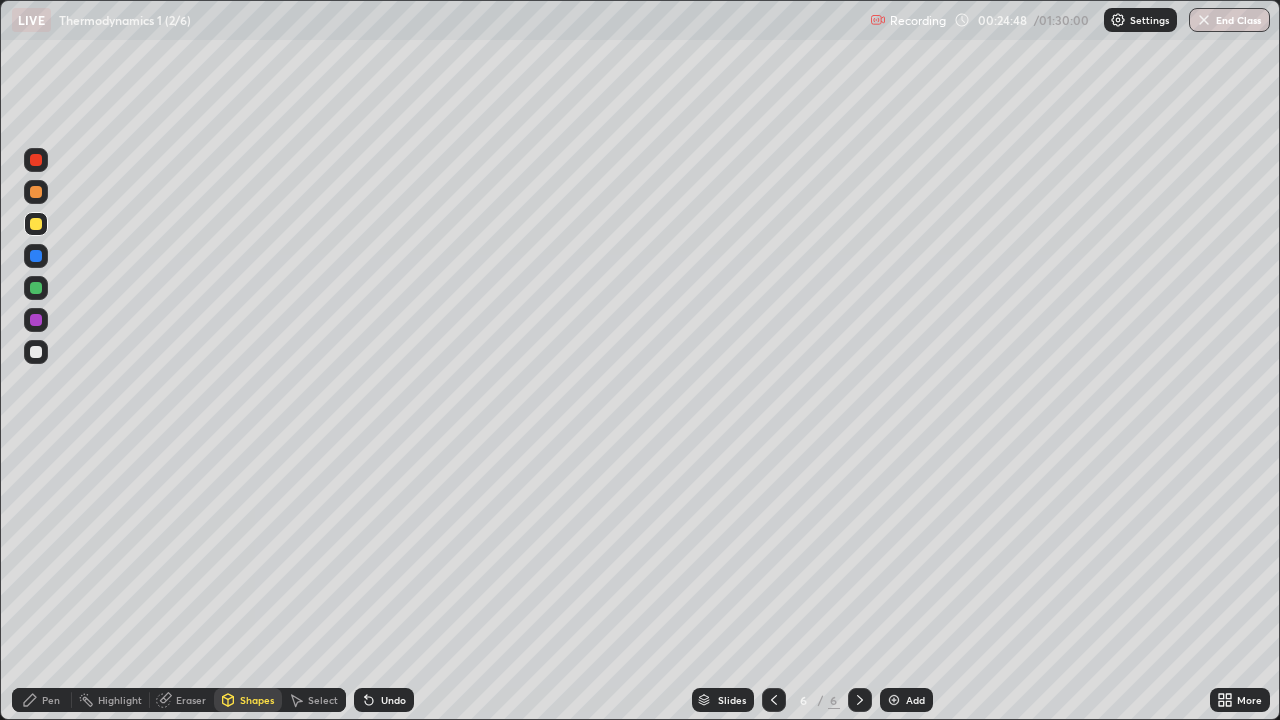 click 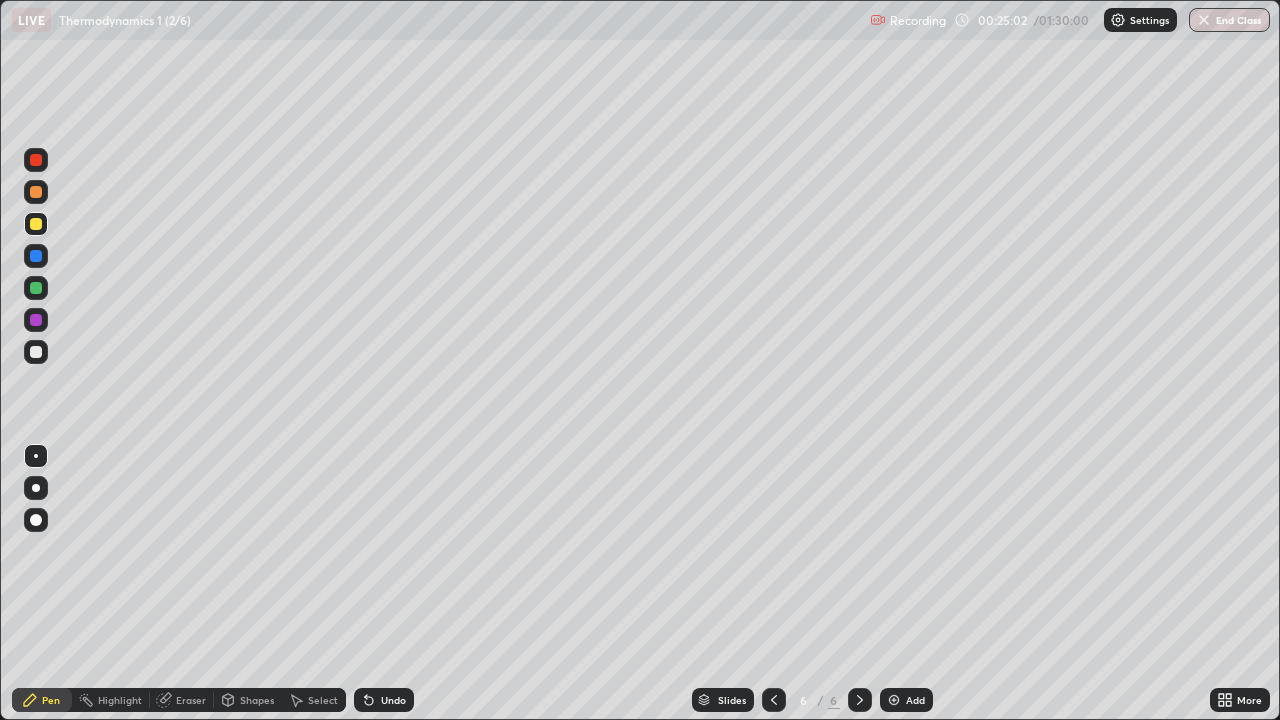 click at bounding box center (36, 352) 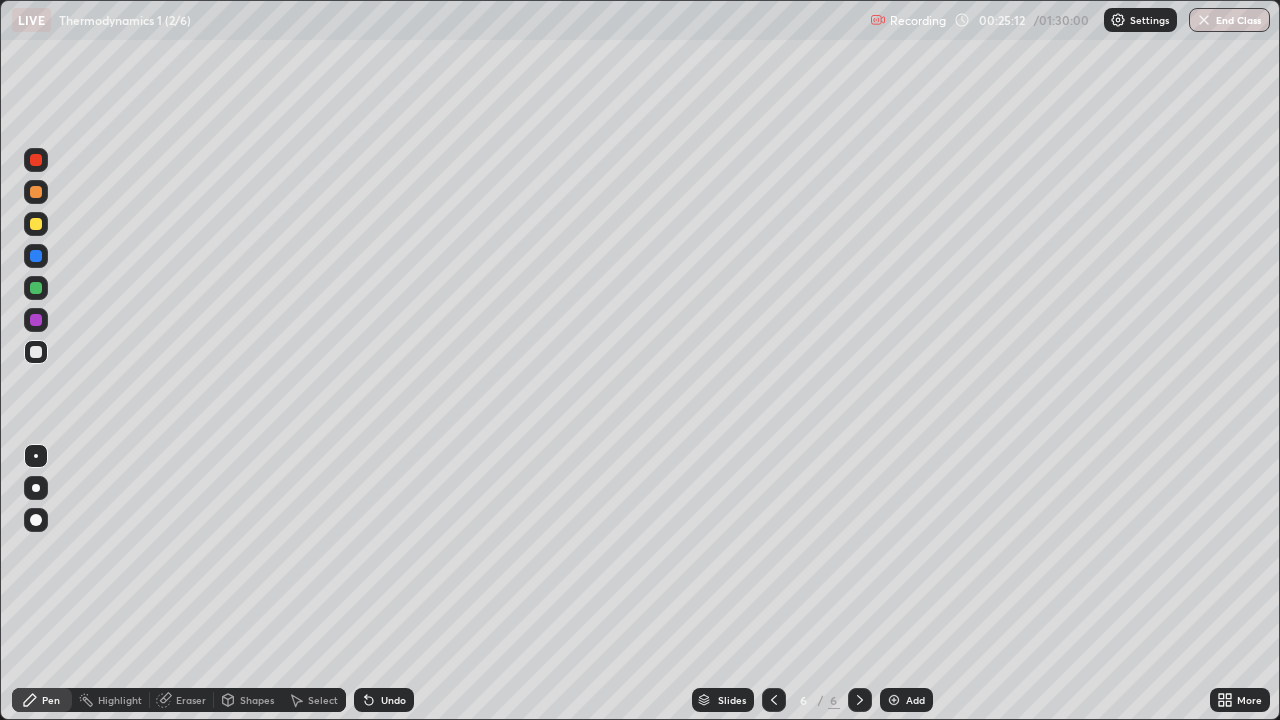 click at bounding box center [36, 160] 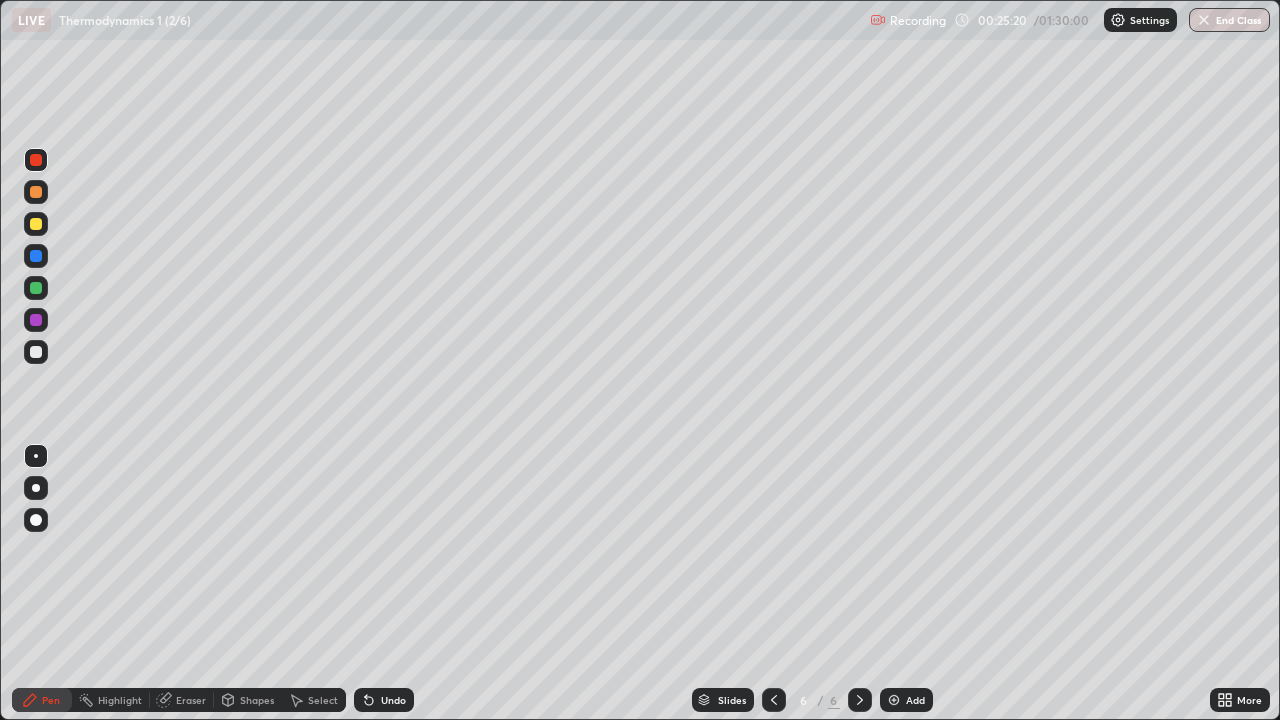 click at bounding box center (36, 160) 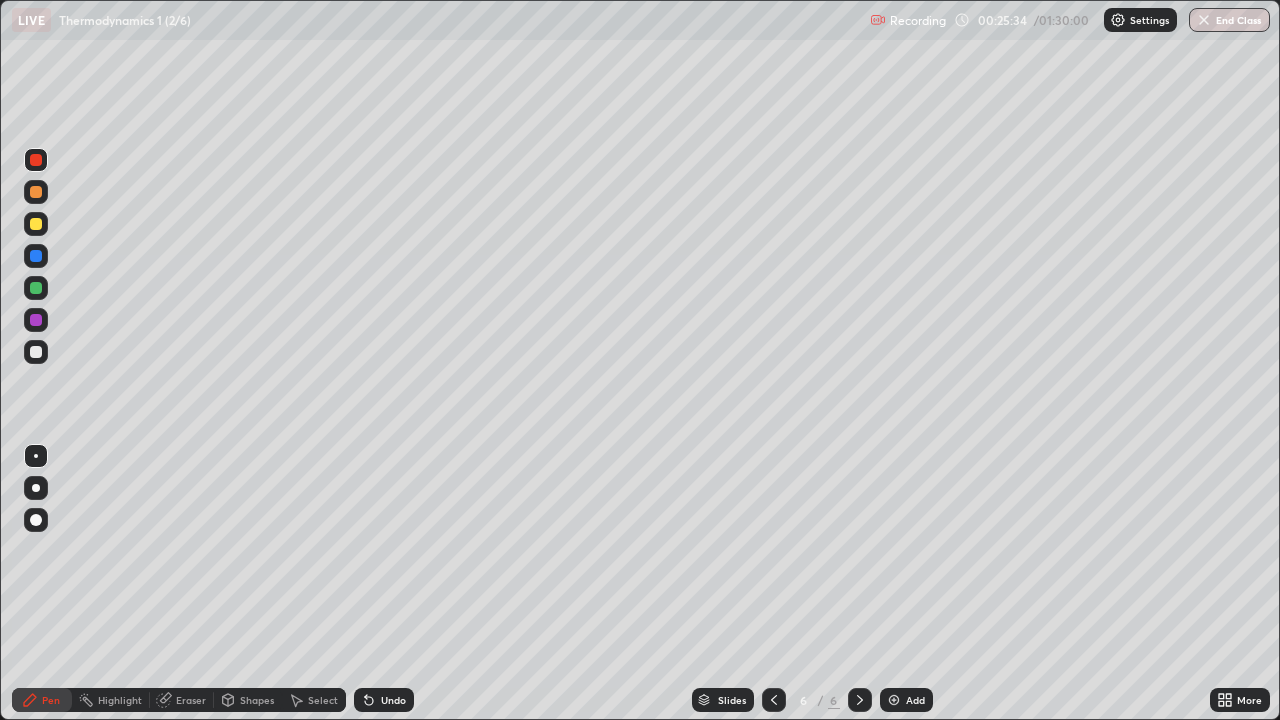 click at bounding box center [36, 320] 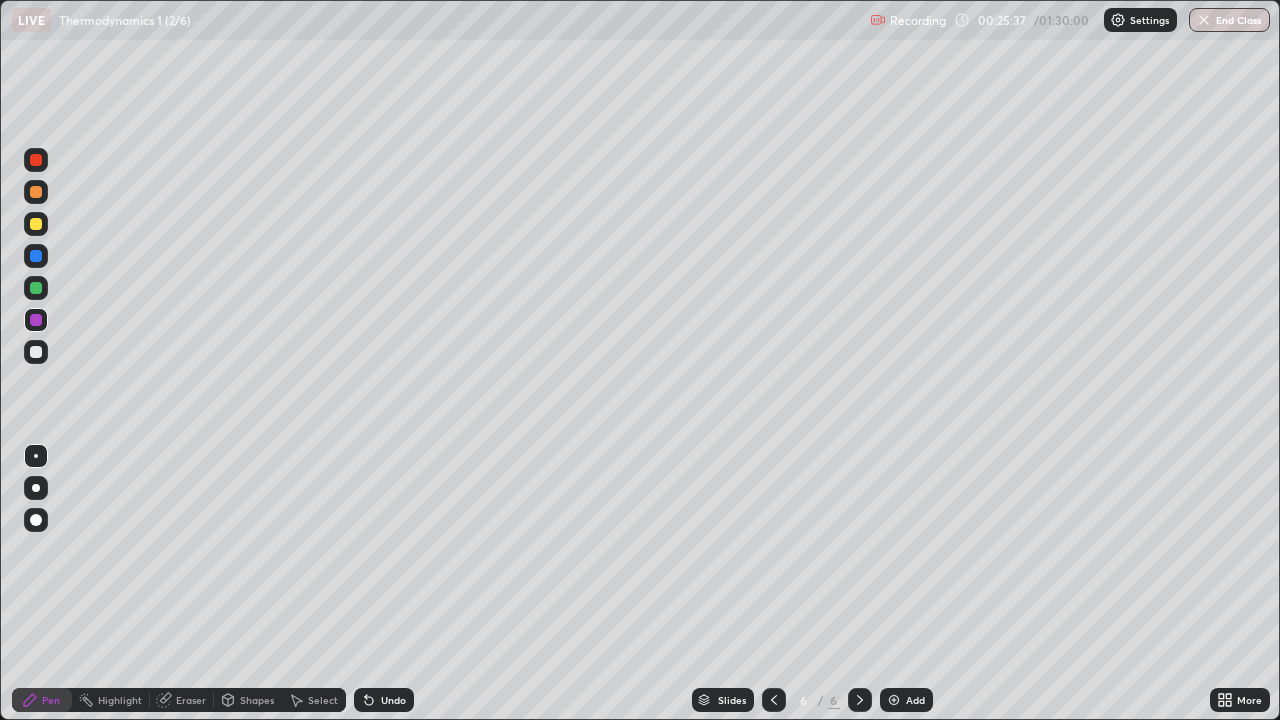 click on "Shapes" at bounding box center [257, 700] 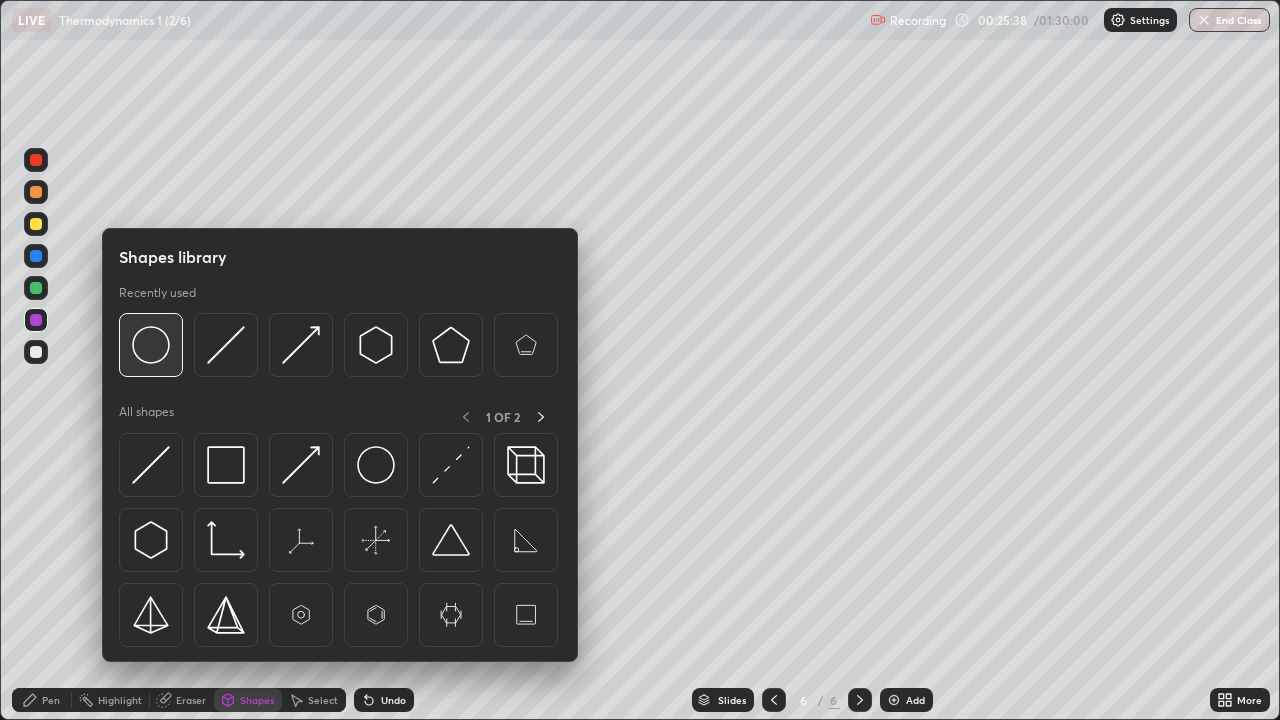 click at bounding box center (151, 345) 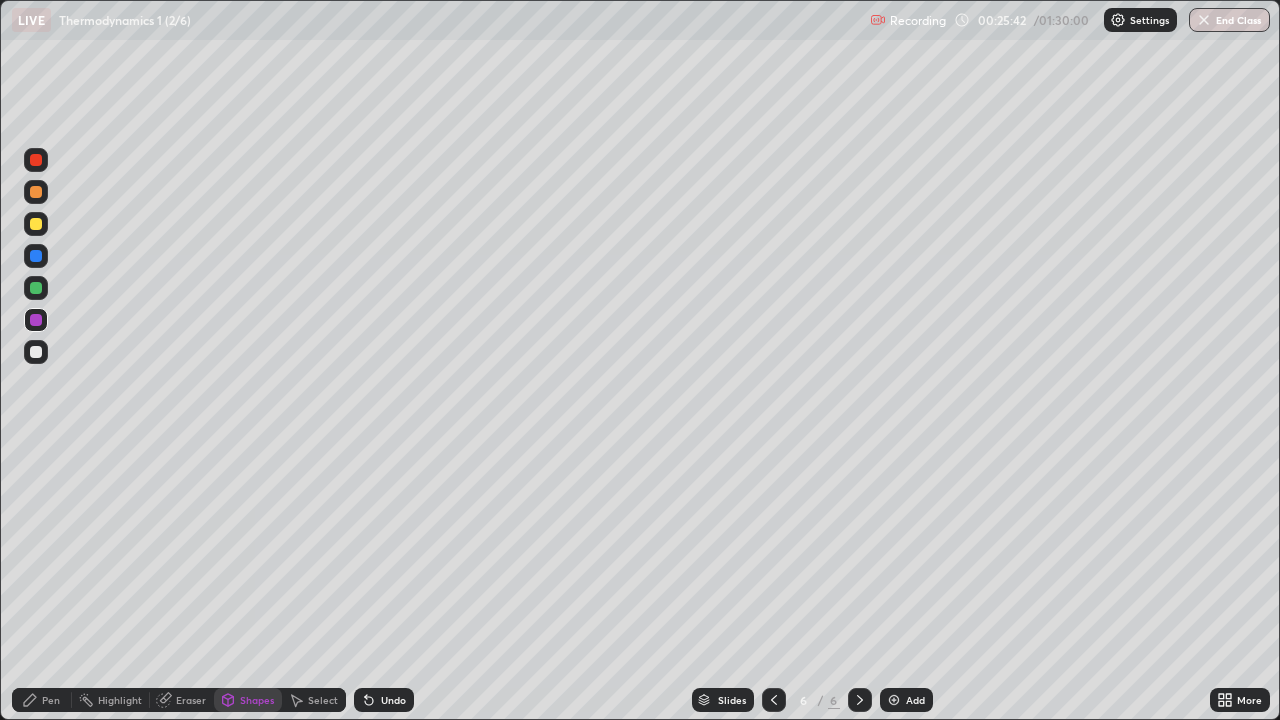click on "Pen" at bounding box center (42, 700) 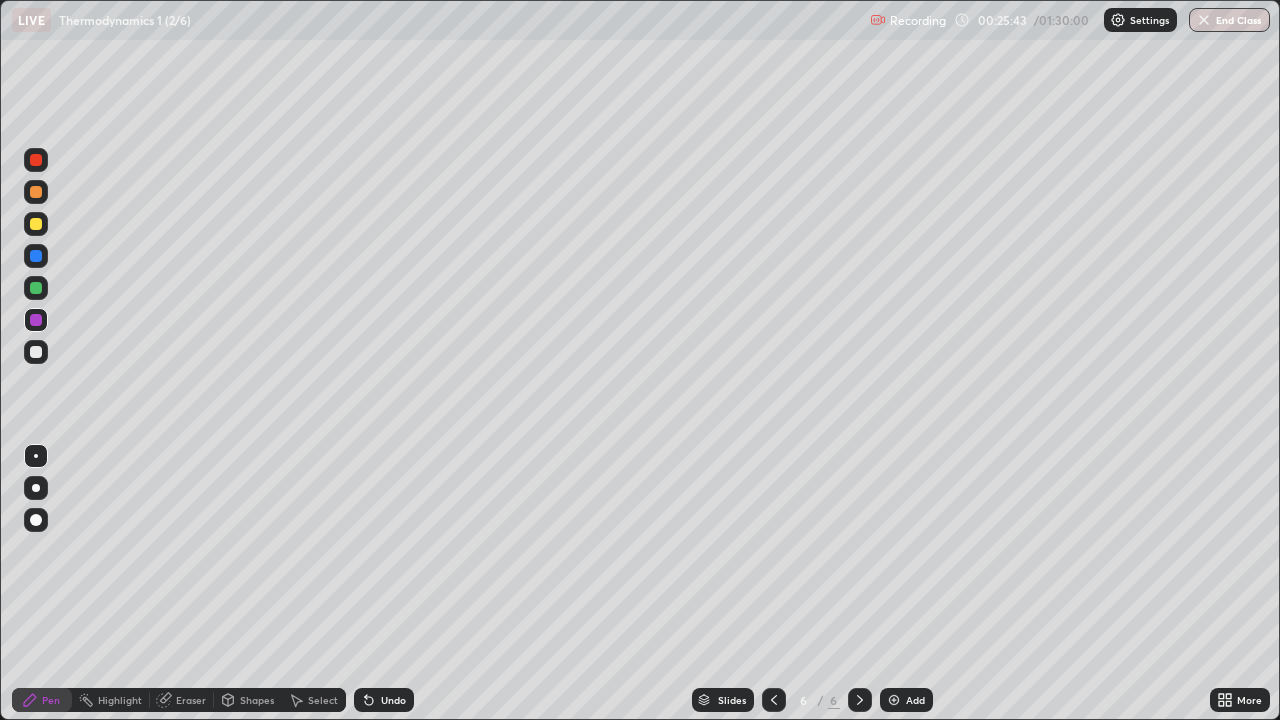 click at bounding box center (36, 224) 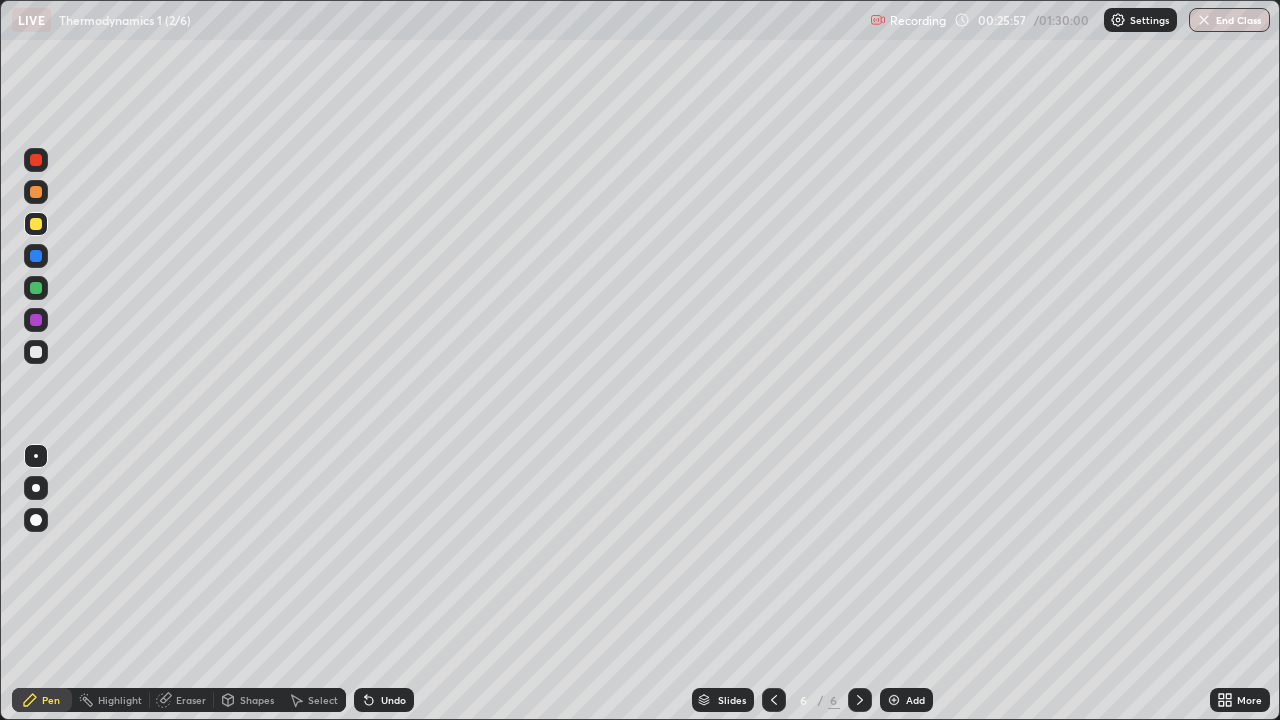 click at bounding box center [36, 352] 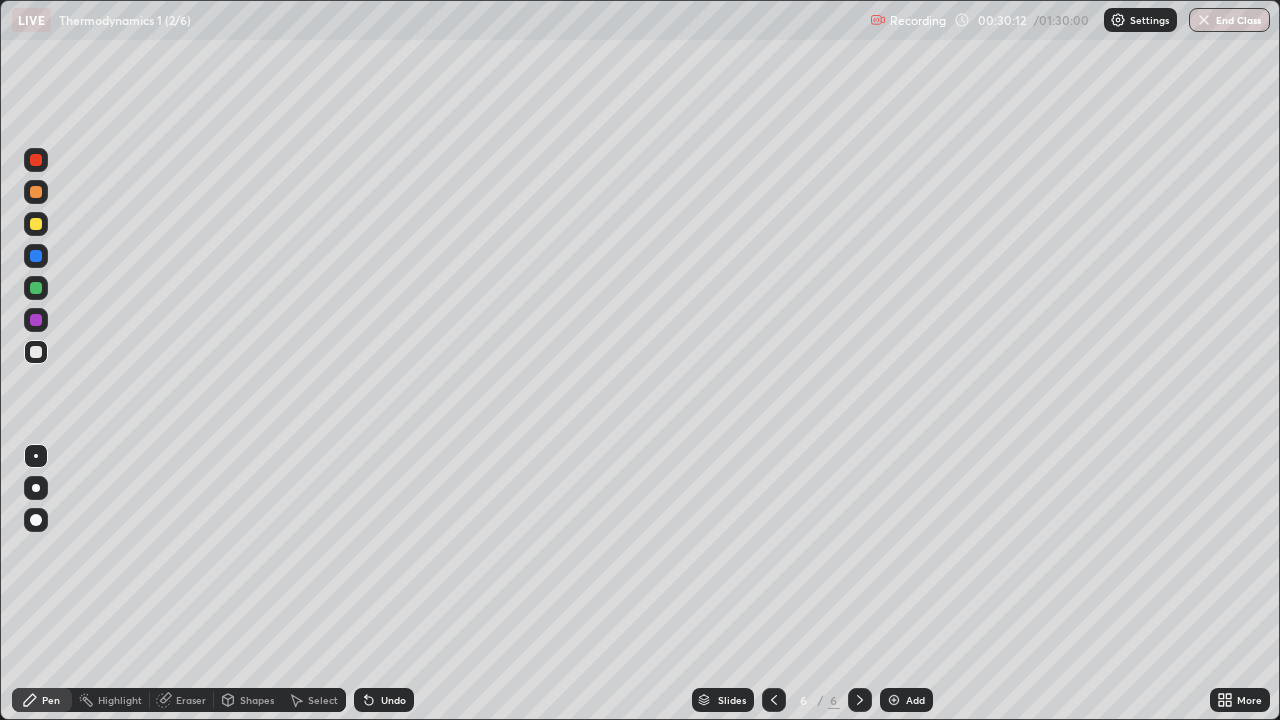 click on "Shapes" at bounding box center (248, 700) 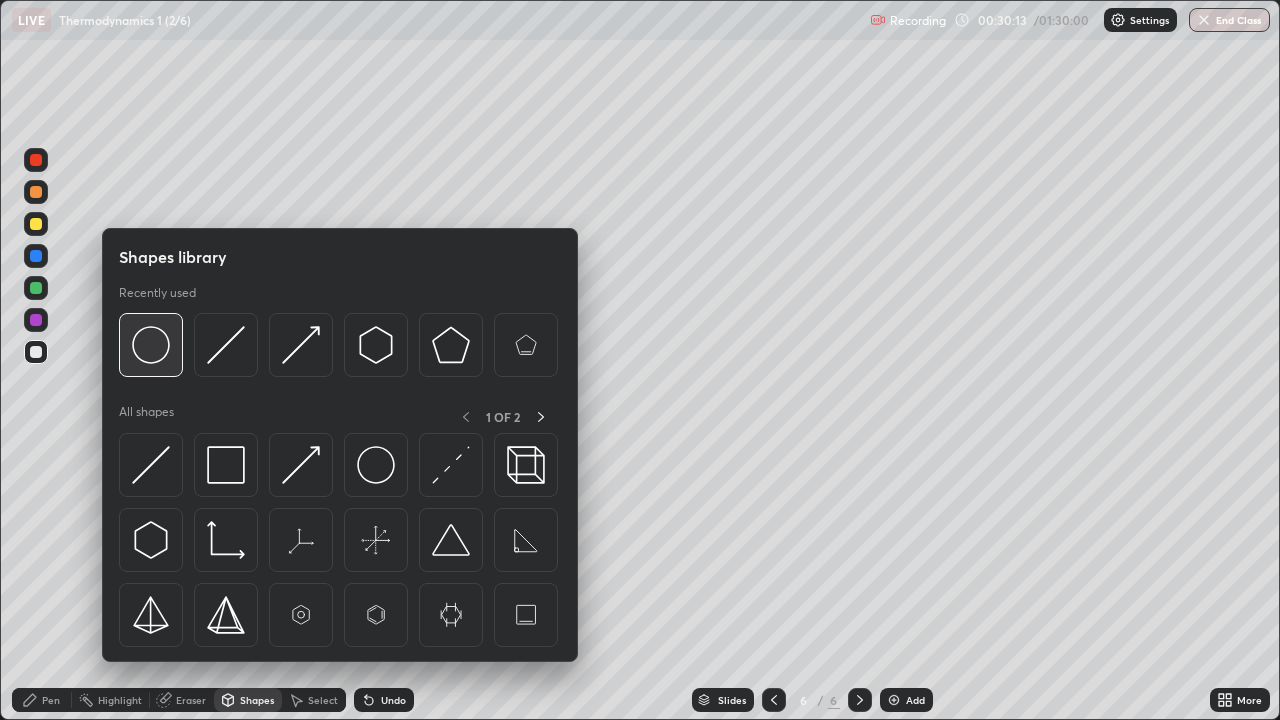 click at bounding box center [151, 345] 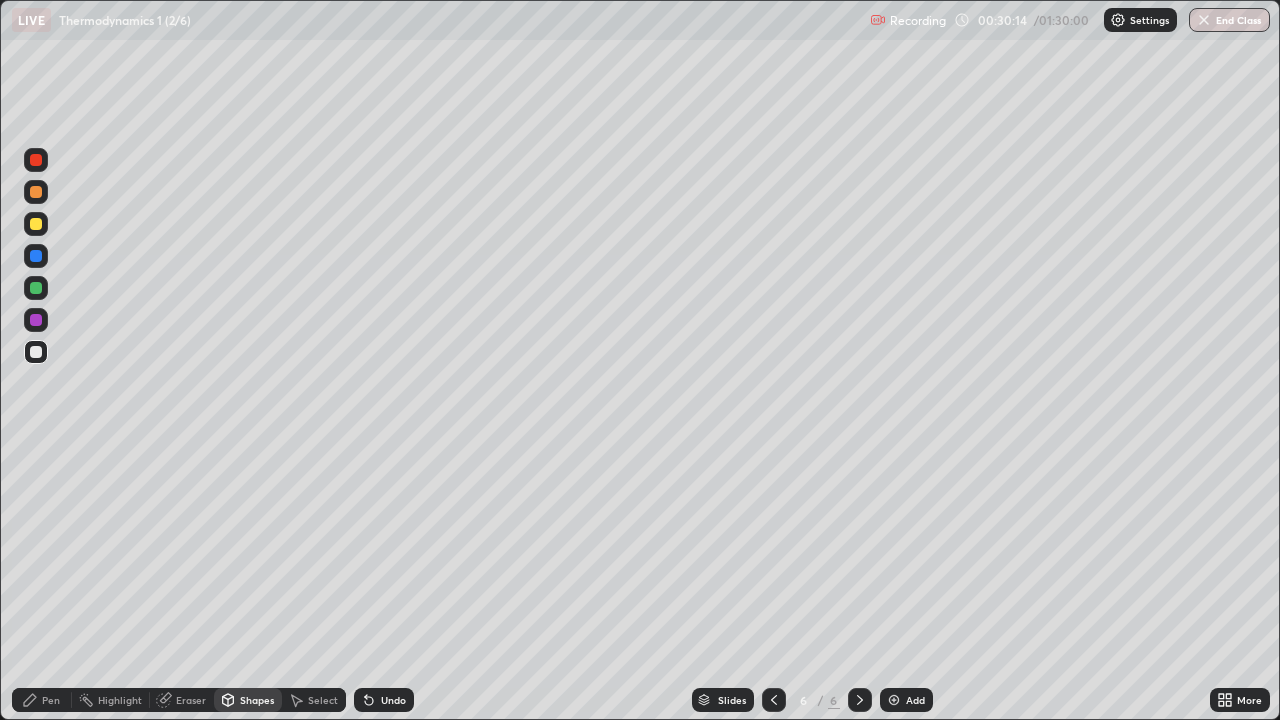 click at bounding box center [36, 288] 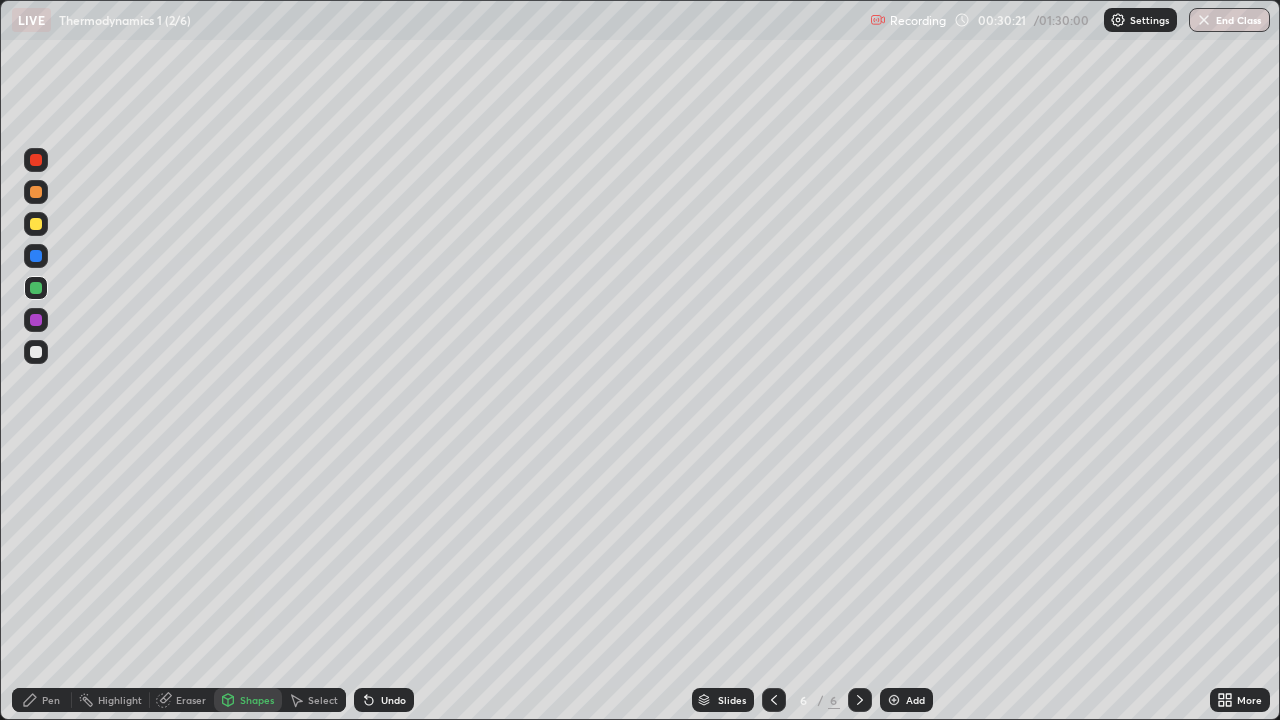 click on "Pen" at bounding box center [51, 700] 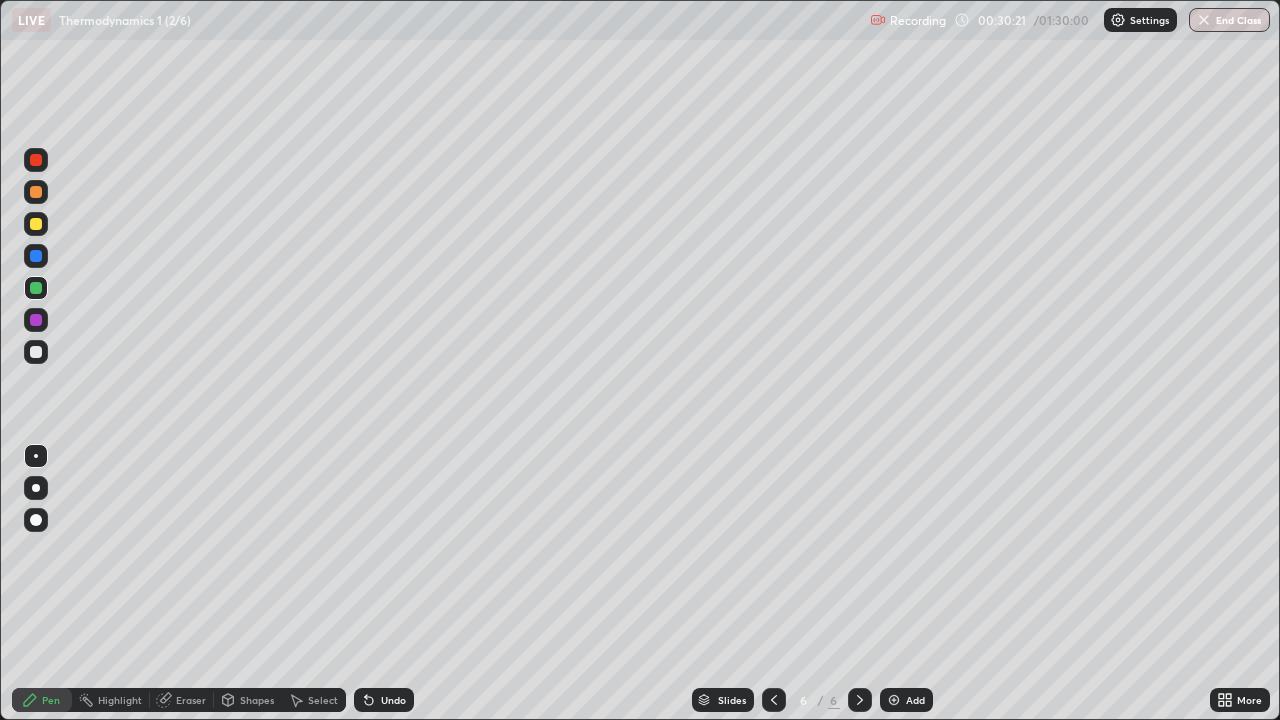 click at bounding box center [36, 352] 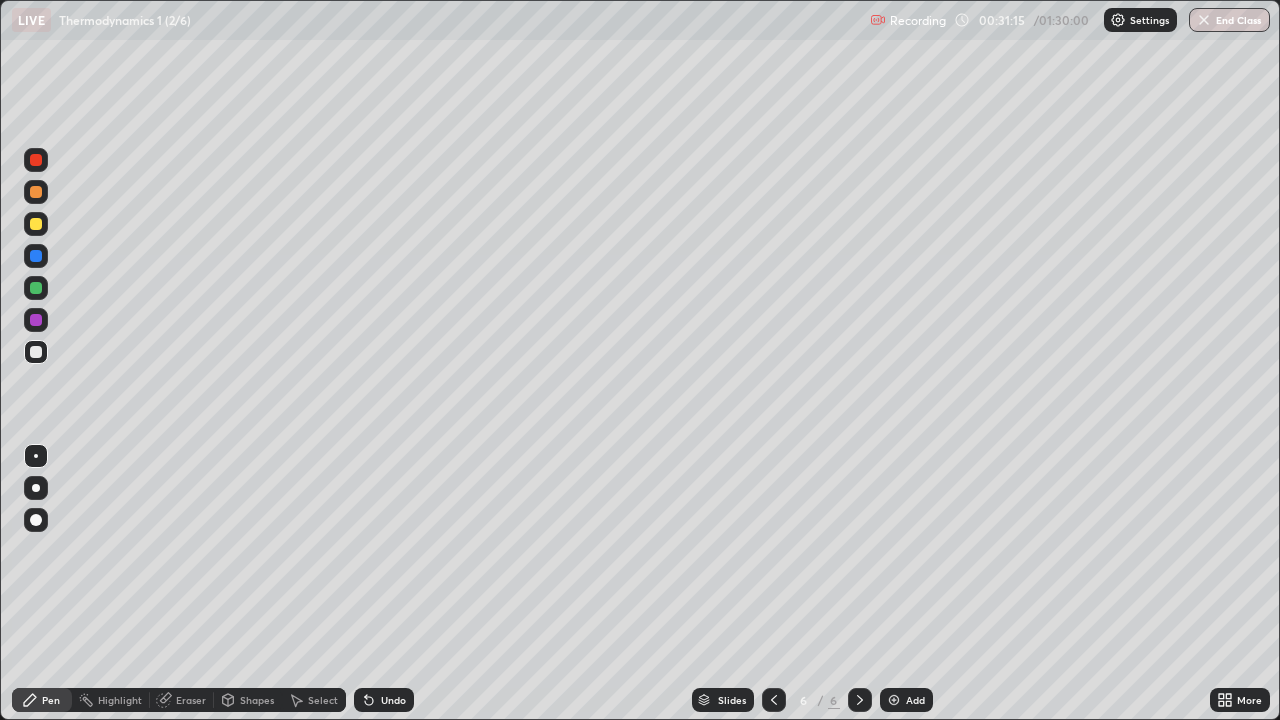 click at bounding box center (36, 224) 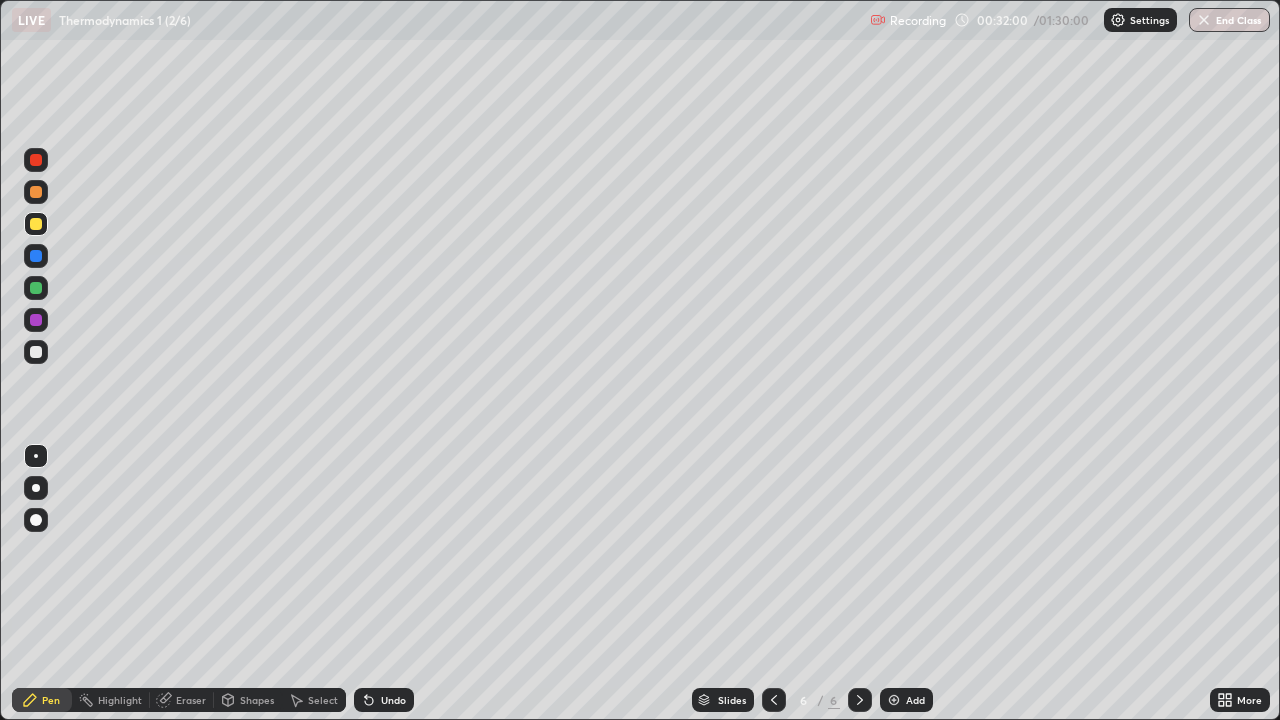 click at bounding box center [36, 352] 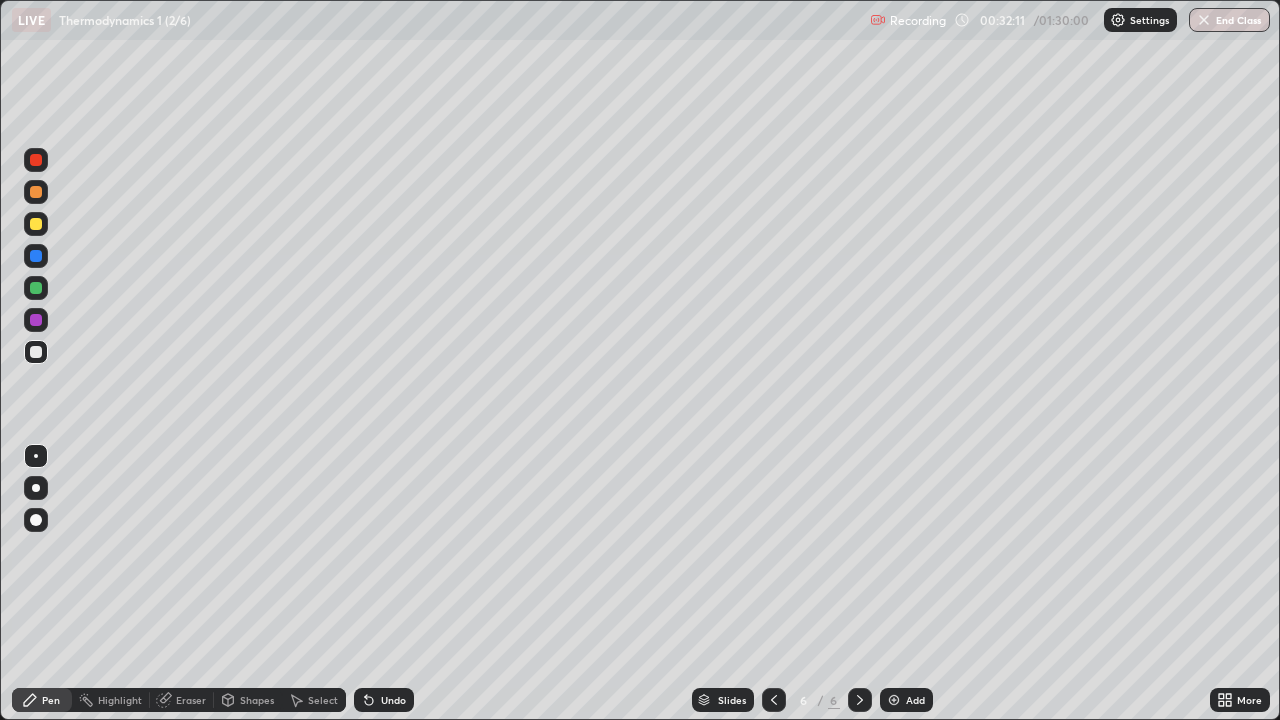 click at bounding box center [894, 700] 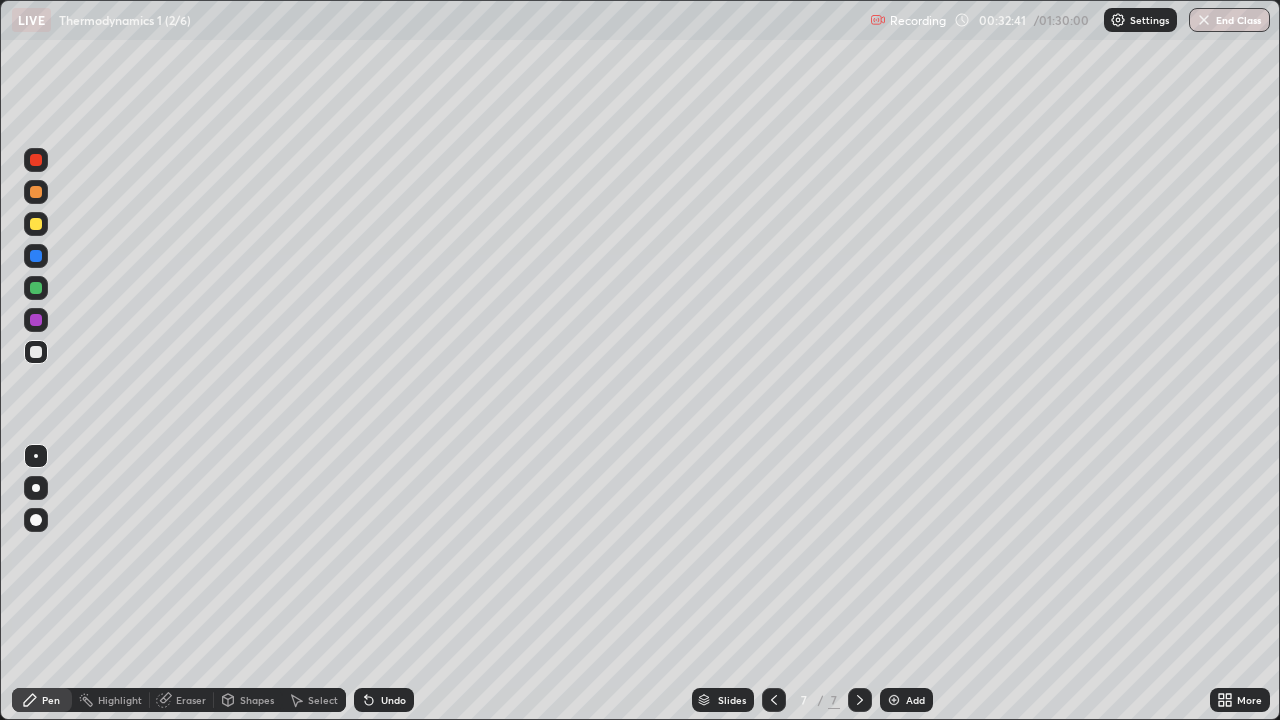 click at bounding box center (36, 352) 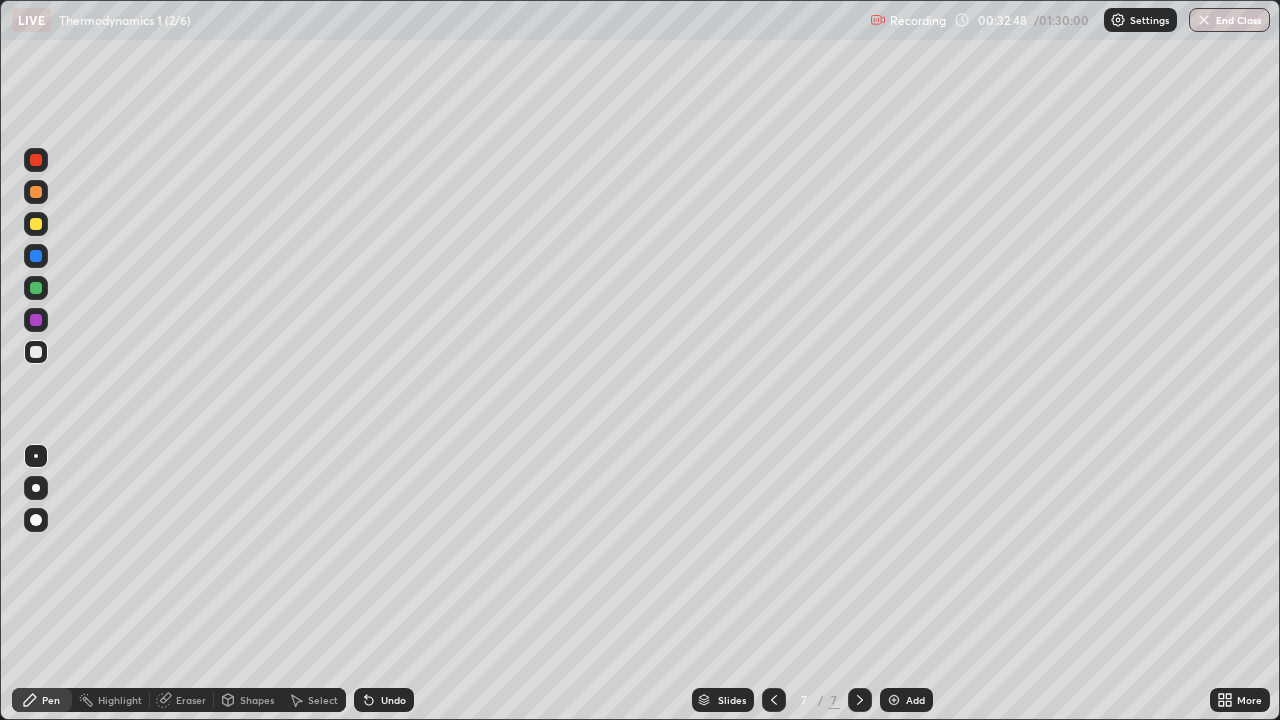 click at bounding box center [36, 160] 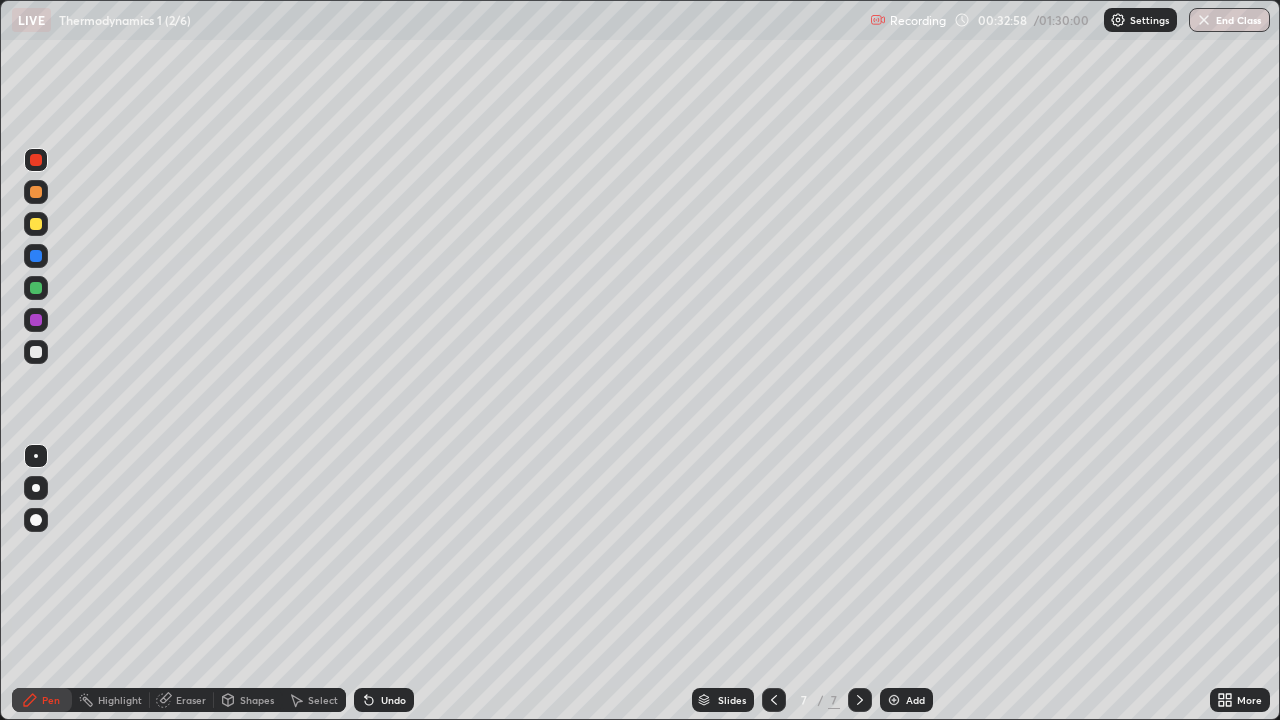 click at bounding box center (36, 352) 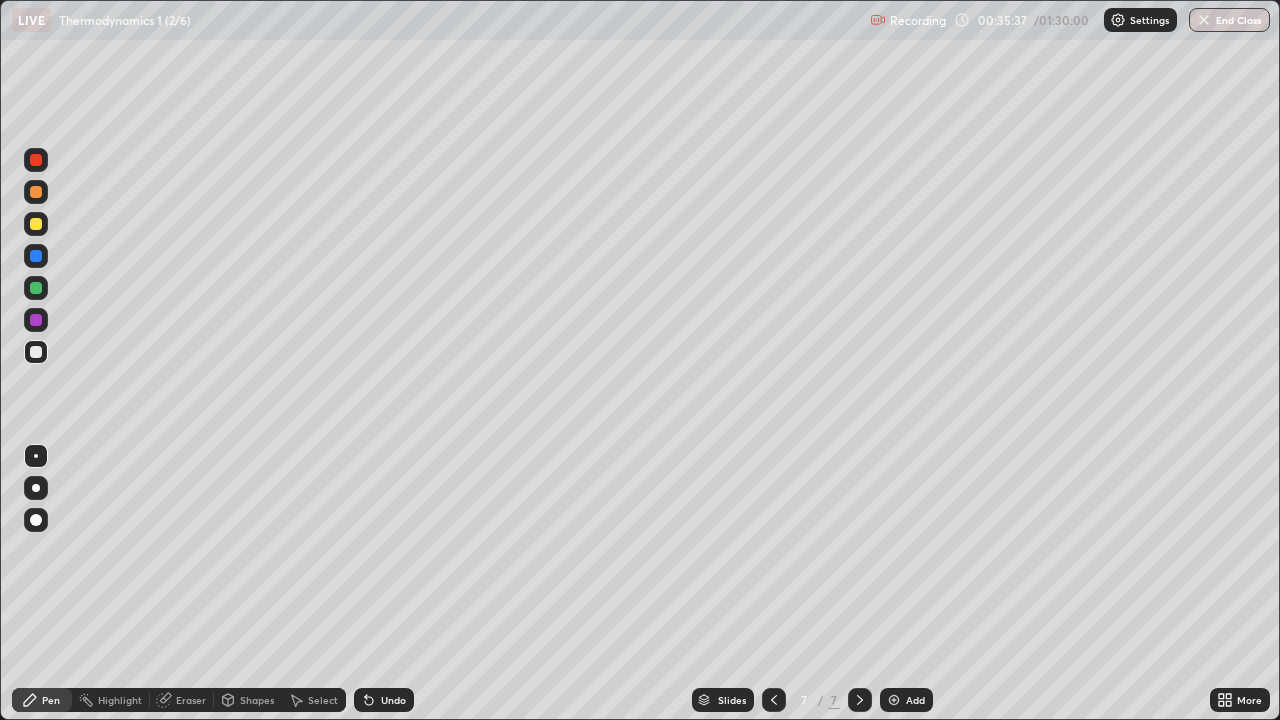 click on "Eraser" at bounding box center (191, 700) 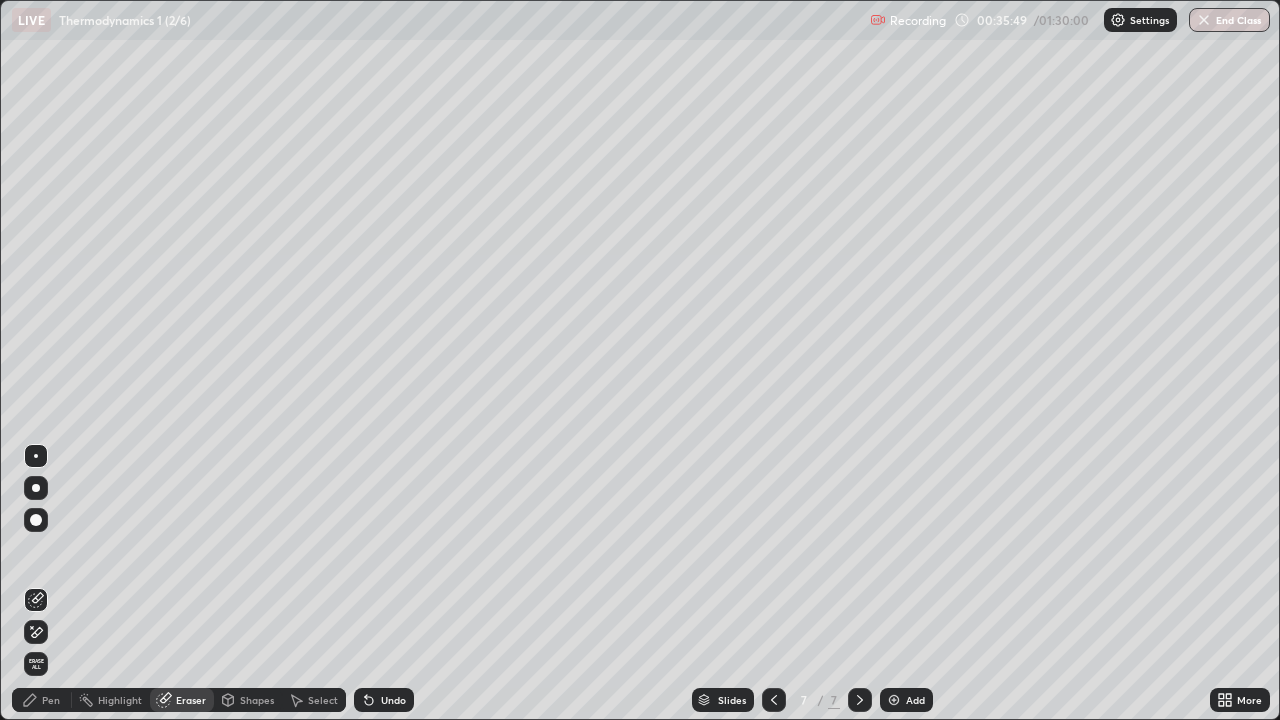 click on "Pen" at bounding box center (51, 700) 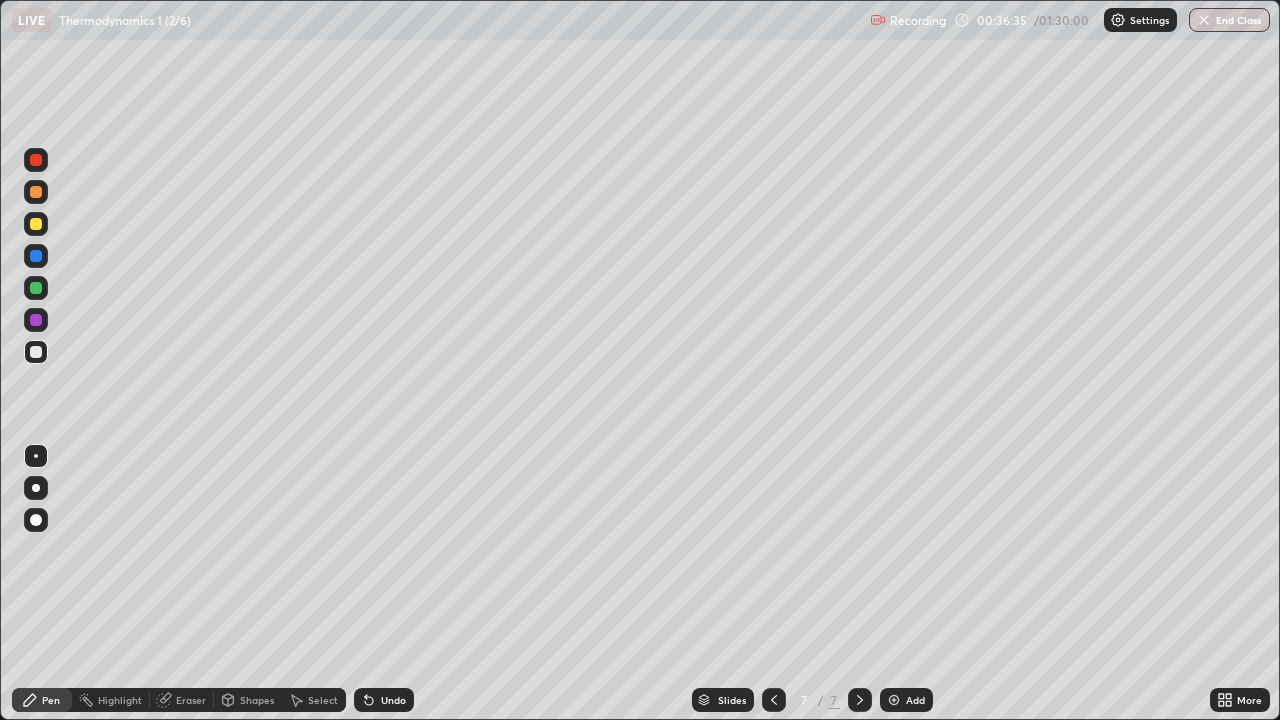click 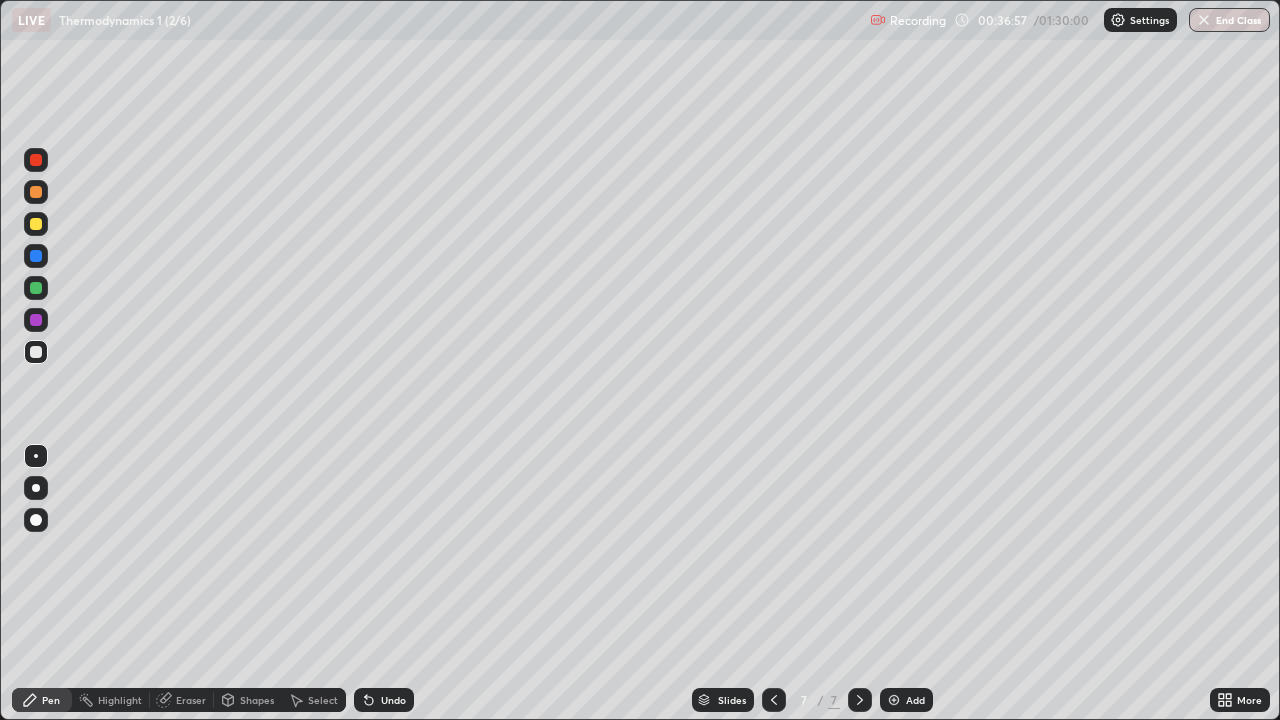 click on "Undo" at bounding box center [384, 700] 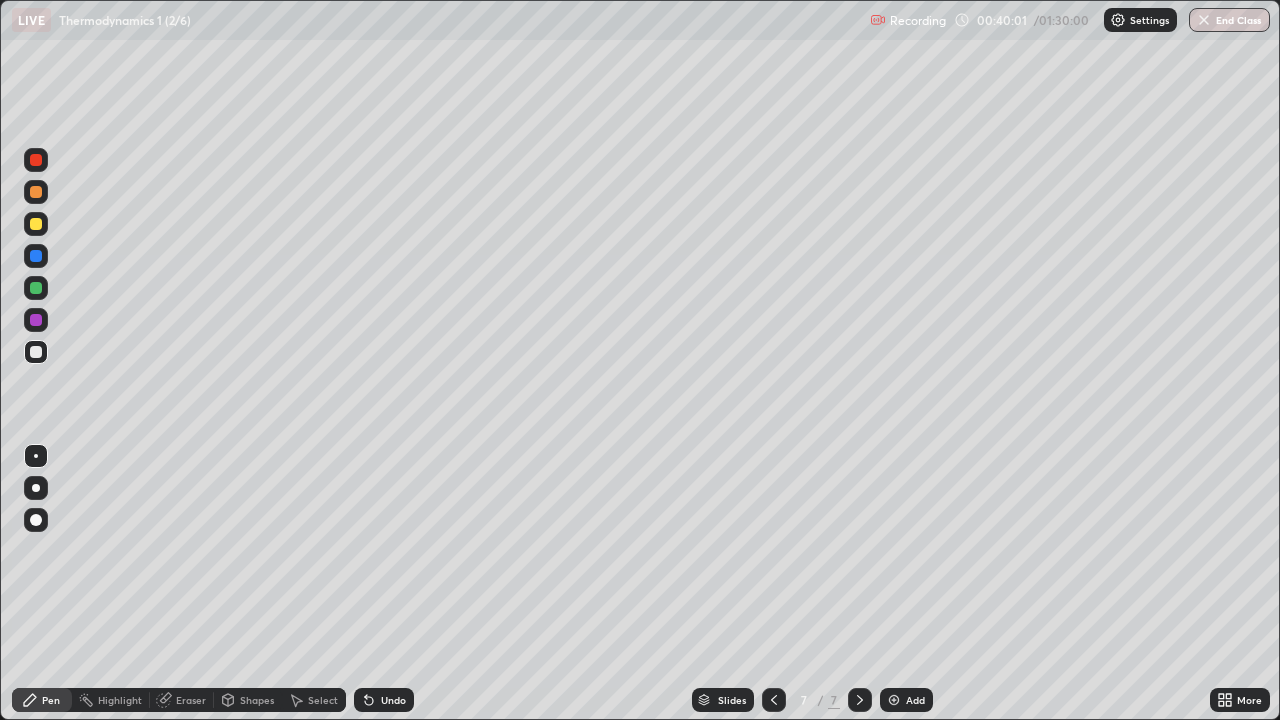 click at bounding box center [36, 352] 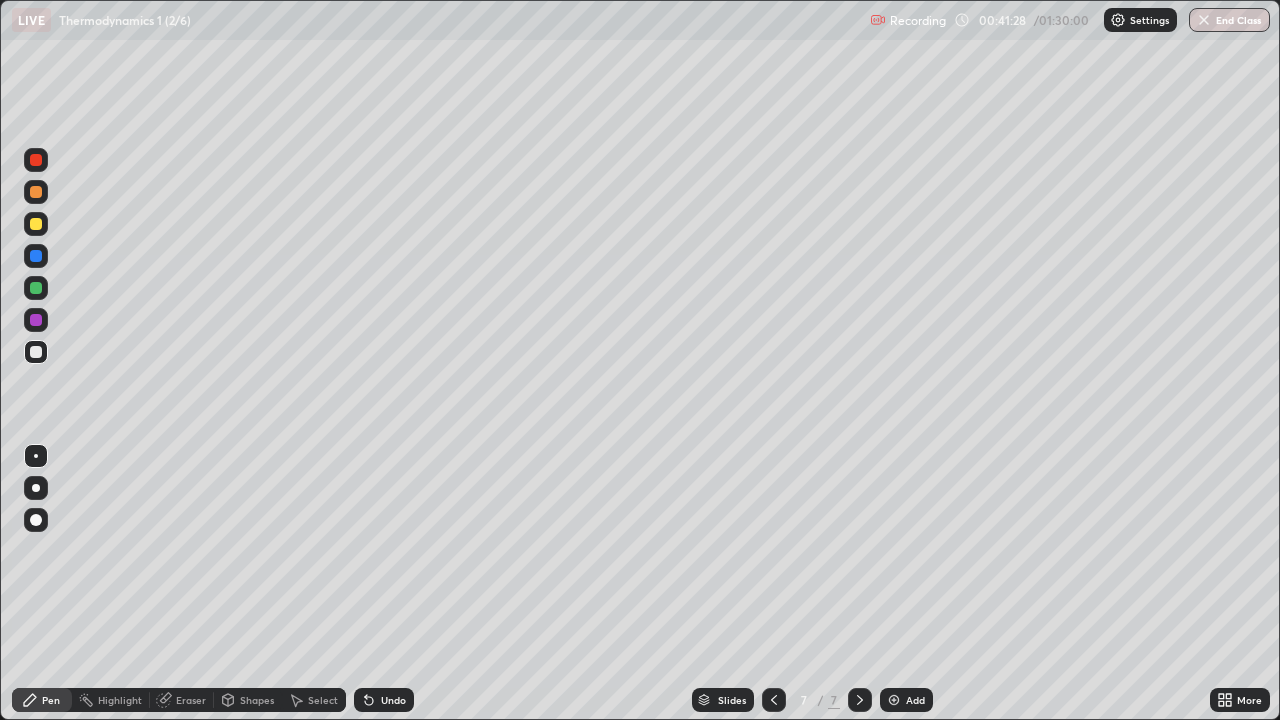 click at bounding box center (36, 320) 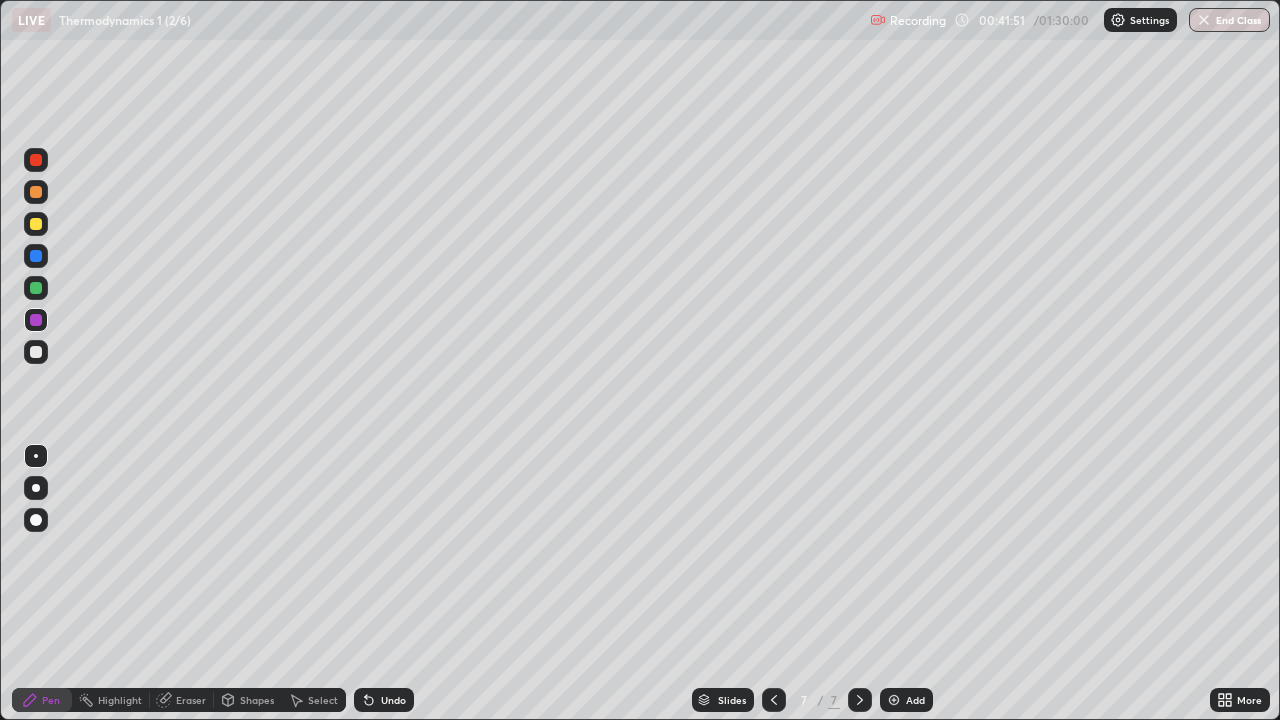 click at bounding box center (36, 224) 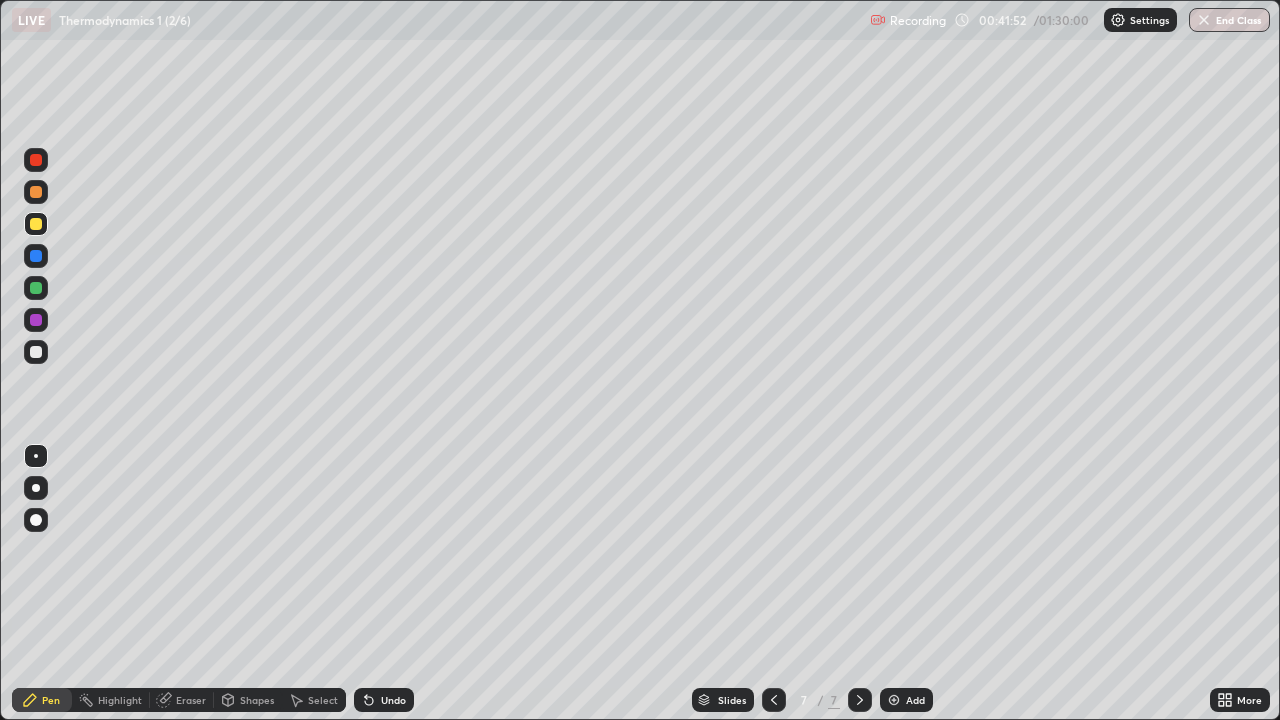 click 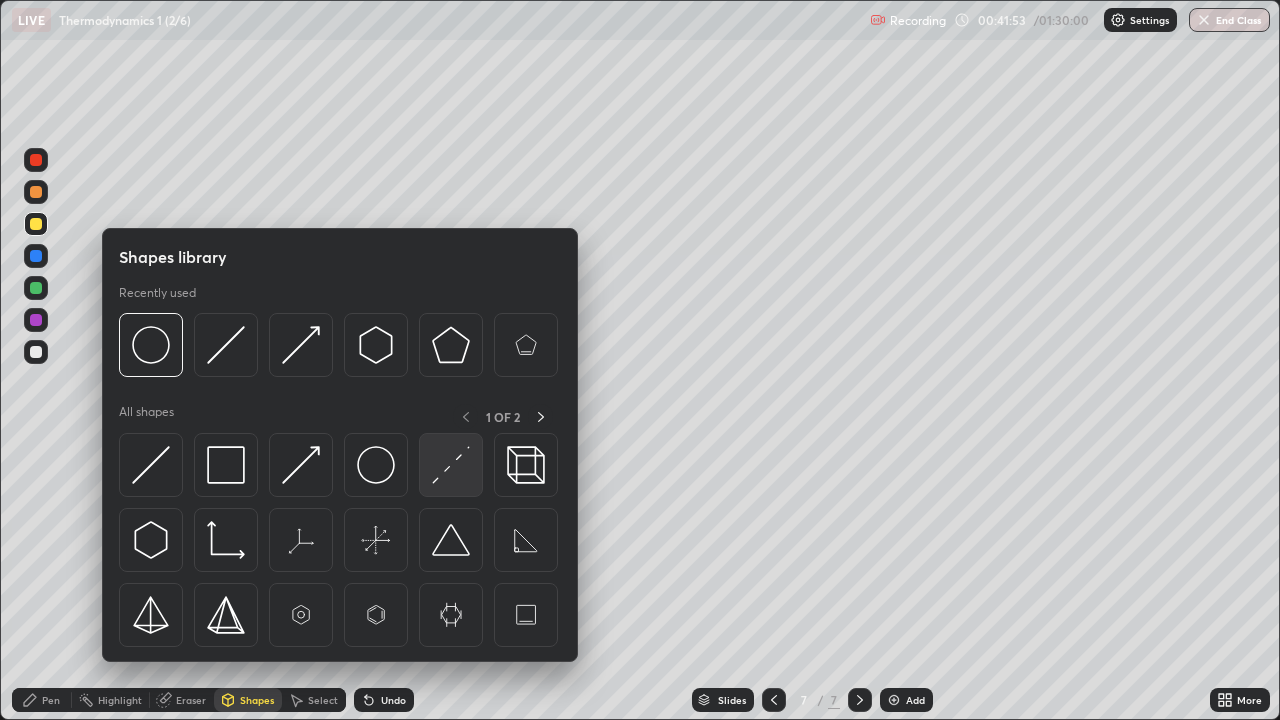 click at bounding box center [451, 465] 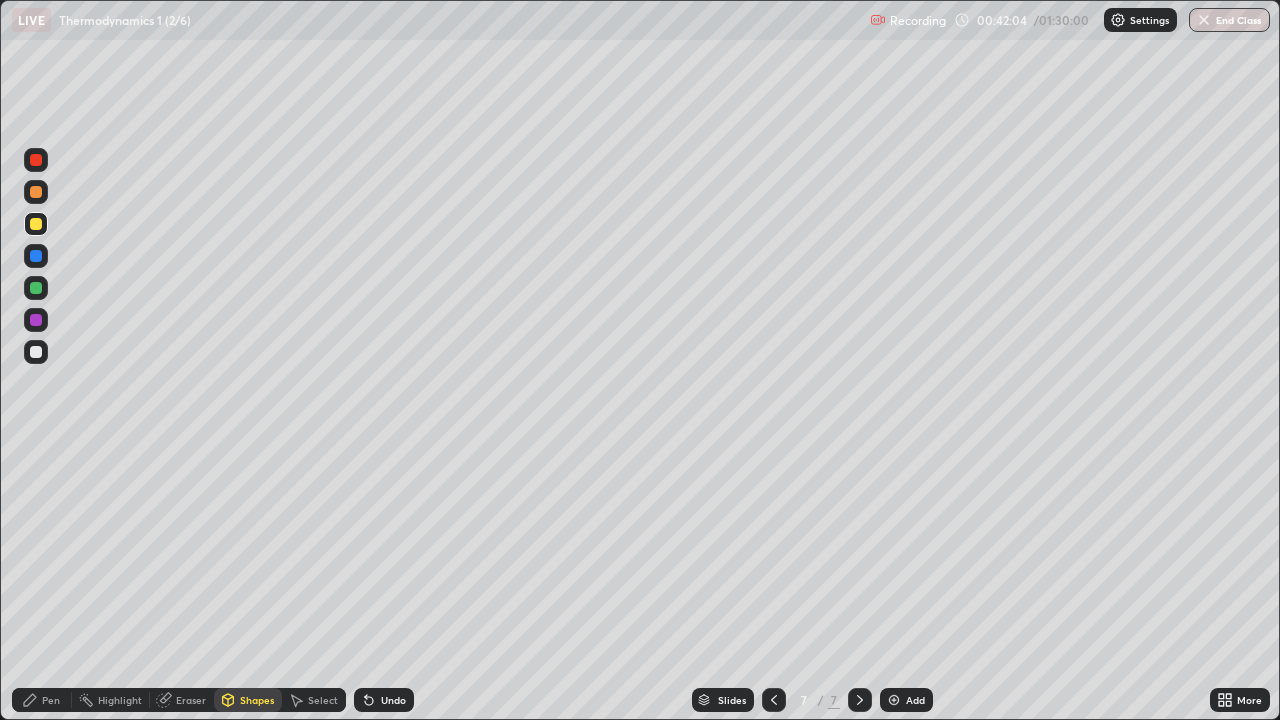 click 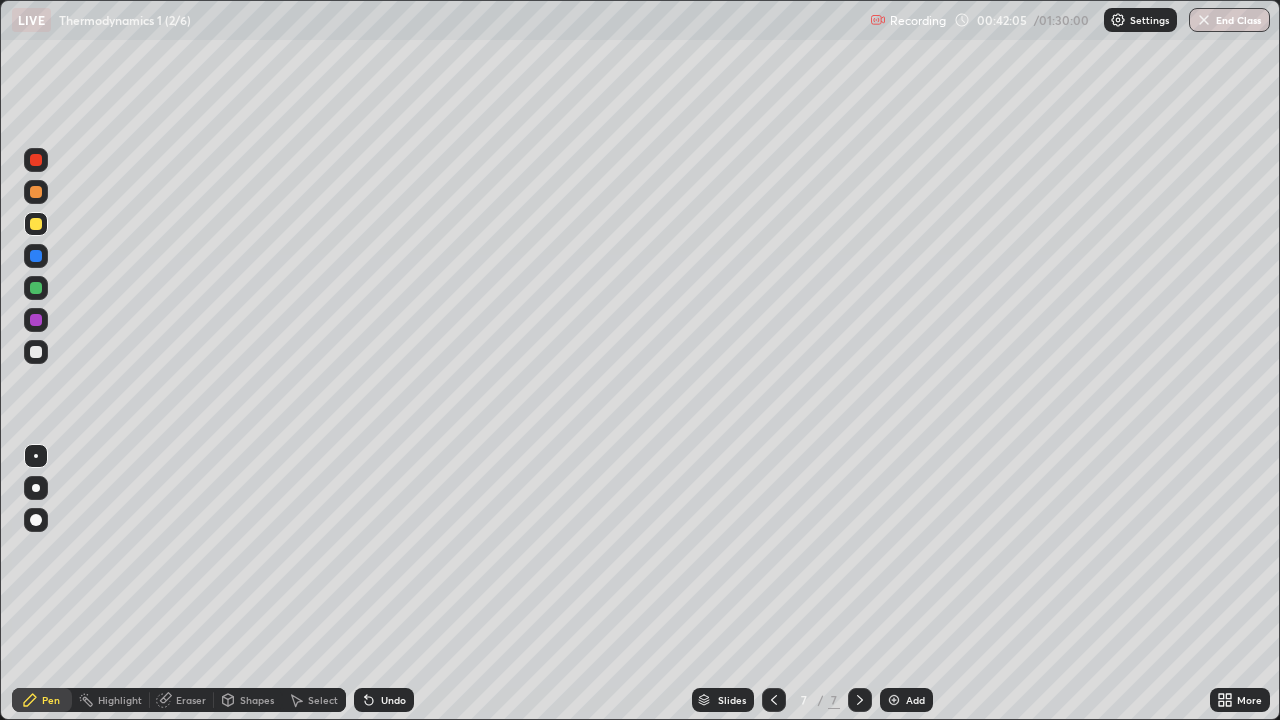 click at bounding box center [36, 352] 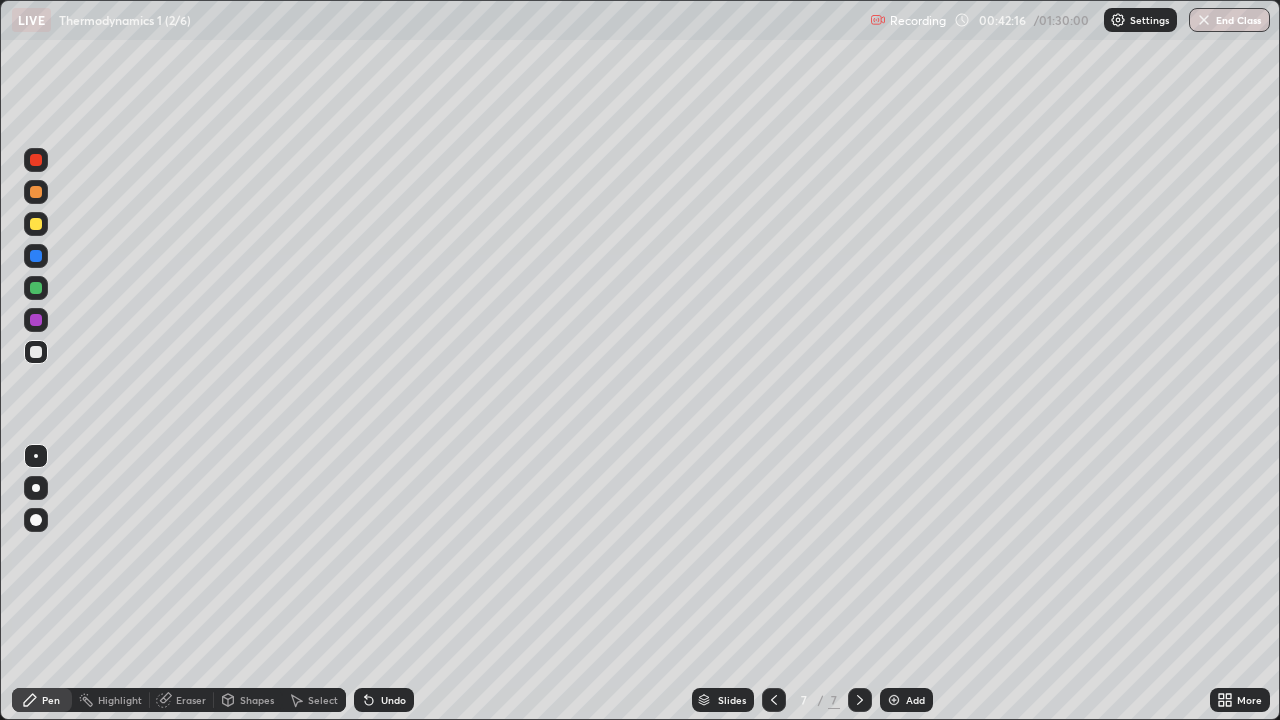 click on "Shapes" at bounding box center [257, 700] 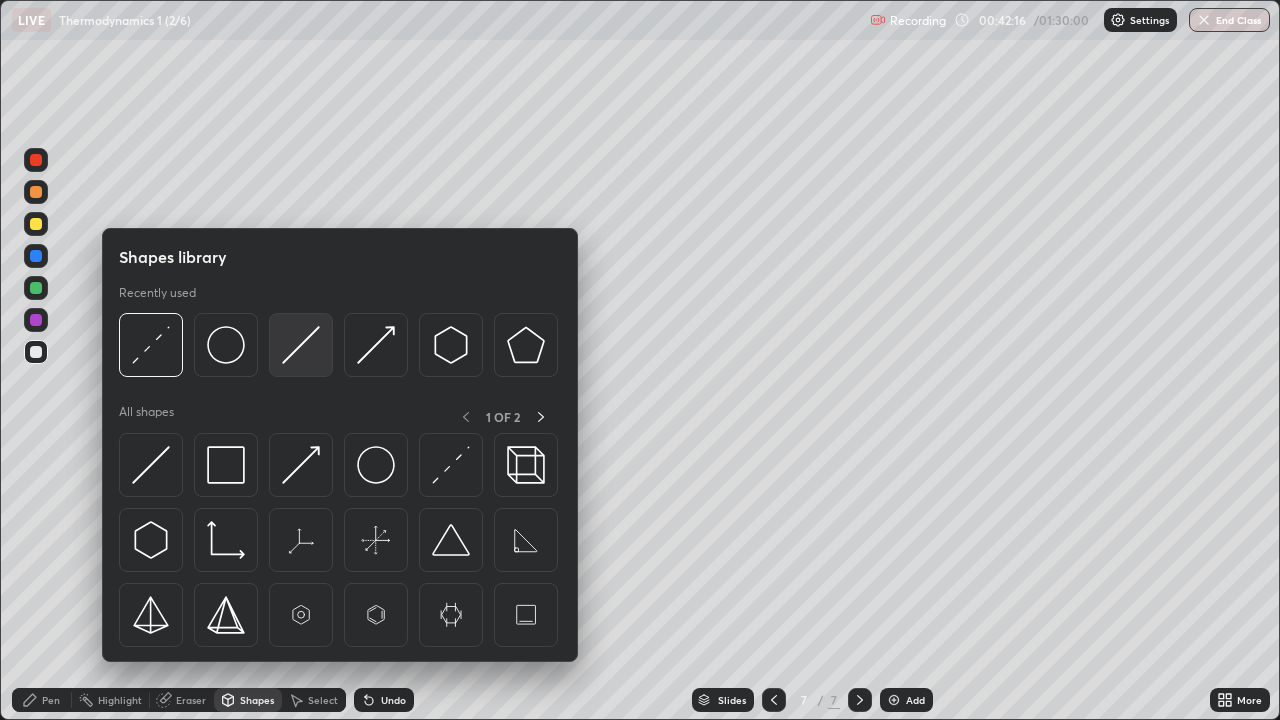 click at bounding box center (301, 345) 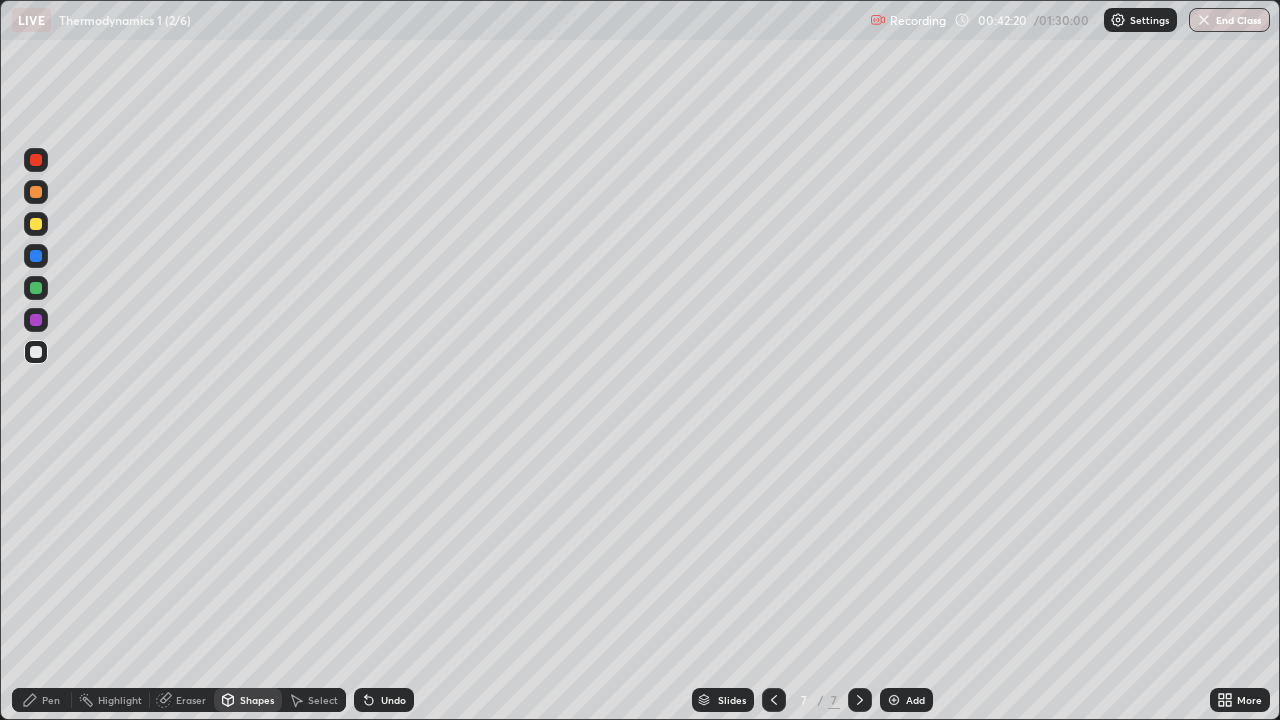 click on "Pen" at bounding box center (42, 700) 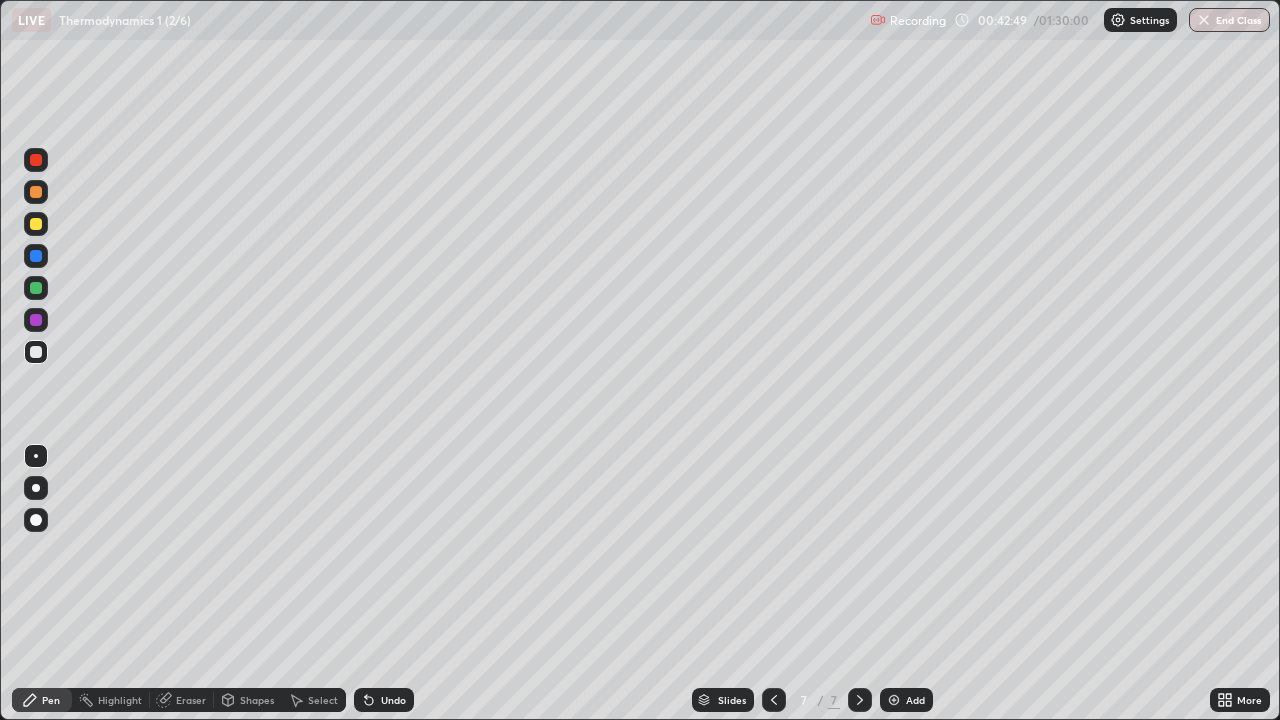 click at bounding box center [36, 320] 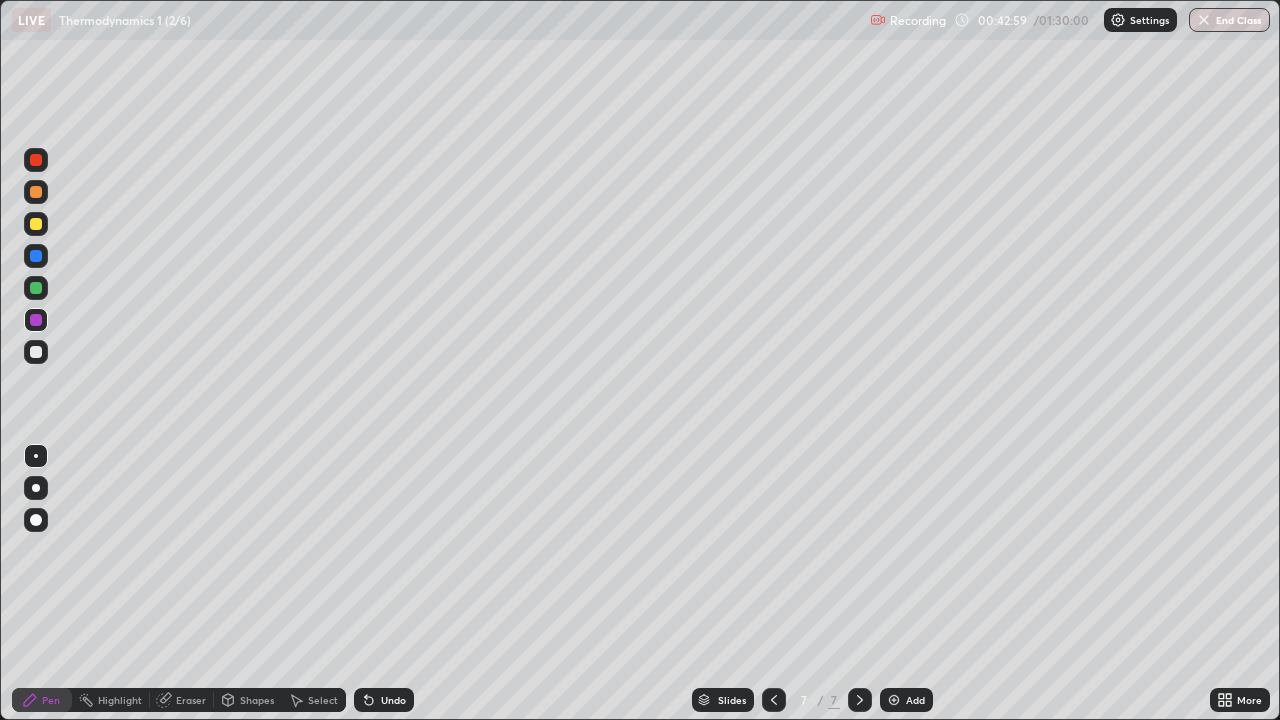 click on "Shapes" at bounding box center [257, 700] 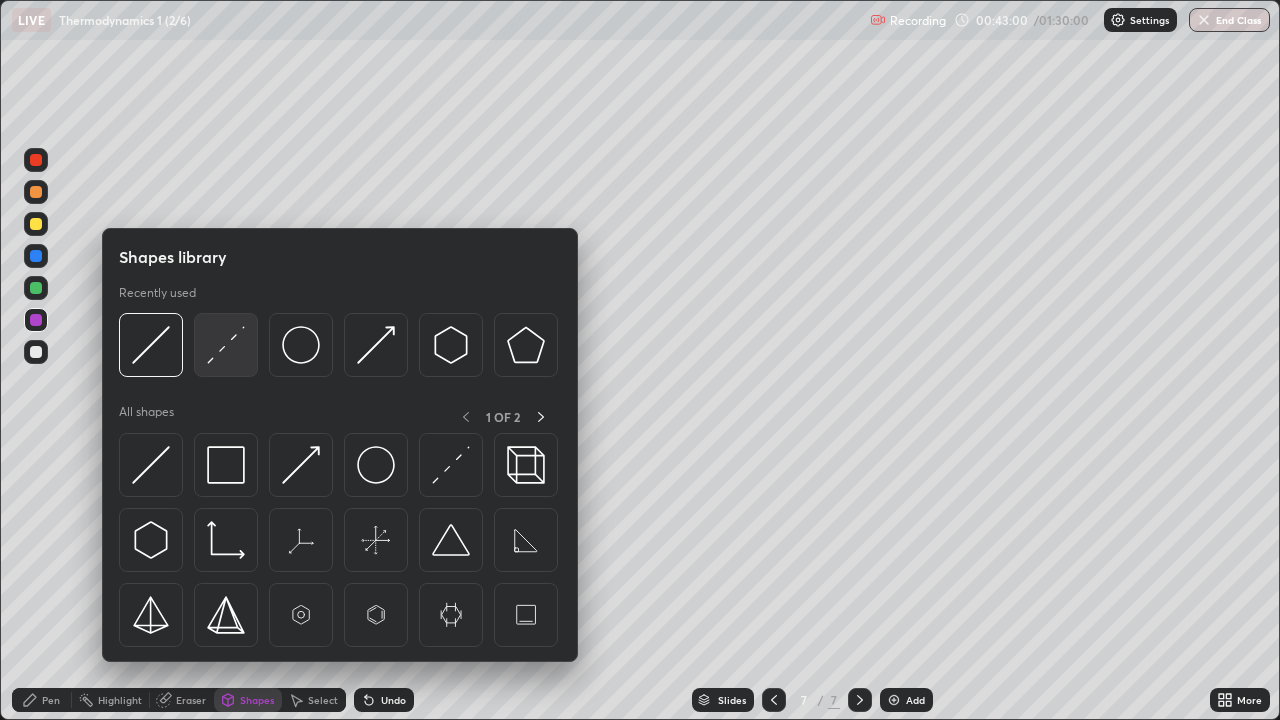 click at bounding box center [226, 345] 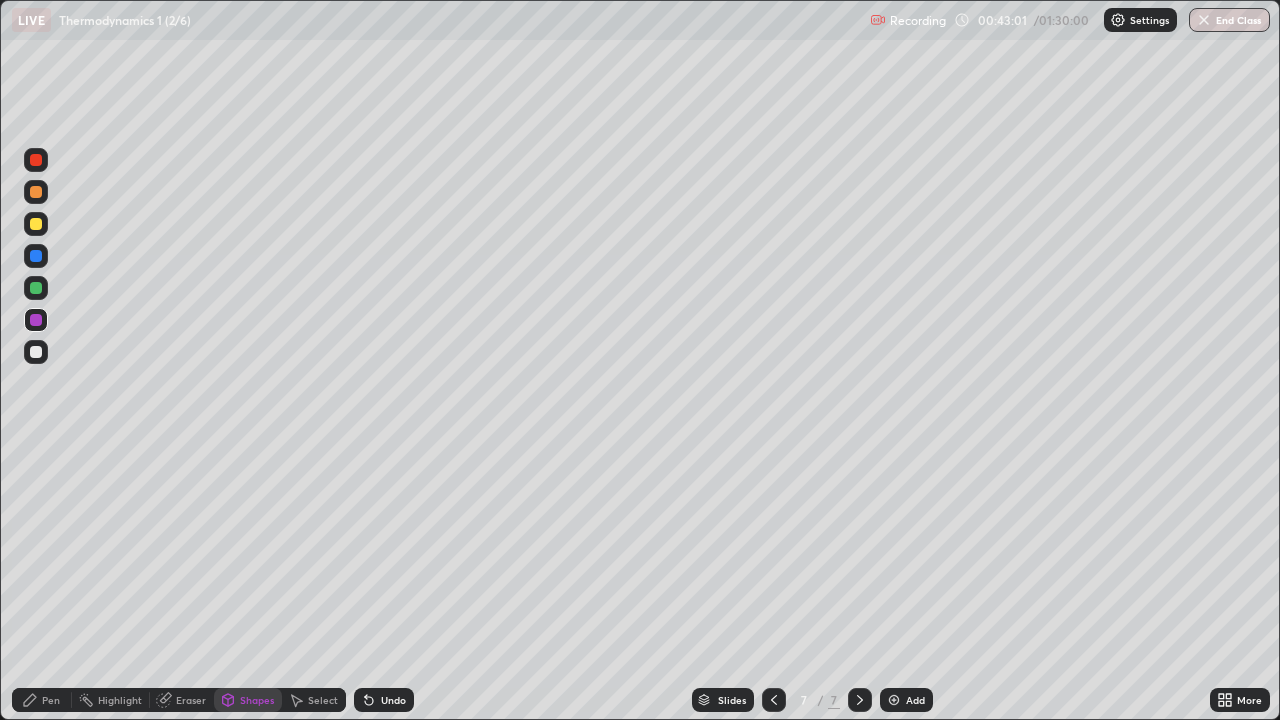click at bounding box center (36, 192) 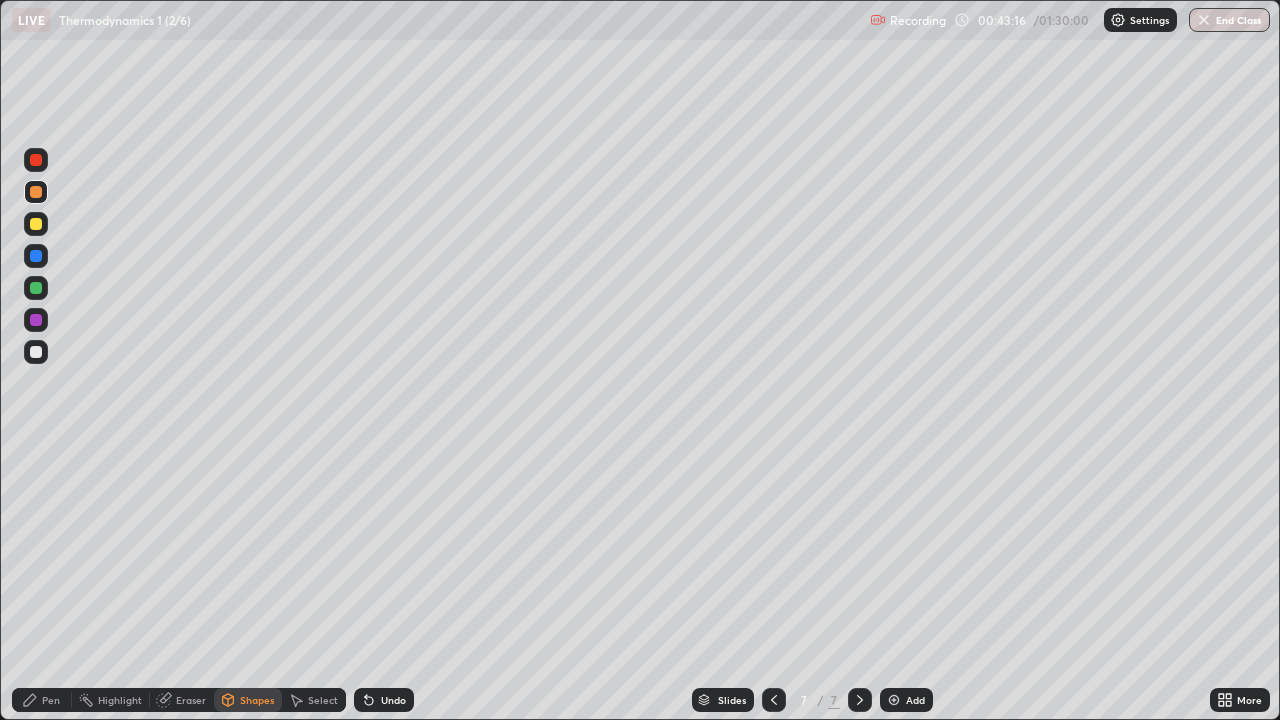 click at bounding box center [36, 352] 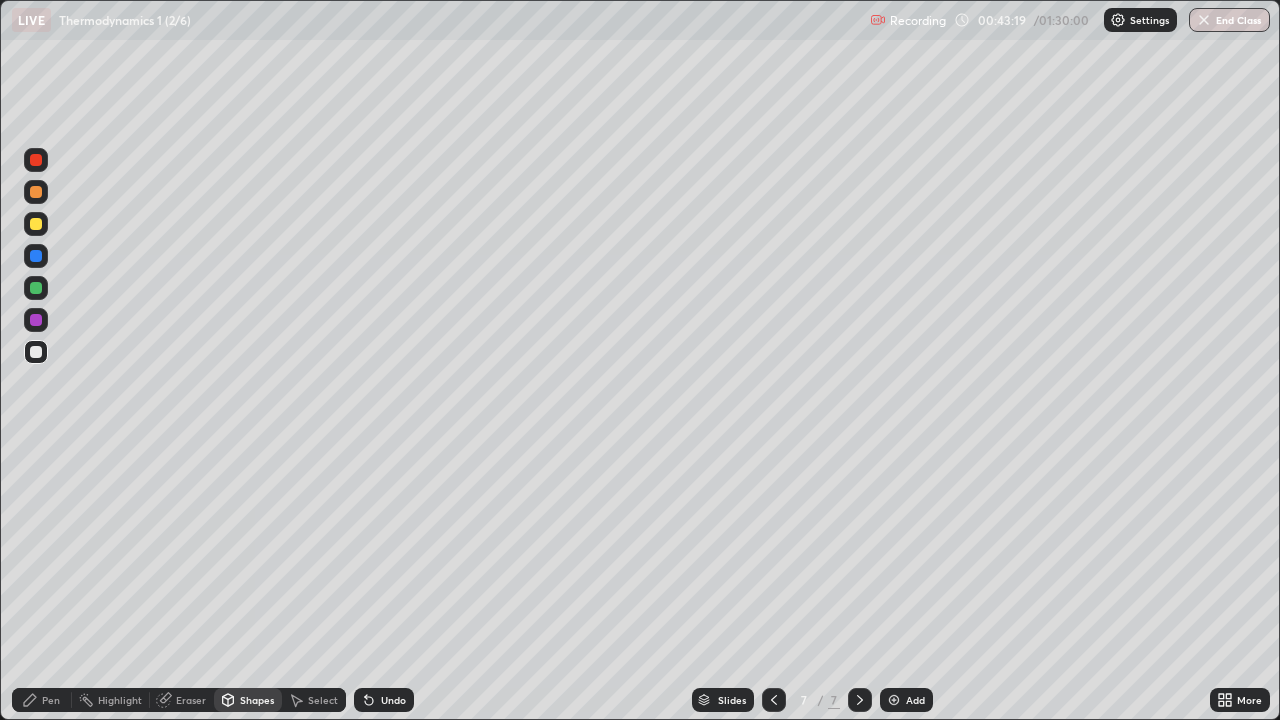 click on "Undo" at bounding box center (393, 700) 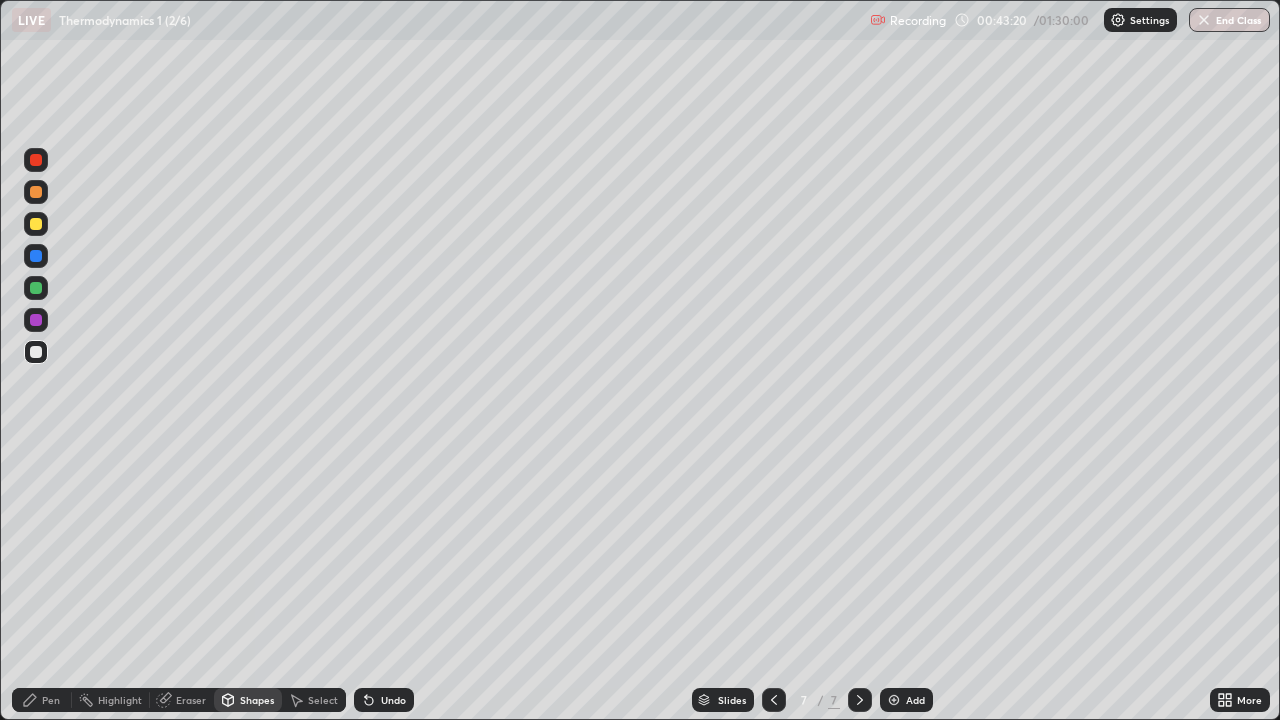 click on "Pen" at bounding box center [42, 700] 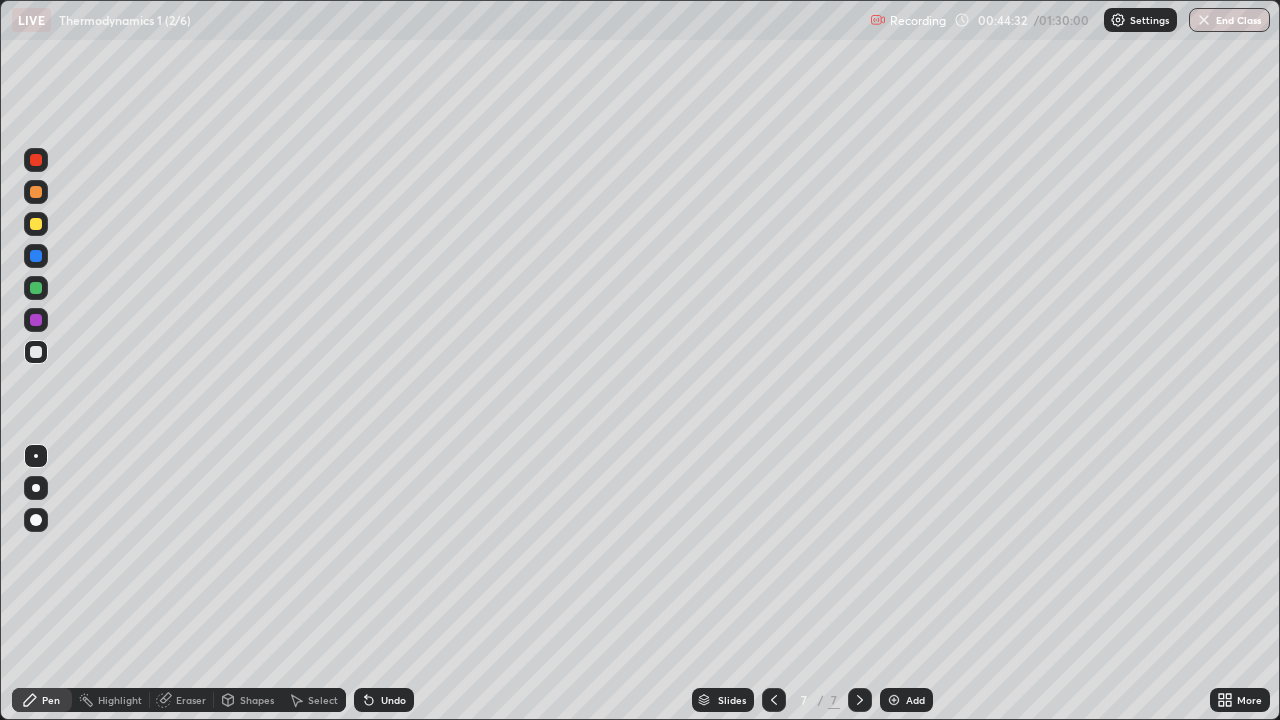 click on "Shapes" at bounding box center (257, 700) 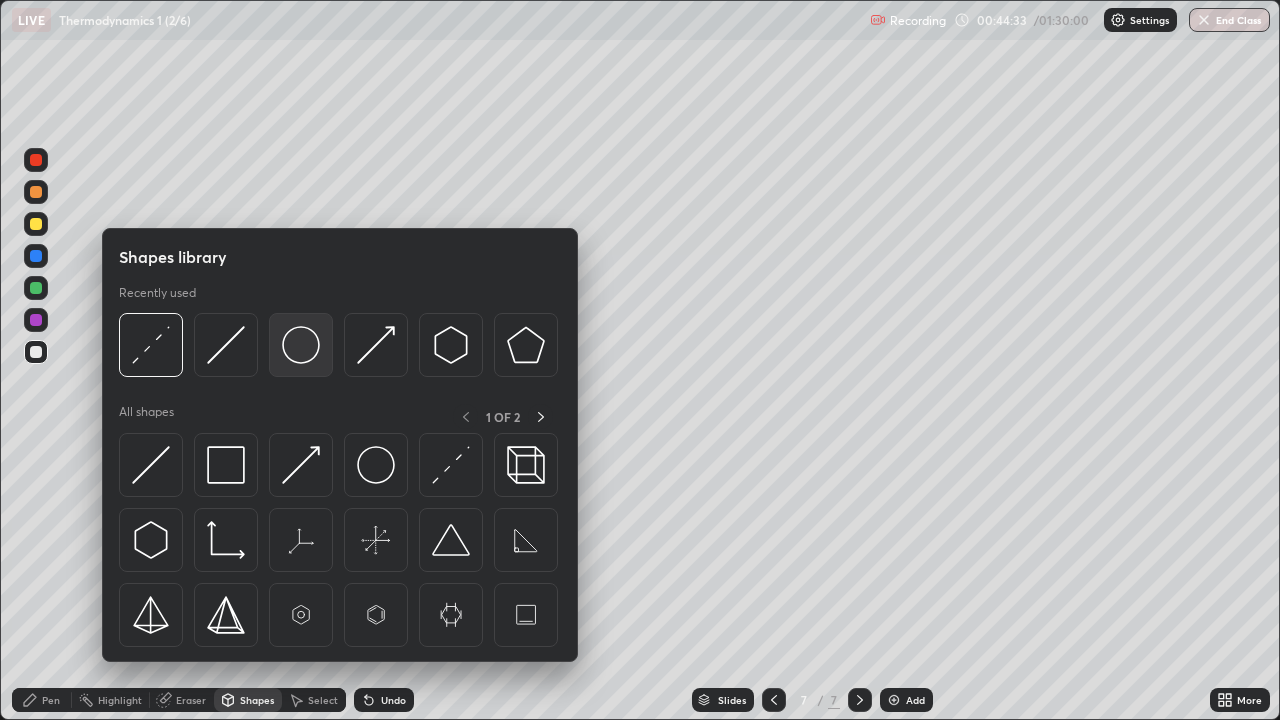 click at bounding box center (301, 345) 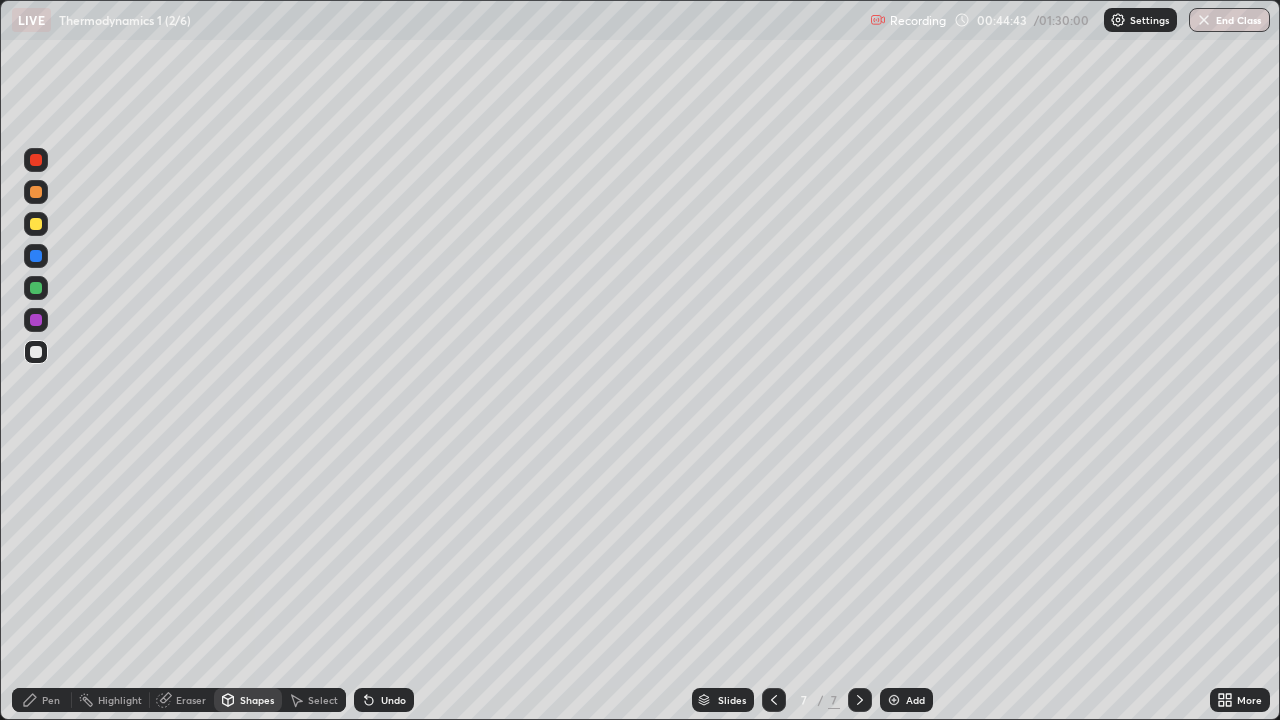 click on "Pen" at bounding box center [42, 700] 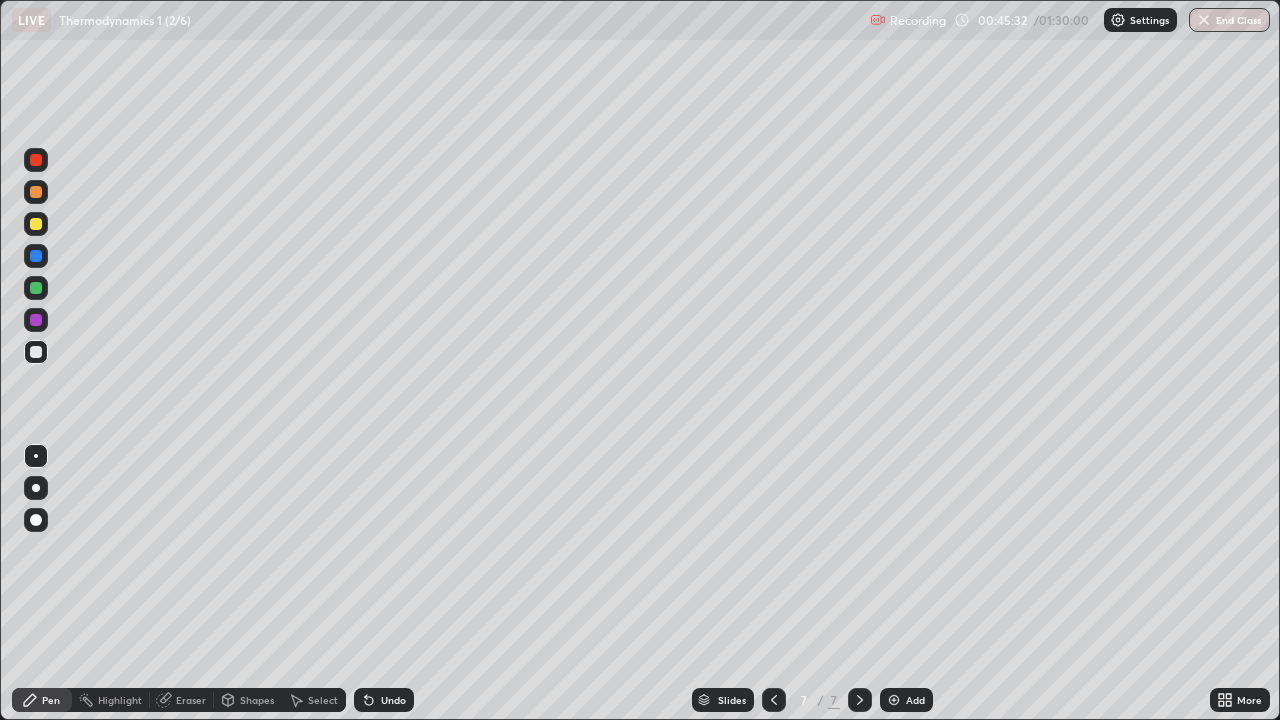 click at bounding box center [36, 224] 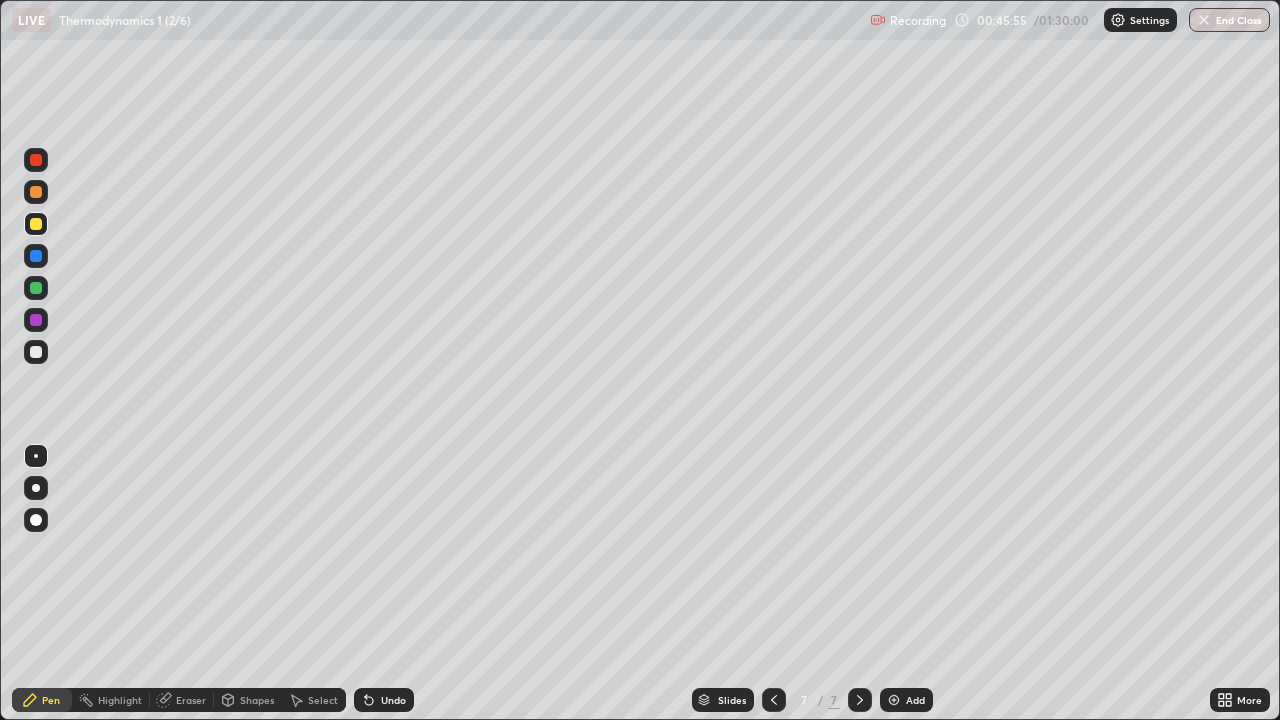 click on "Select" at bounding box center (323, 700) 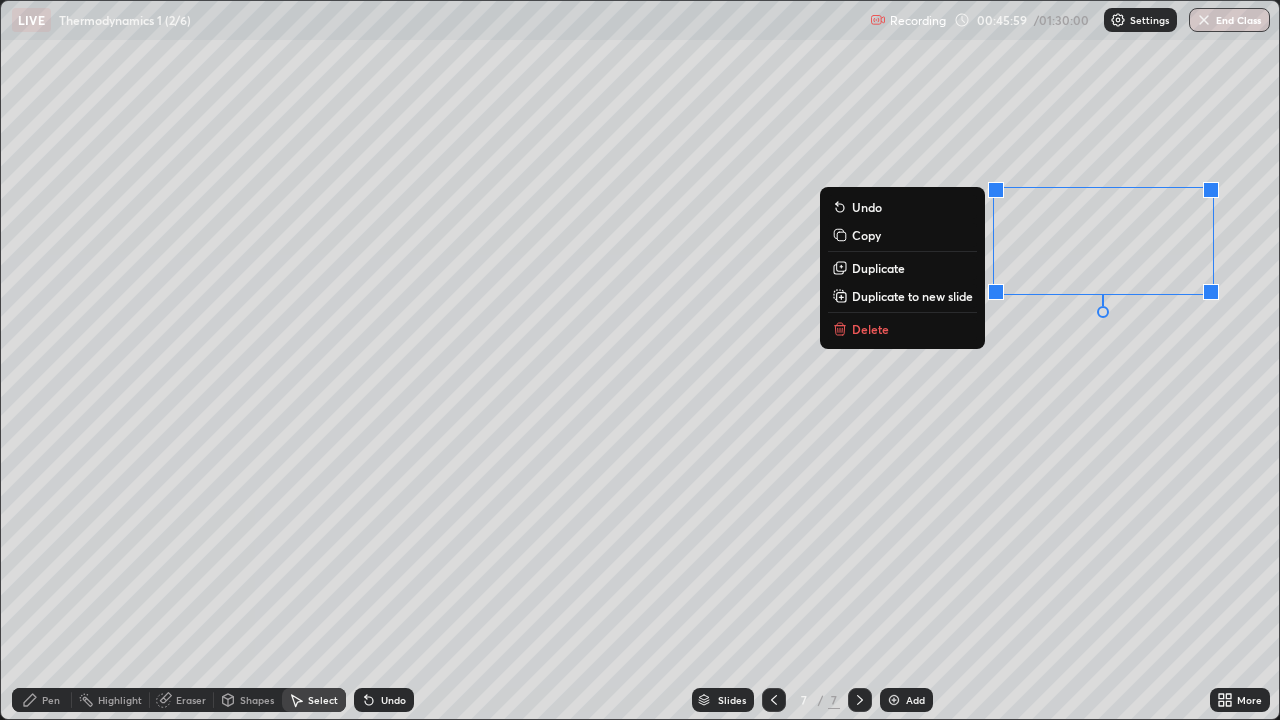 click on "Delete" at bounding box center [870, 329] 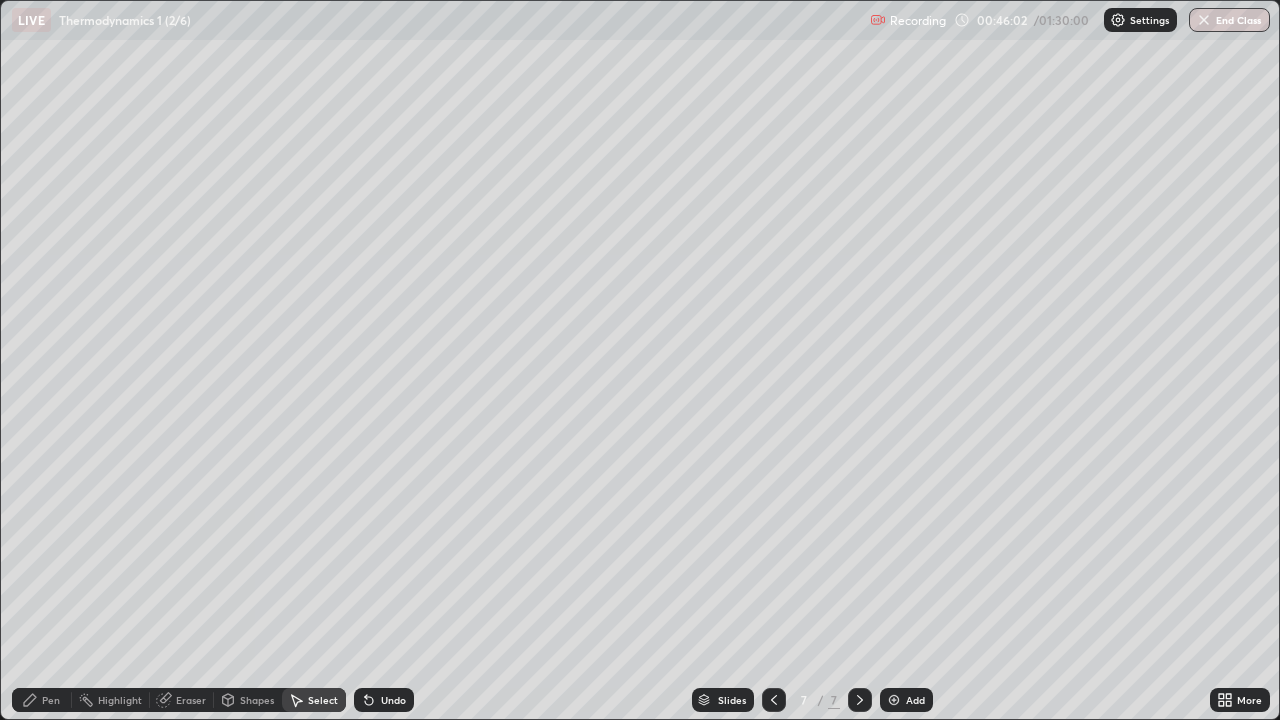 click on "Pen" at bounding box center (51, 700) 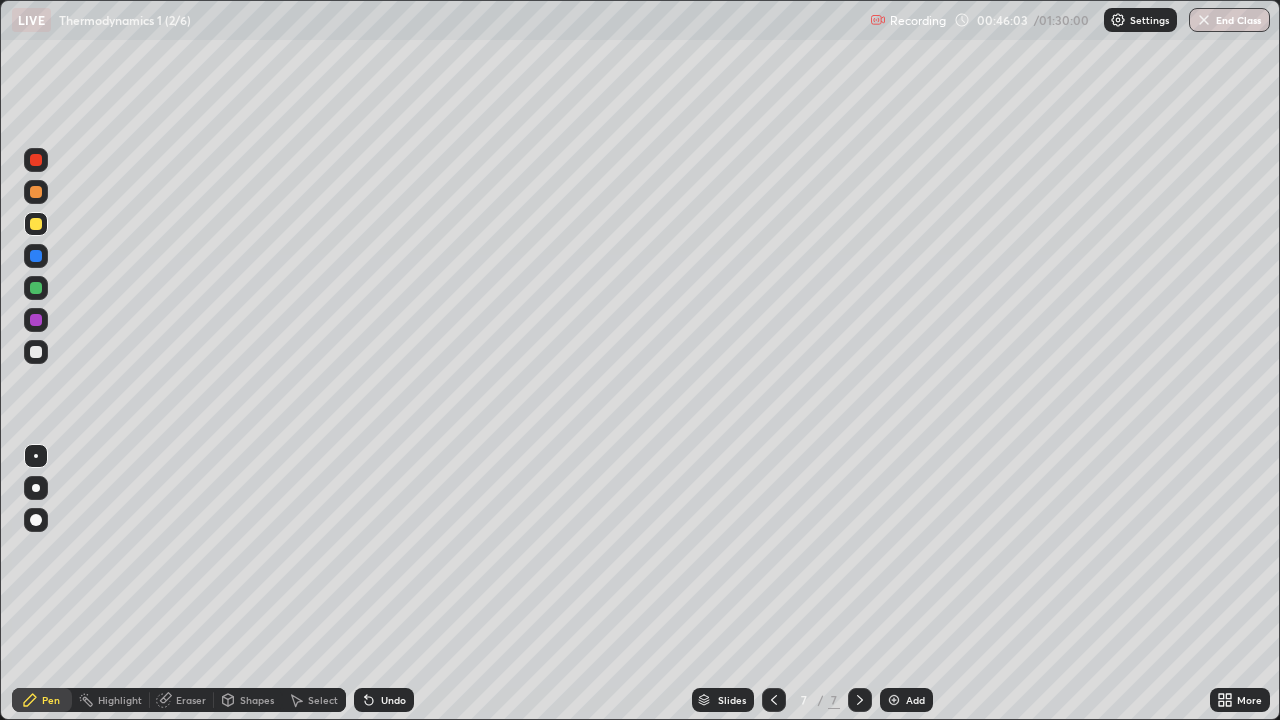 click at bounding box center (36, 352) 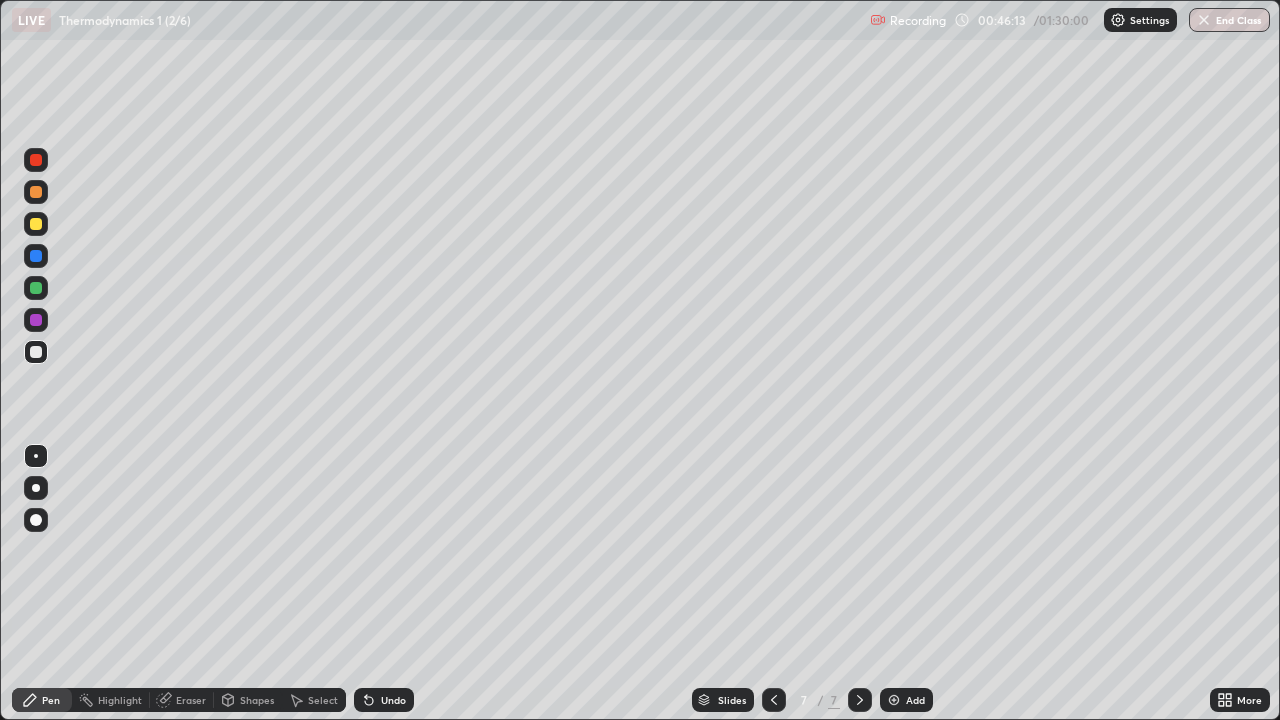 click at bounding box center (36, 288) 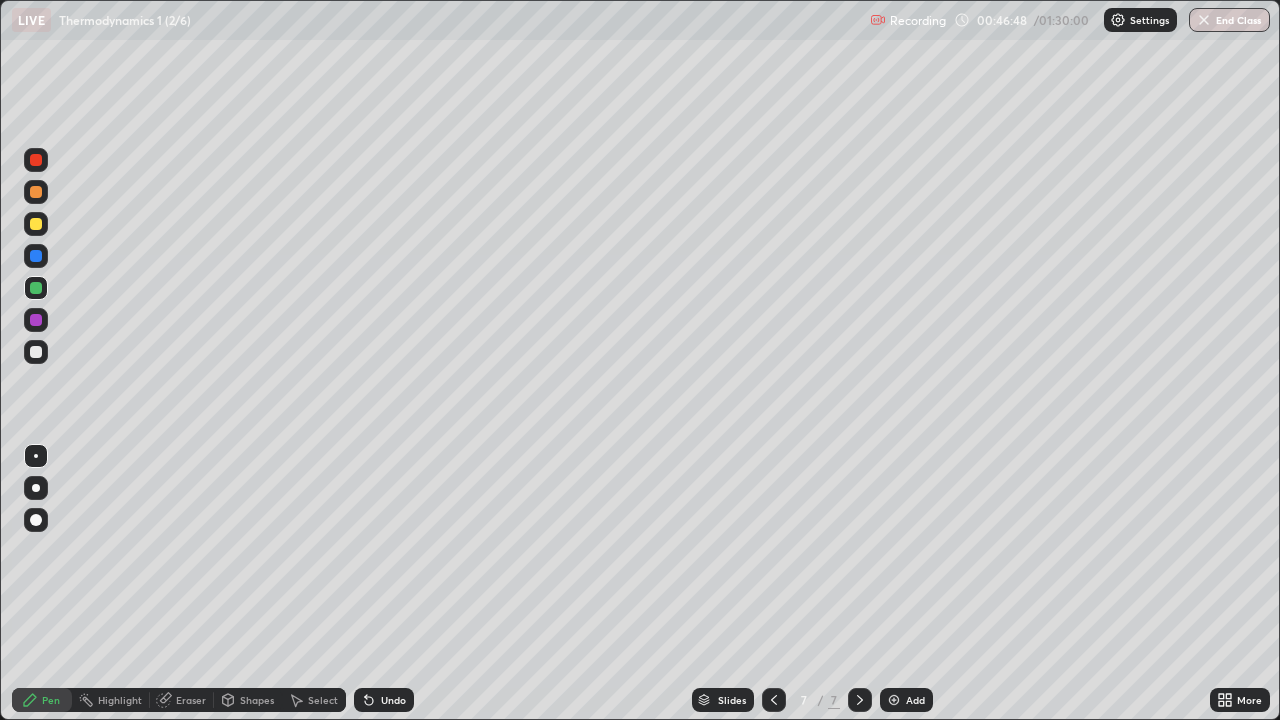 click on "Shapes" at bounding box center (257, 700) 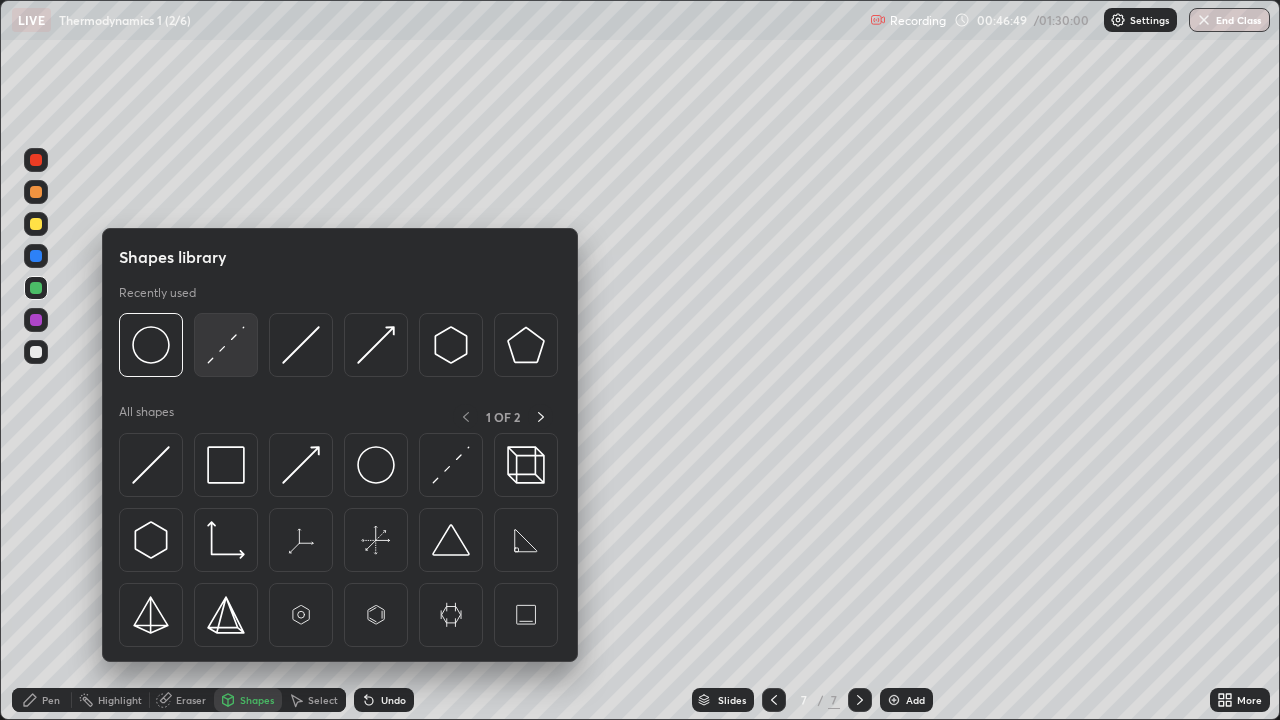 click at bounding box center [226, 345] 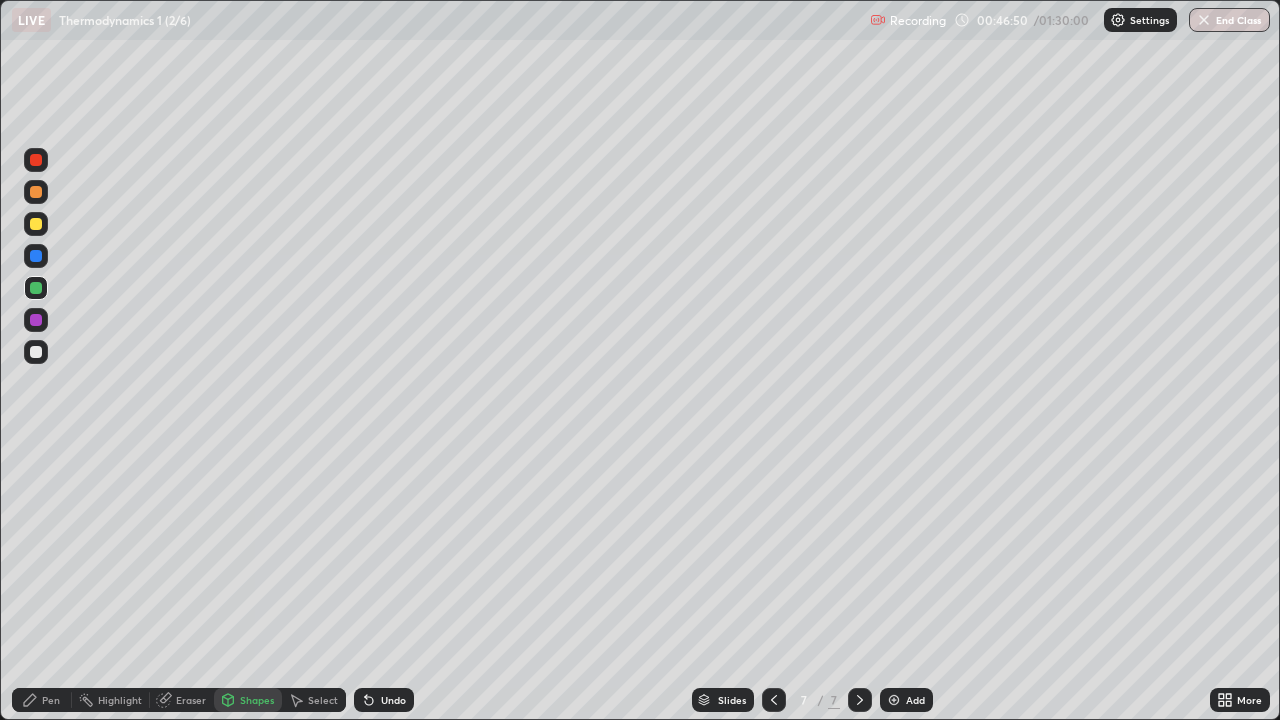 click at bounding box center [36, 160] 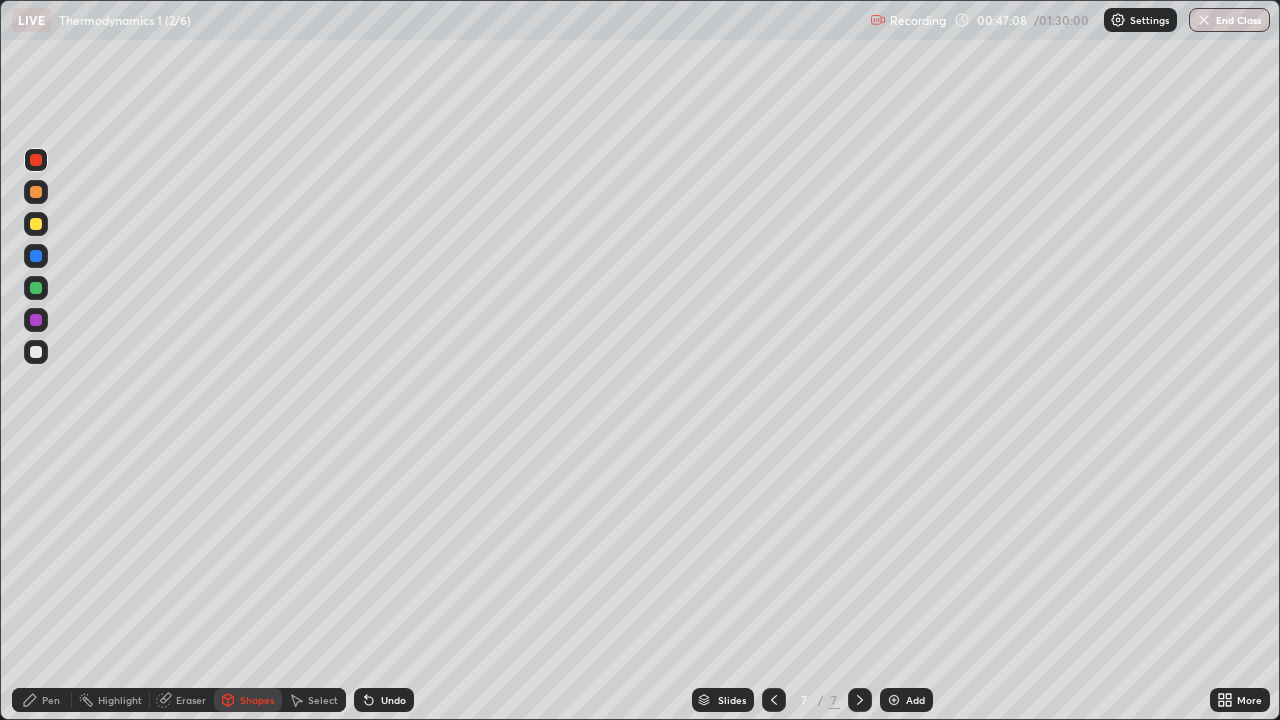 click on "Pen" at bounding box center [51, 700] 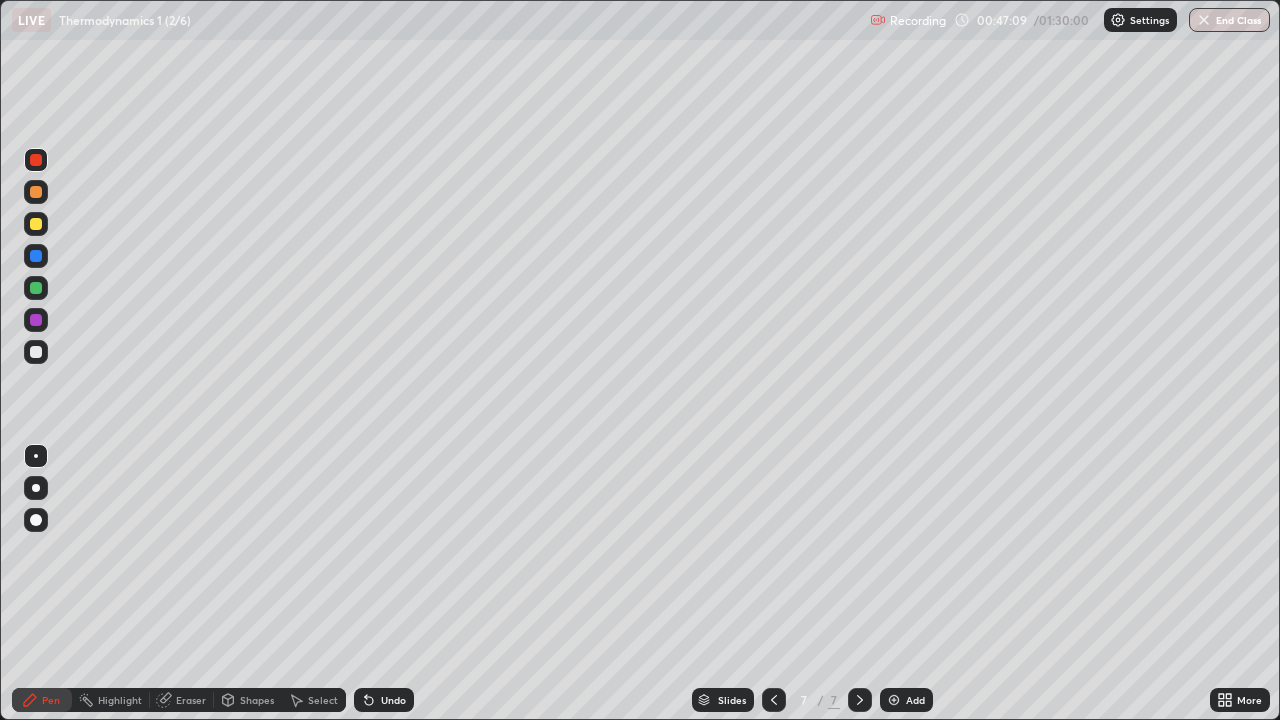click at bounding box center [36, 352] 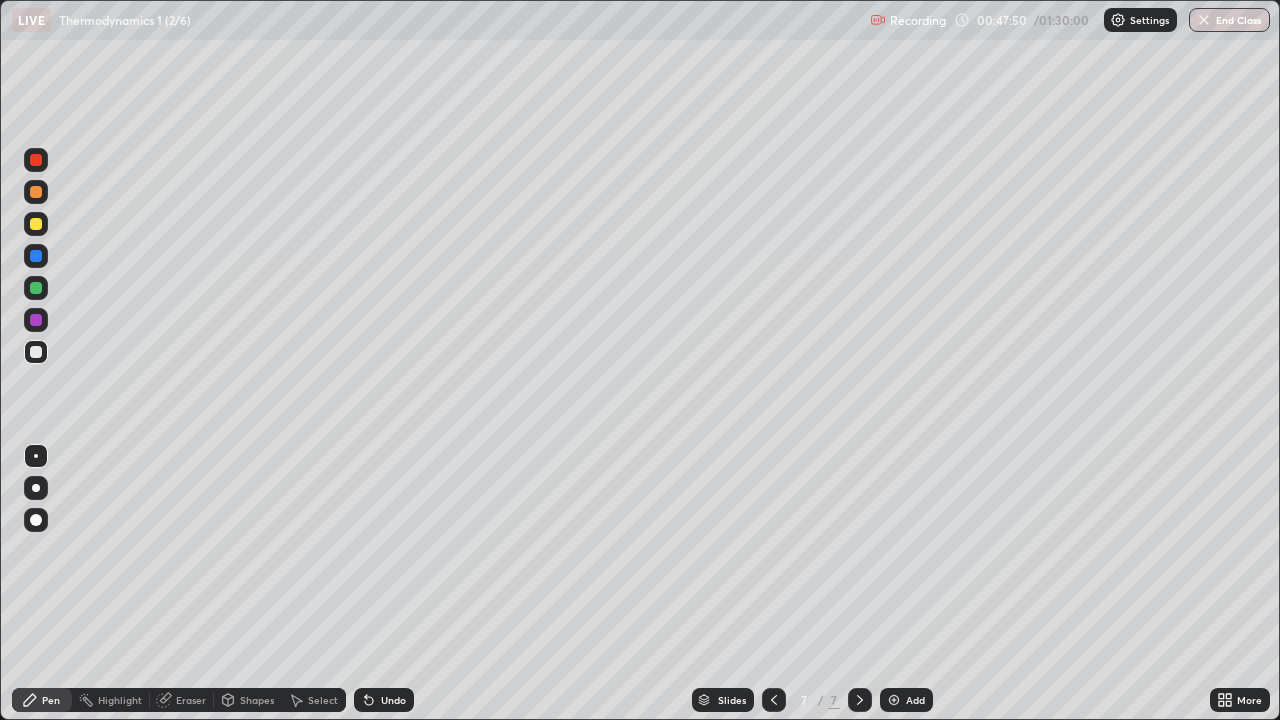 click at bounding box center (36, 320) 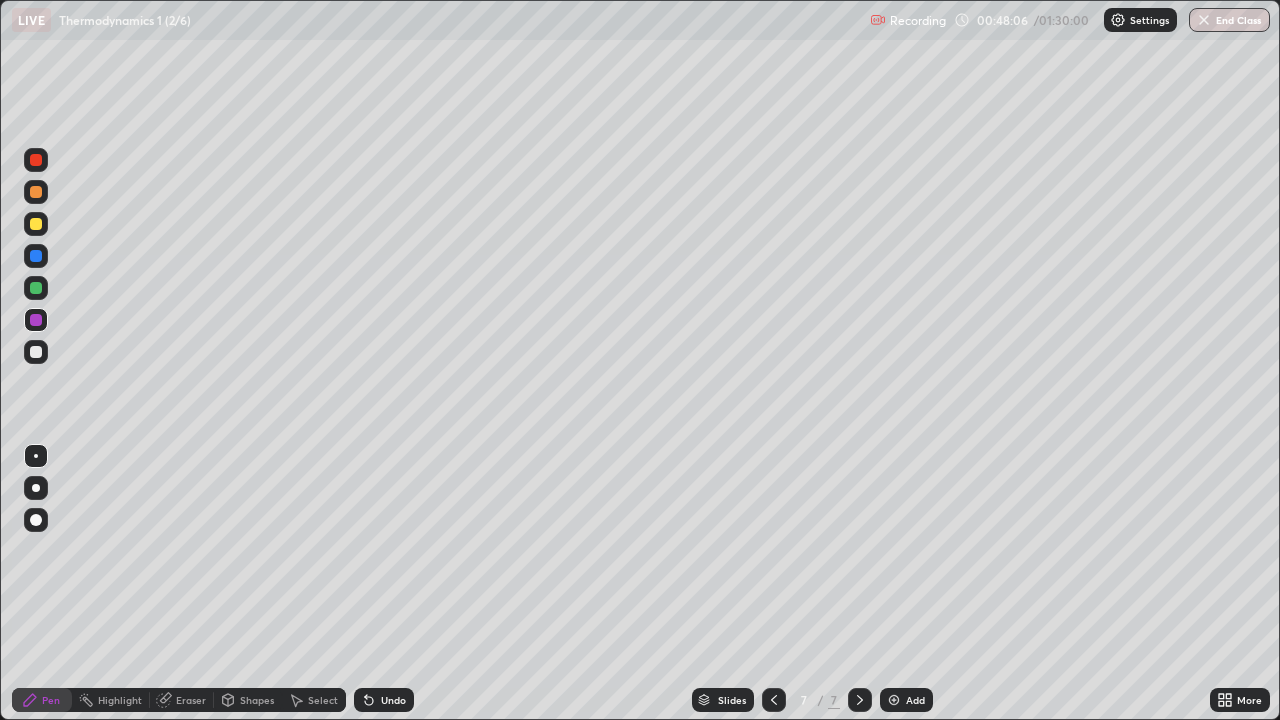 click on "Shapes" at bounding box center (257, 700) 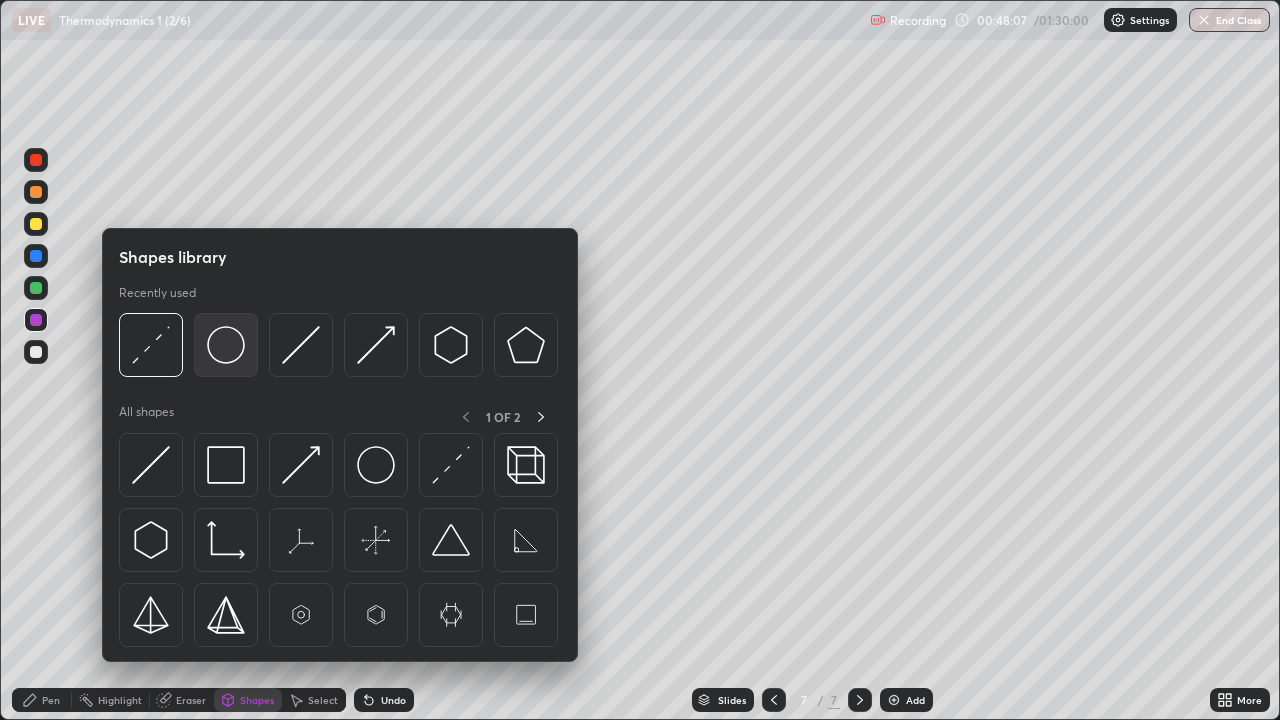 click at bounding box center [226, 345] 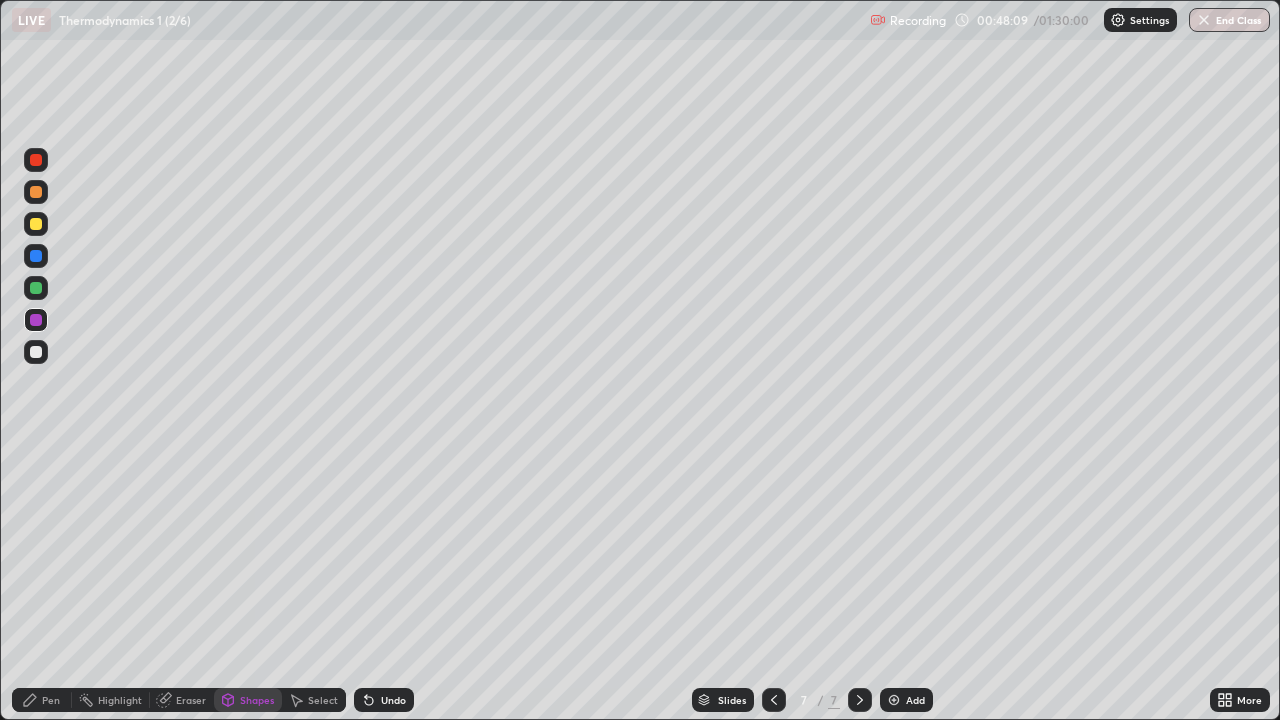 click at bounding box center (36, 352) 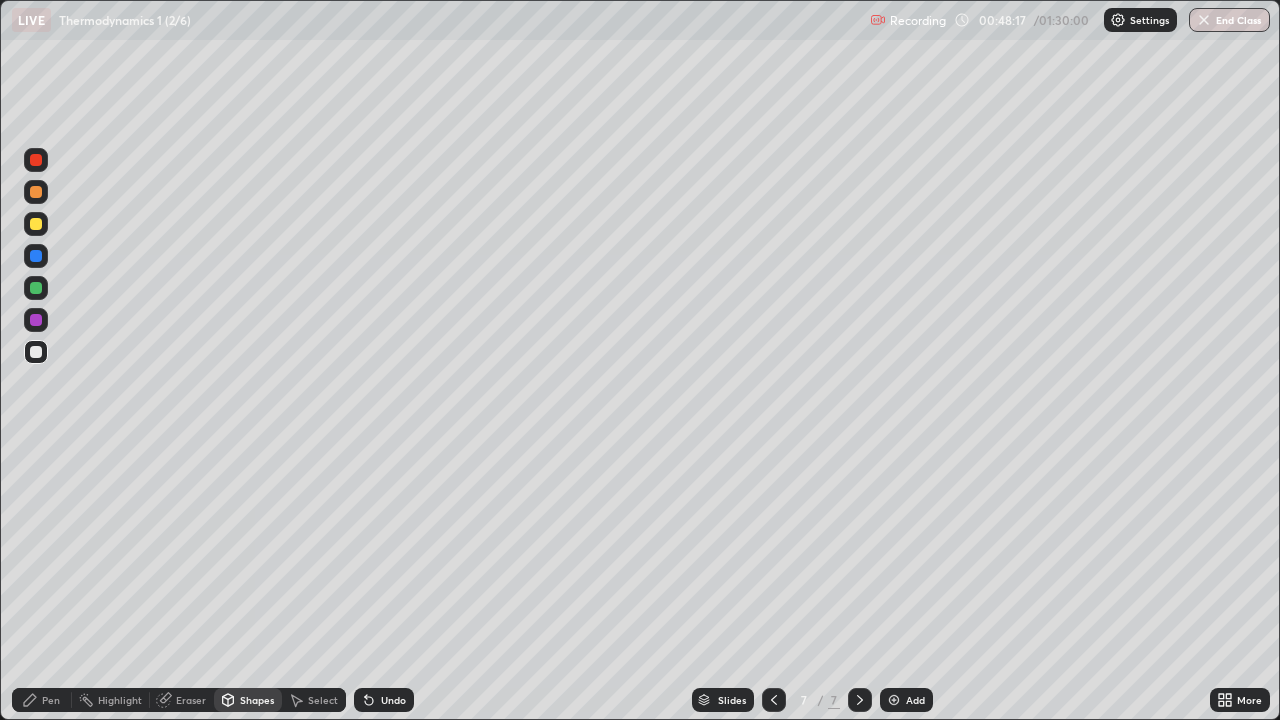 click on "Pen" at bounding box center [42, 700] 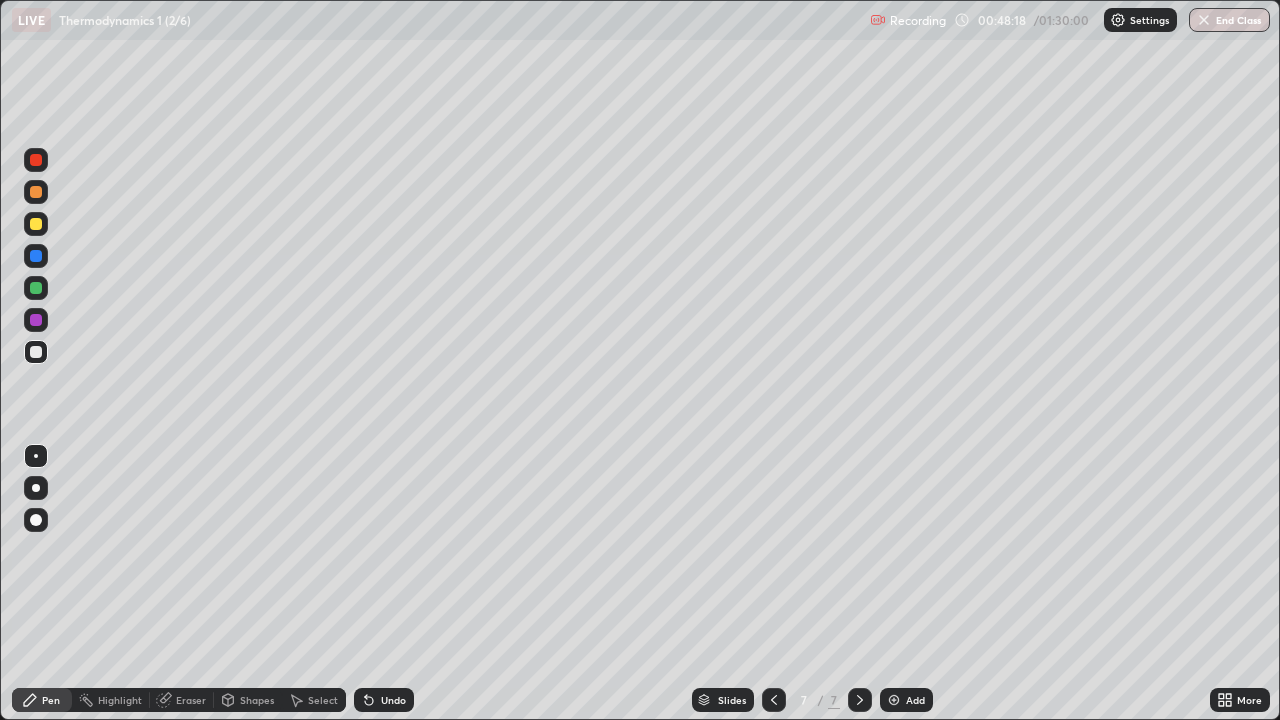 click at bounding box center (36, 288) 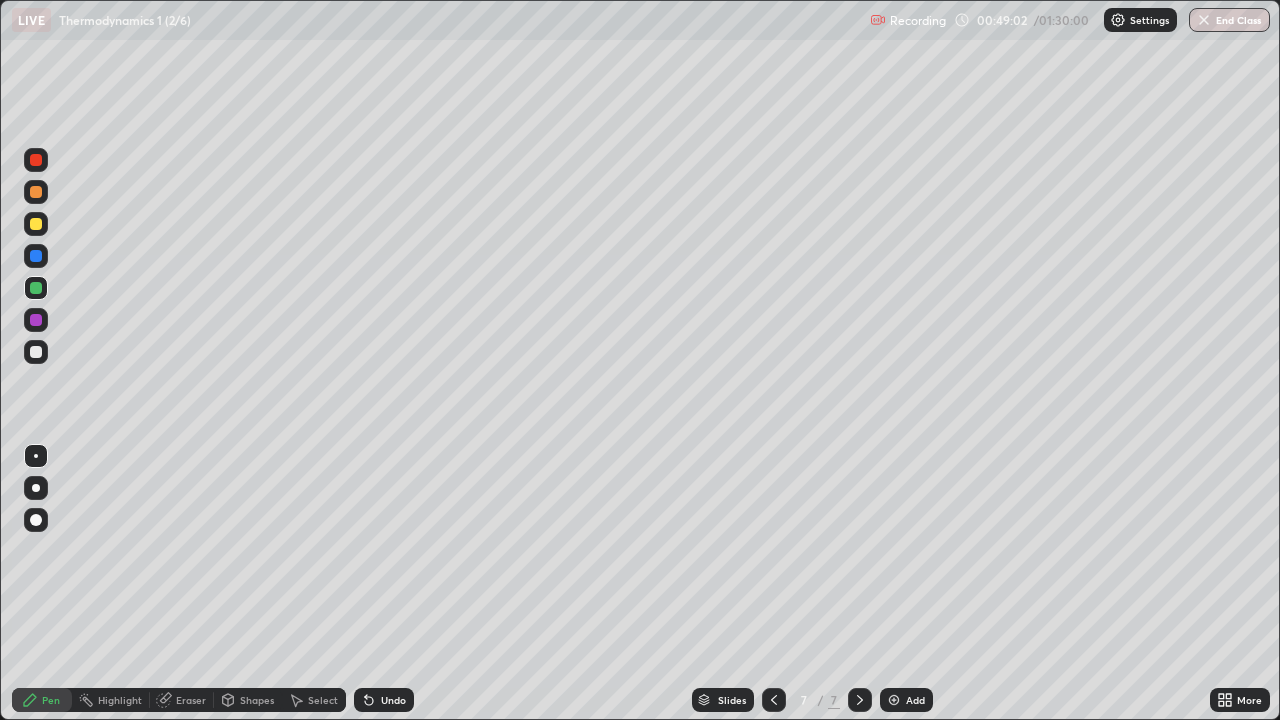 click at bounding box center (36, 320) 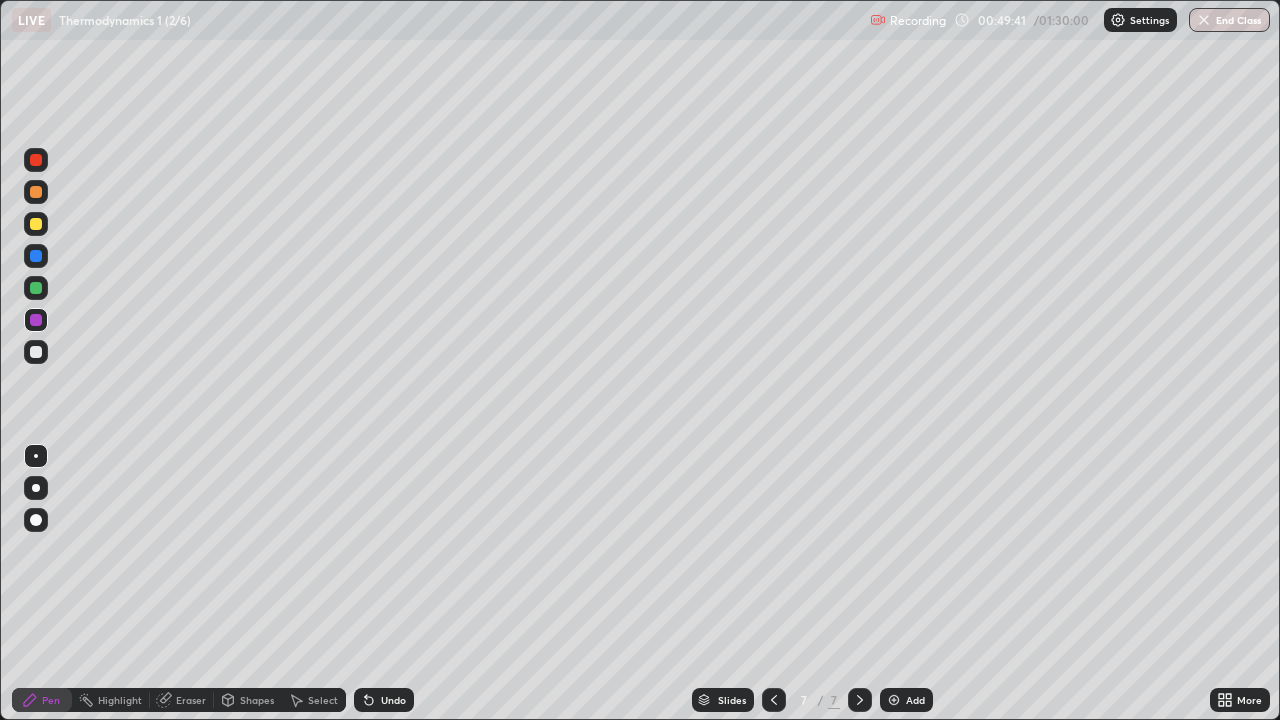 click on "Shapes" at bounding box center [257, 700] 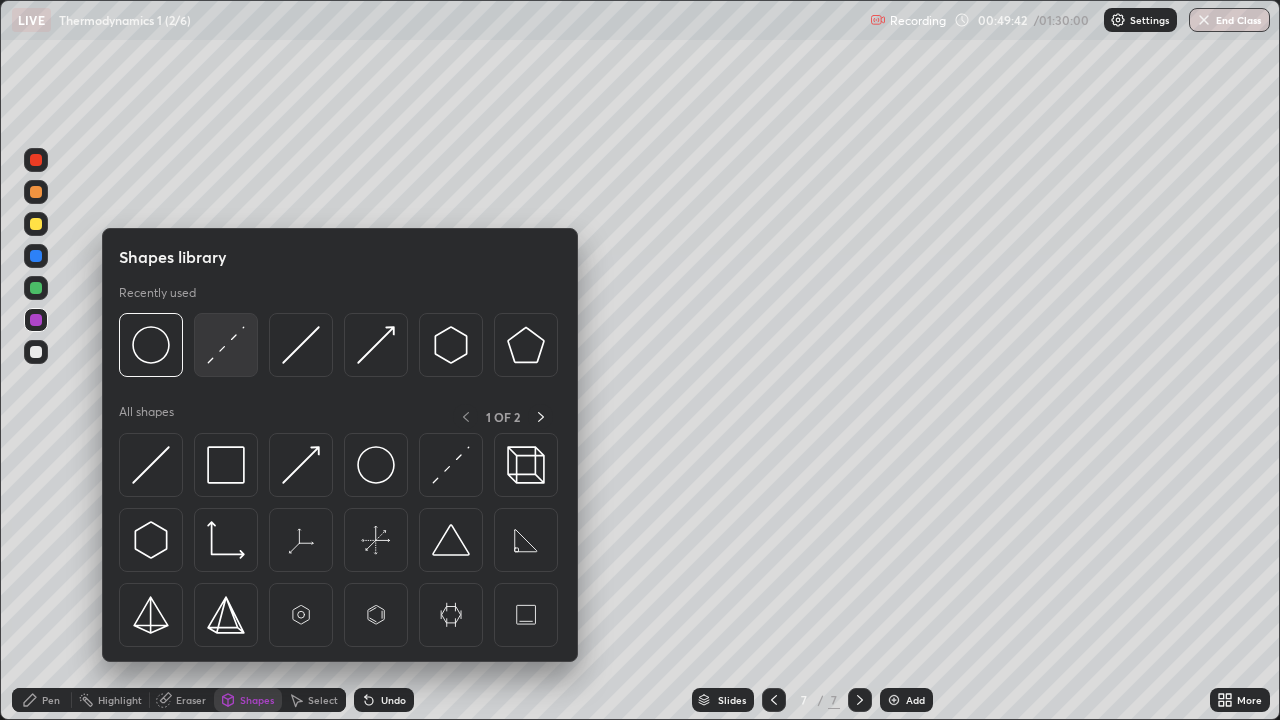 click at bounding box center (226, 345) 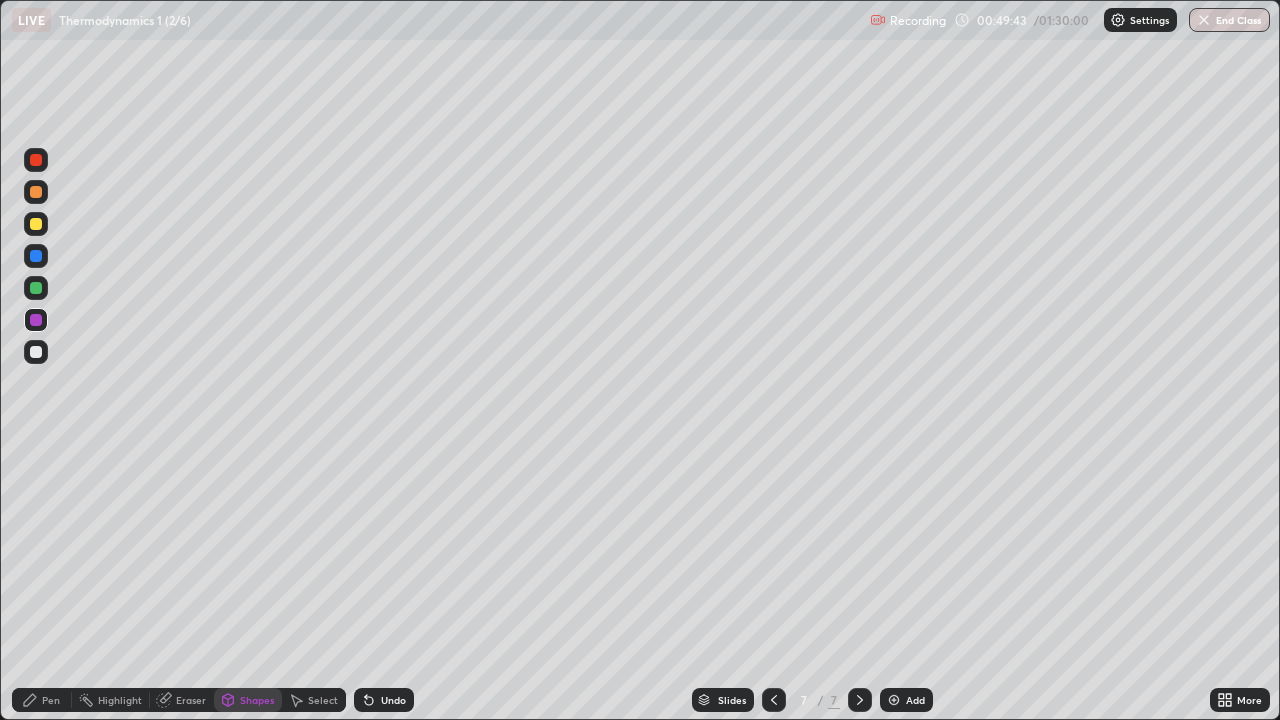 click at bounding box center (36, 224) 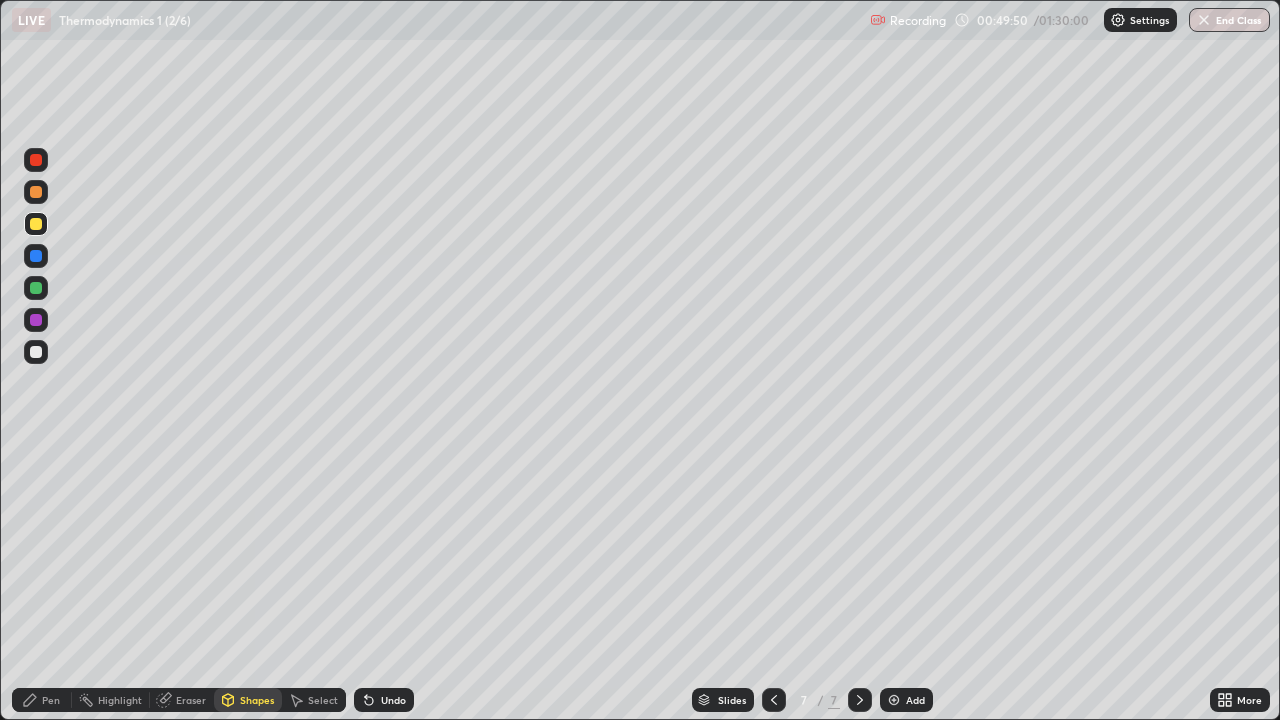 click on "Shapes" at bounding box center (248, 700) 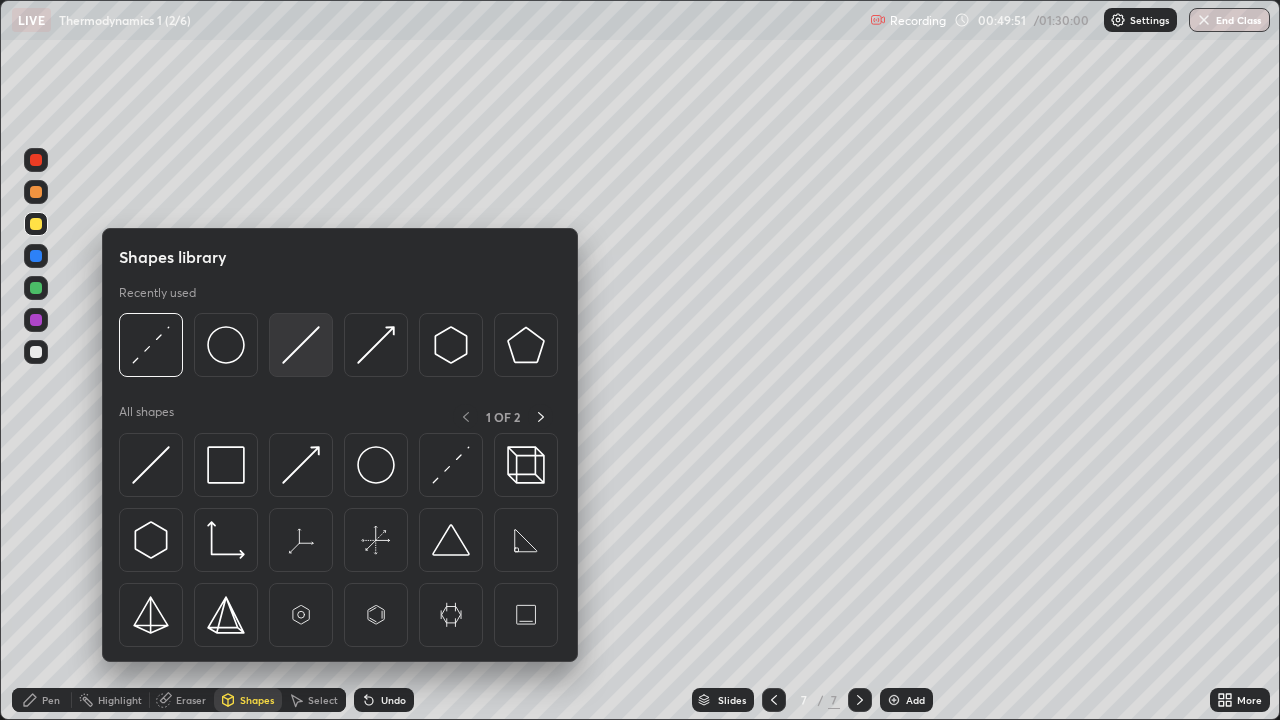 click at bounding box center (301, 345) 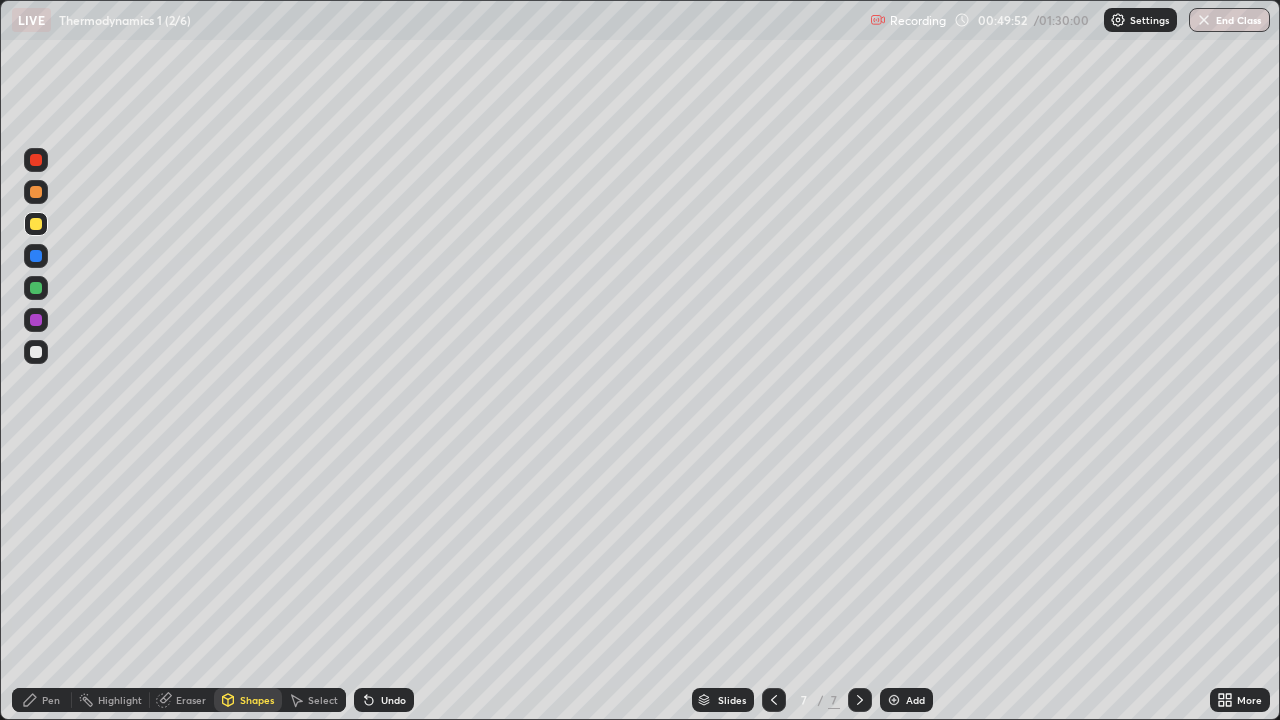 click at bounding box center (36, 352) 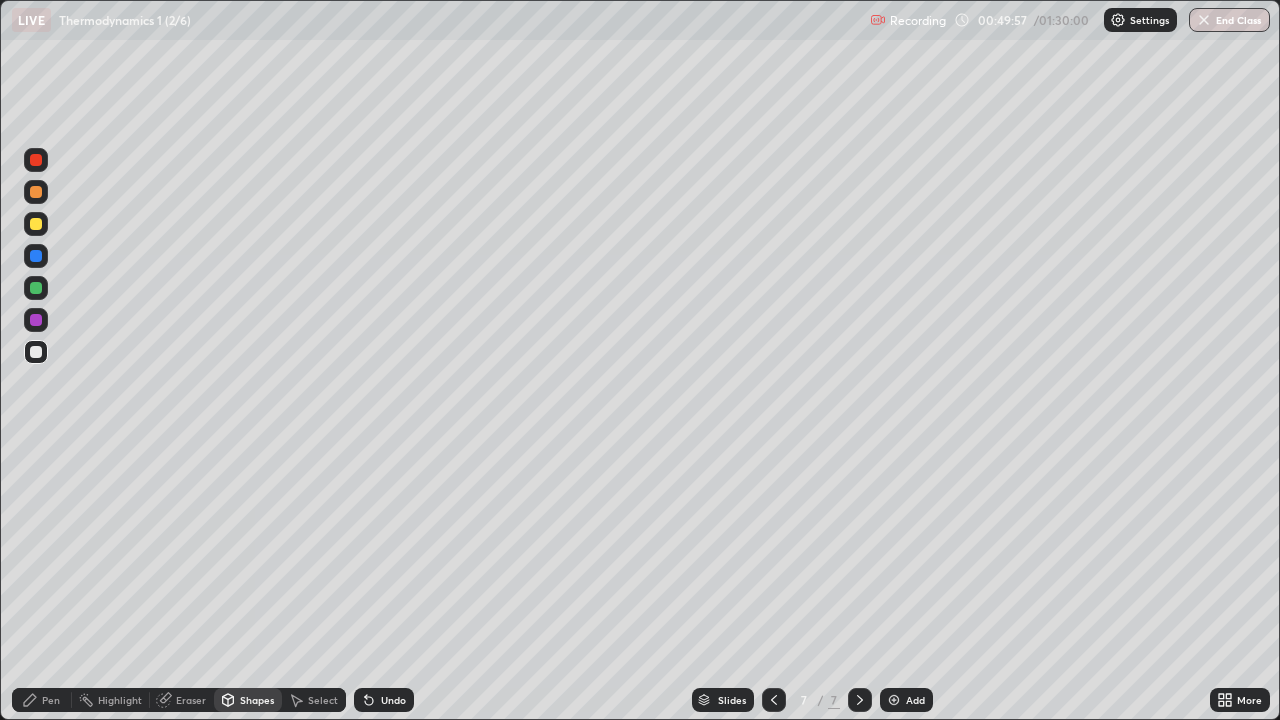 click on "Pen" at bounding box center [51, 700] 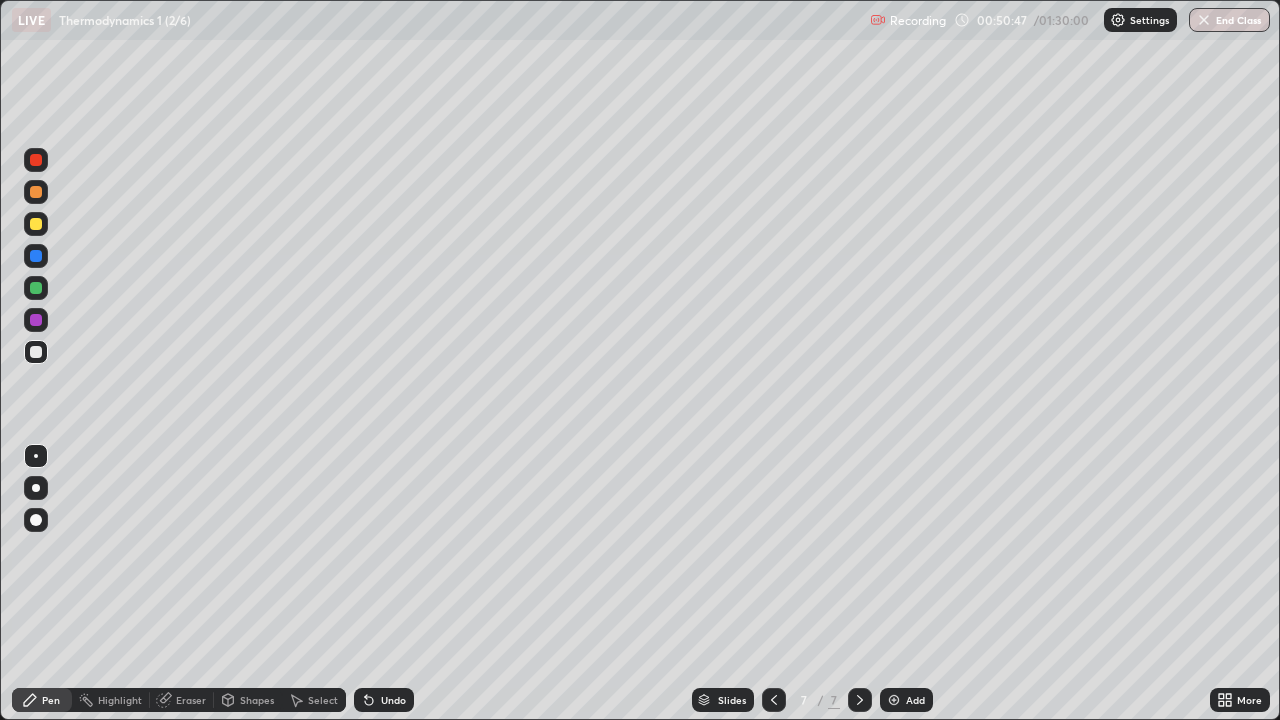 click on "Shapes" at bounding box center [248, 700] 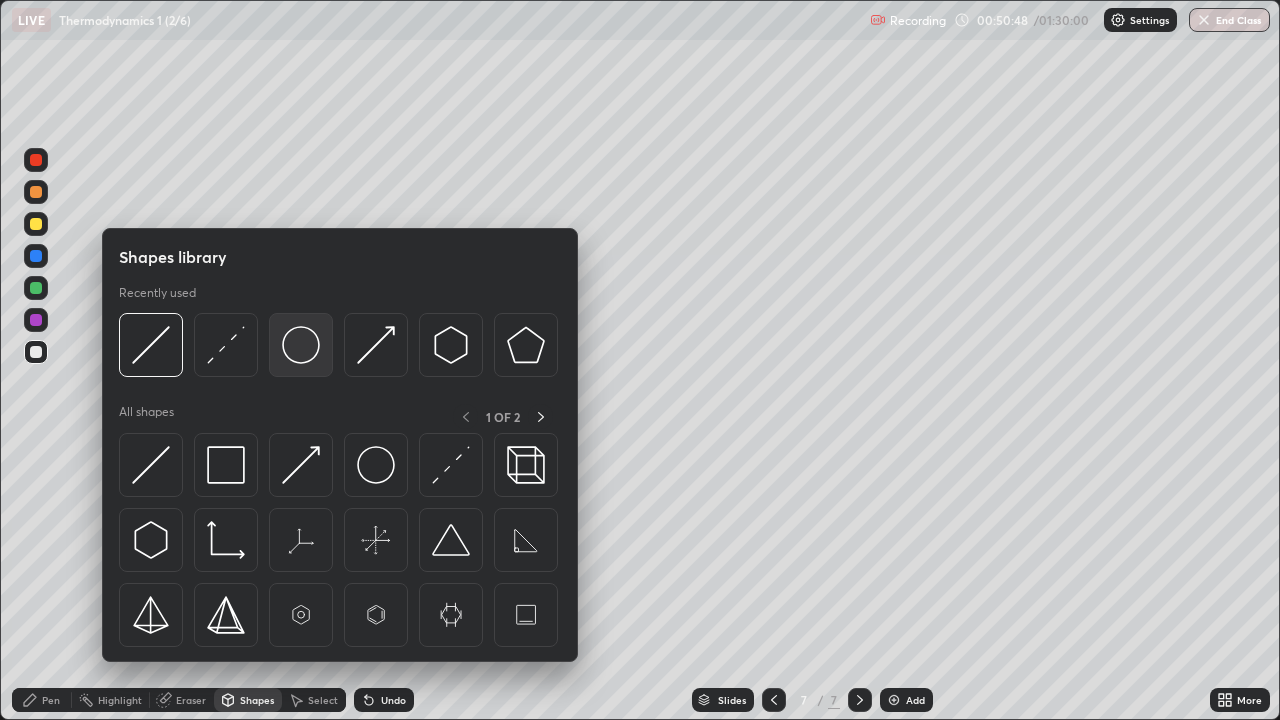 click at bounding box center (301, 345) 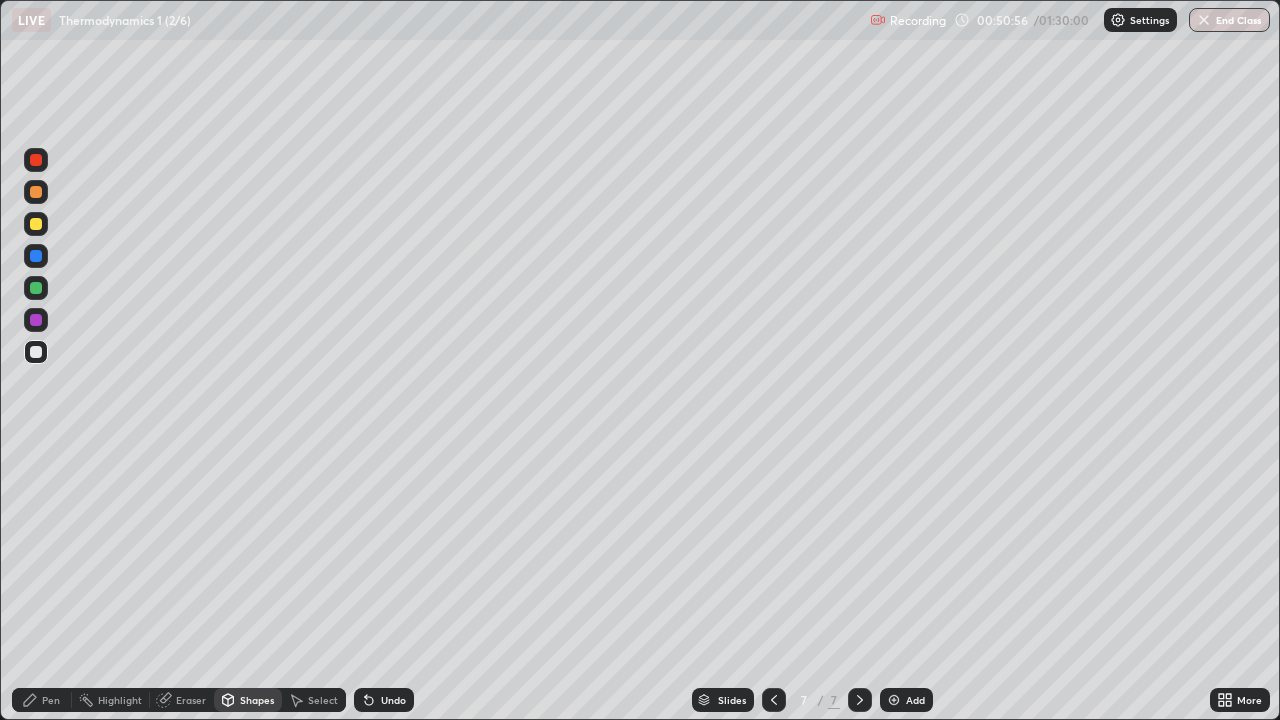 click on "Pen" at bounding box center (51, 700) 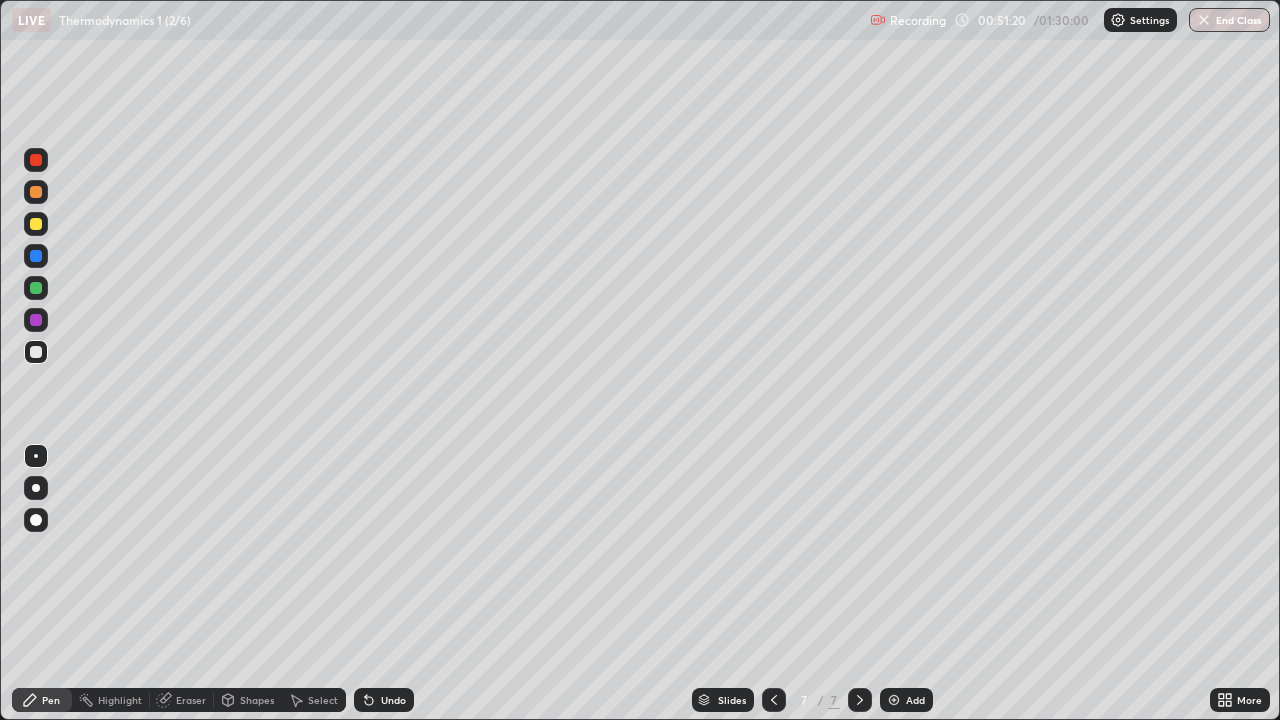 click at bounding box center [36, 320] 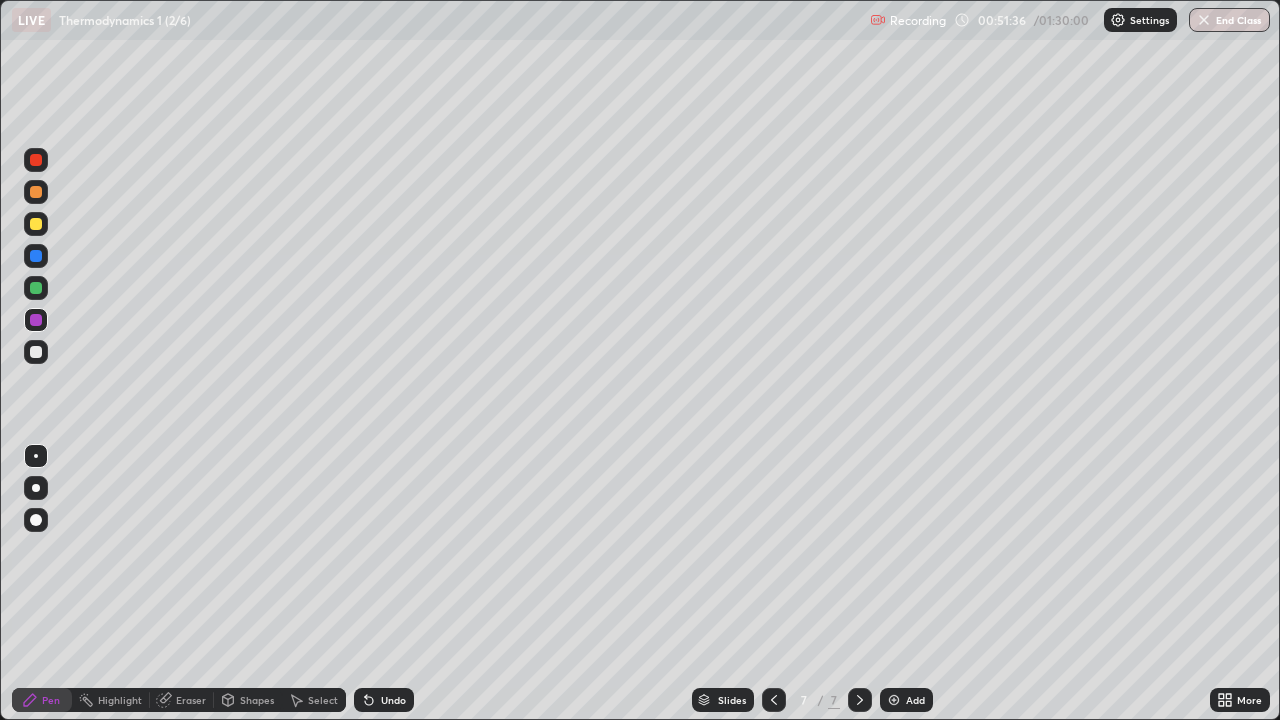 click at bounding box center [36, 288] 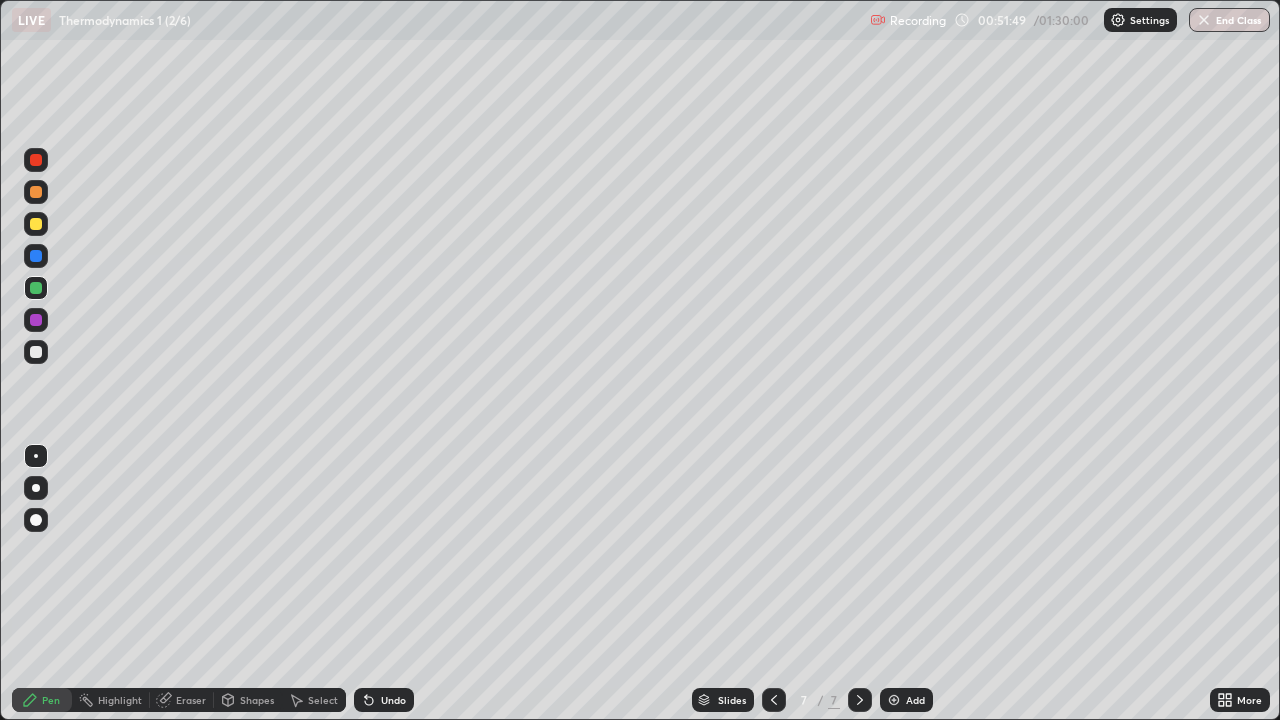 click on "Shapes" at bounding box center [257, 700] 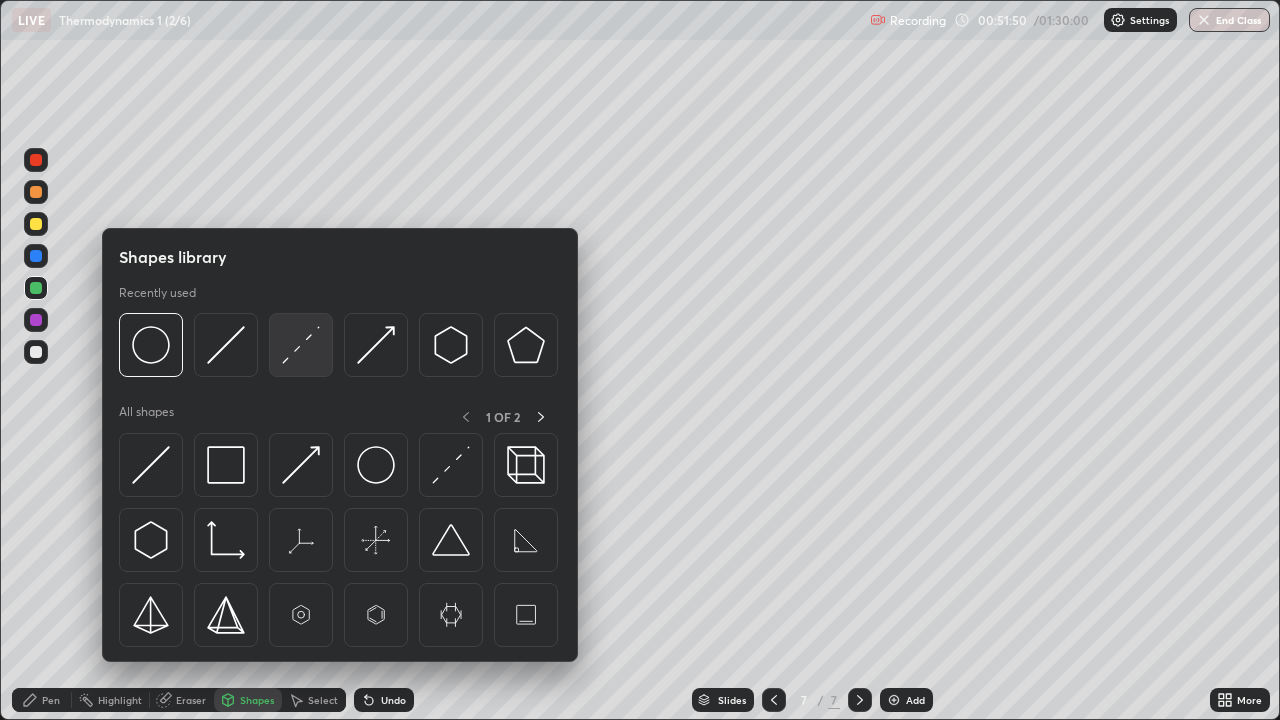 click at bounding box center (301, 345) 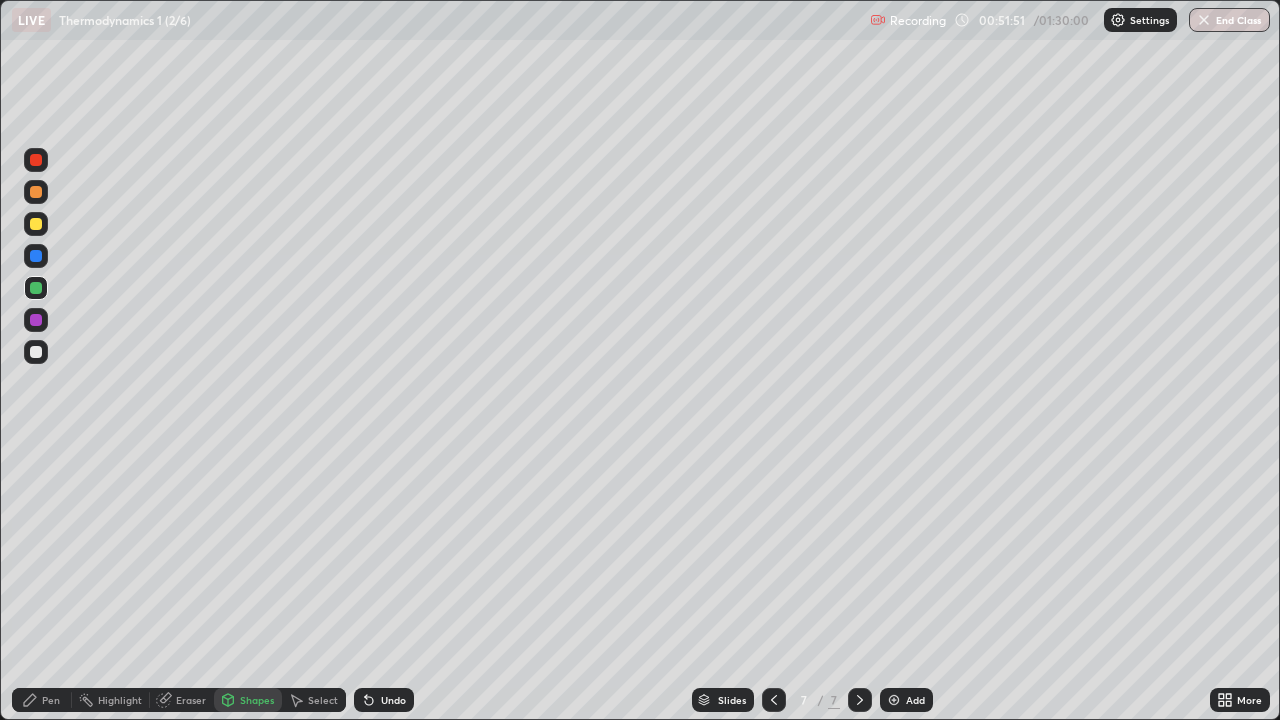 click at bounding box center (36, 192) 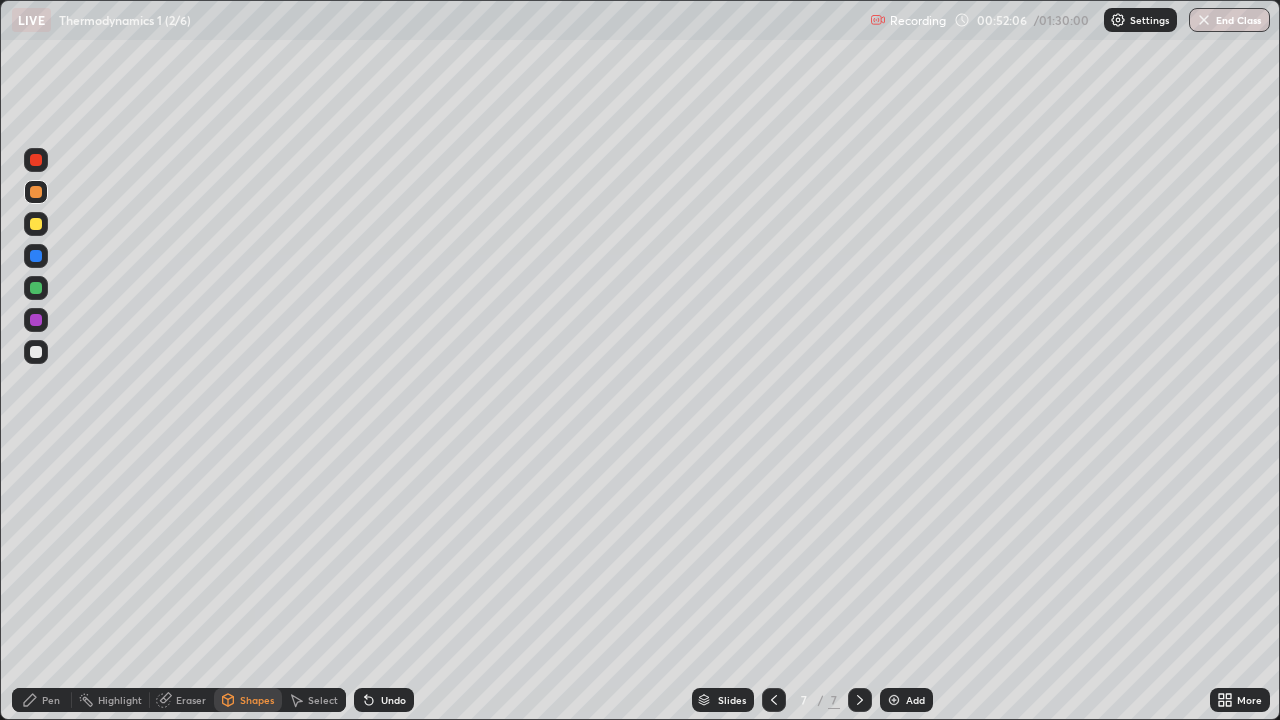 click at bounding box center (36, 352) 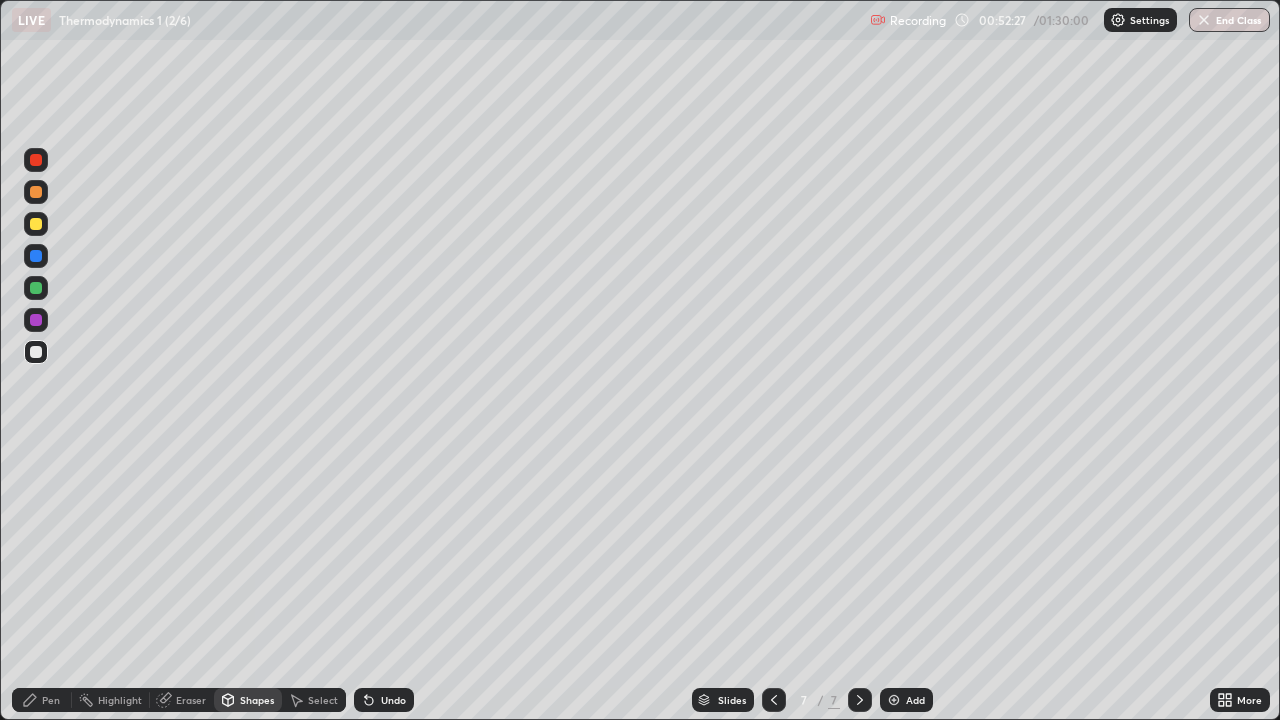 click on "Pen" at bounding box center [51, 700] 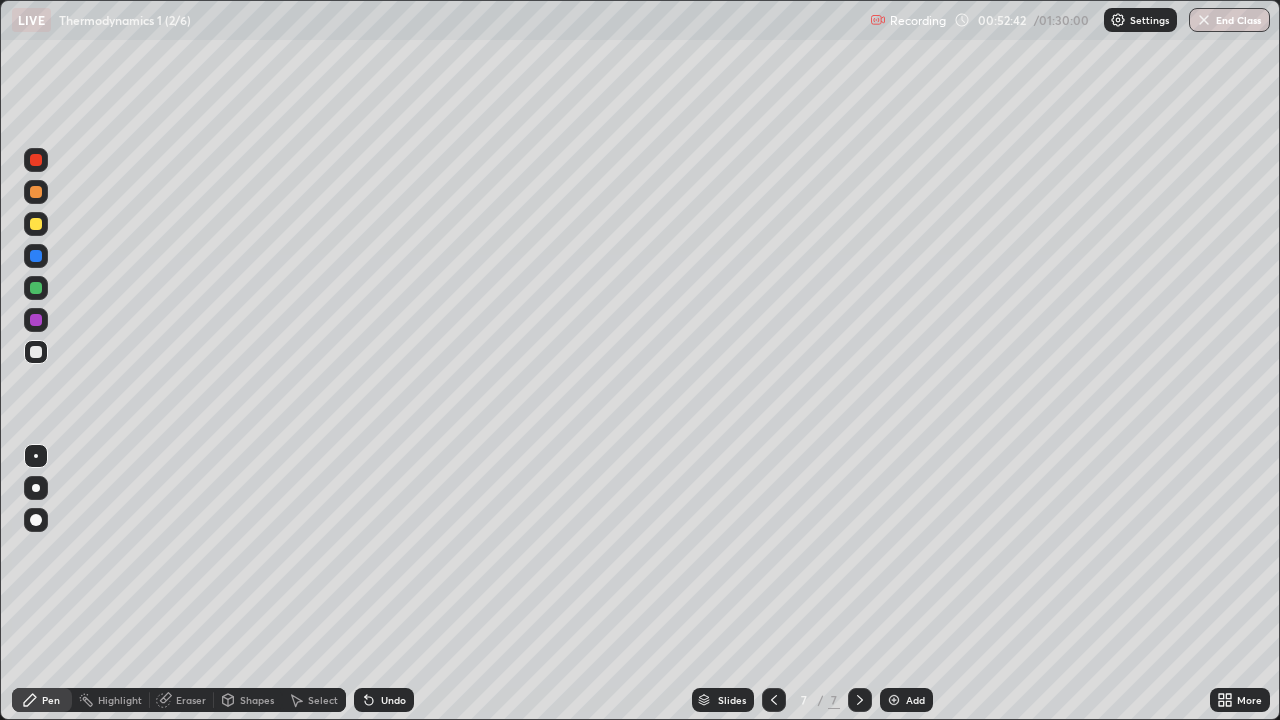click on "Eraser" at bounding box center (191, 700) 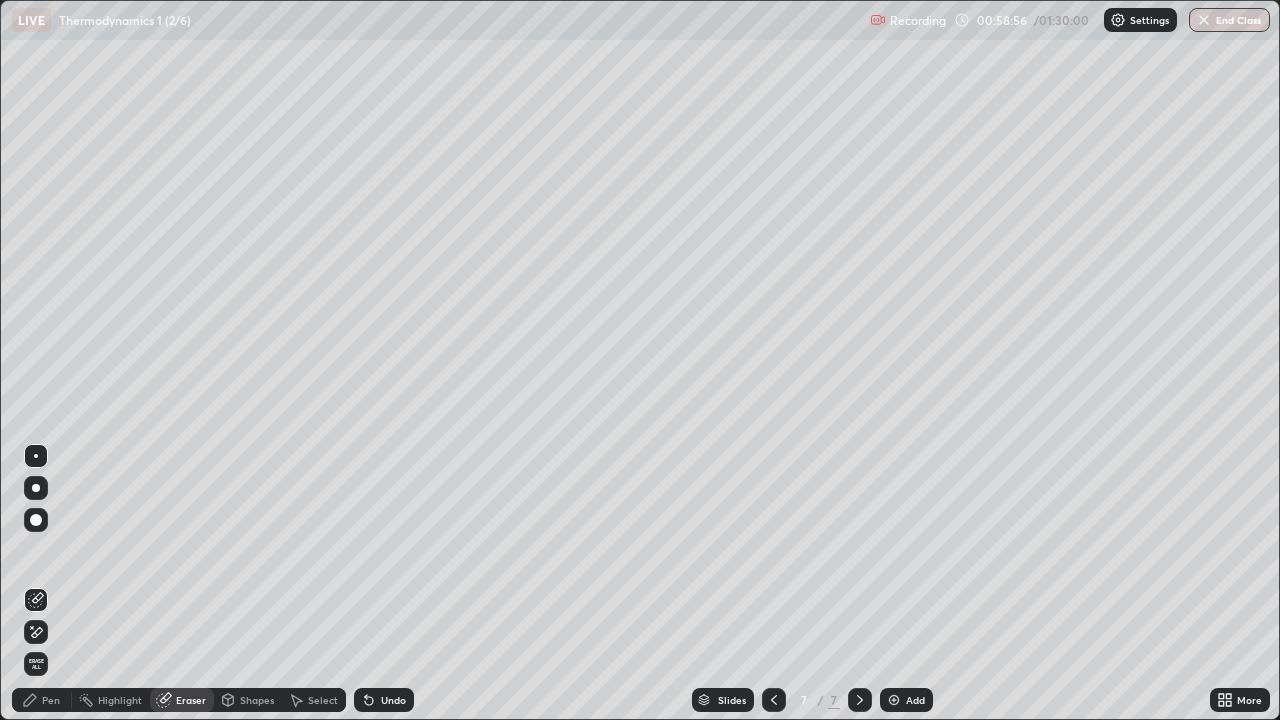 click on "Pen" at bounding box center (42, 700) 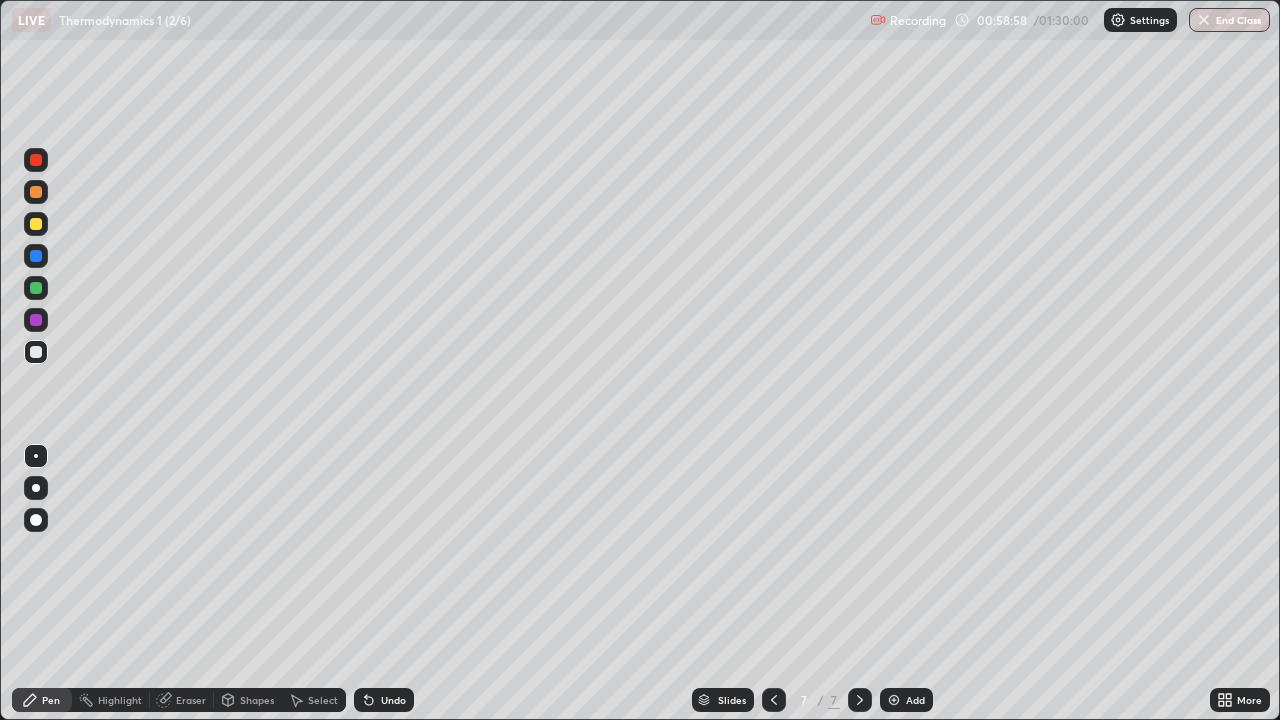 click at bounding box center [36, 320] 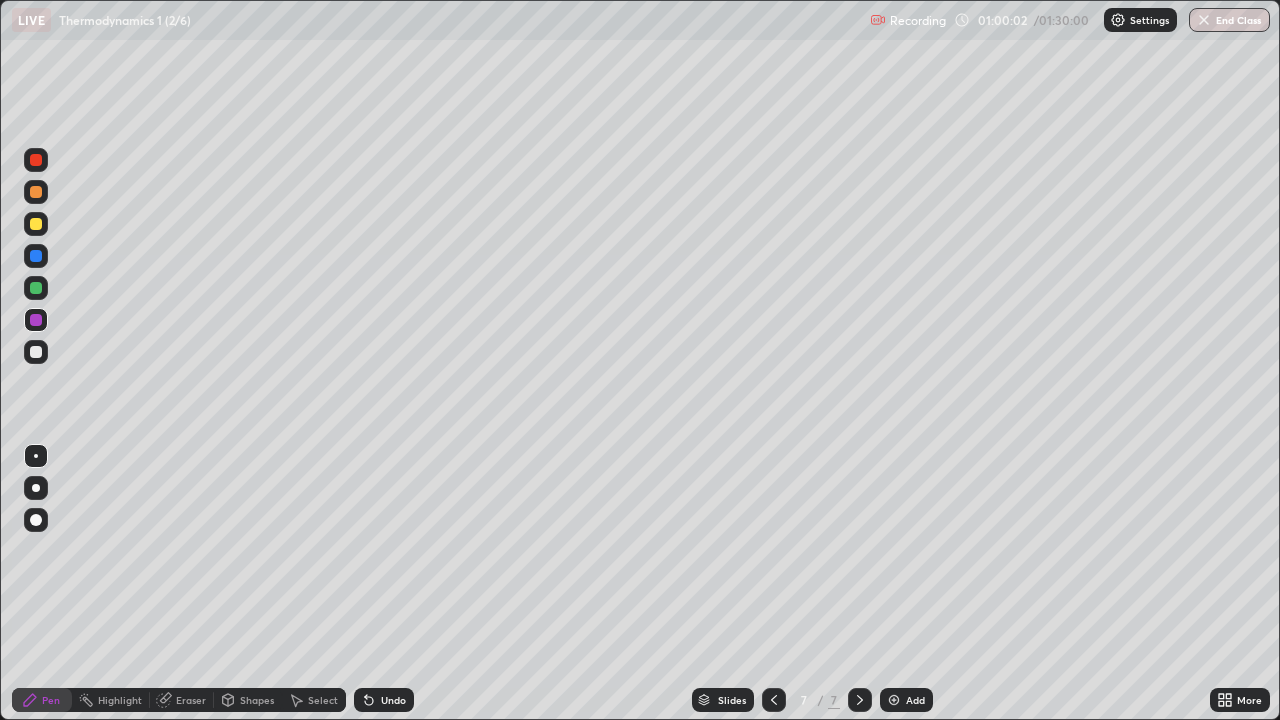 click at bounding box center (36, 352) 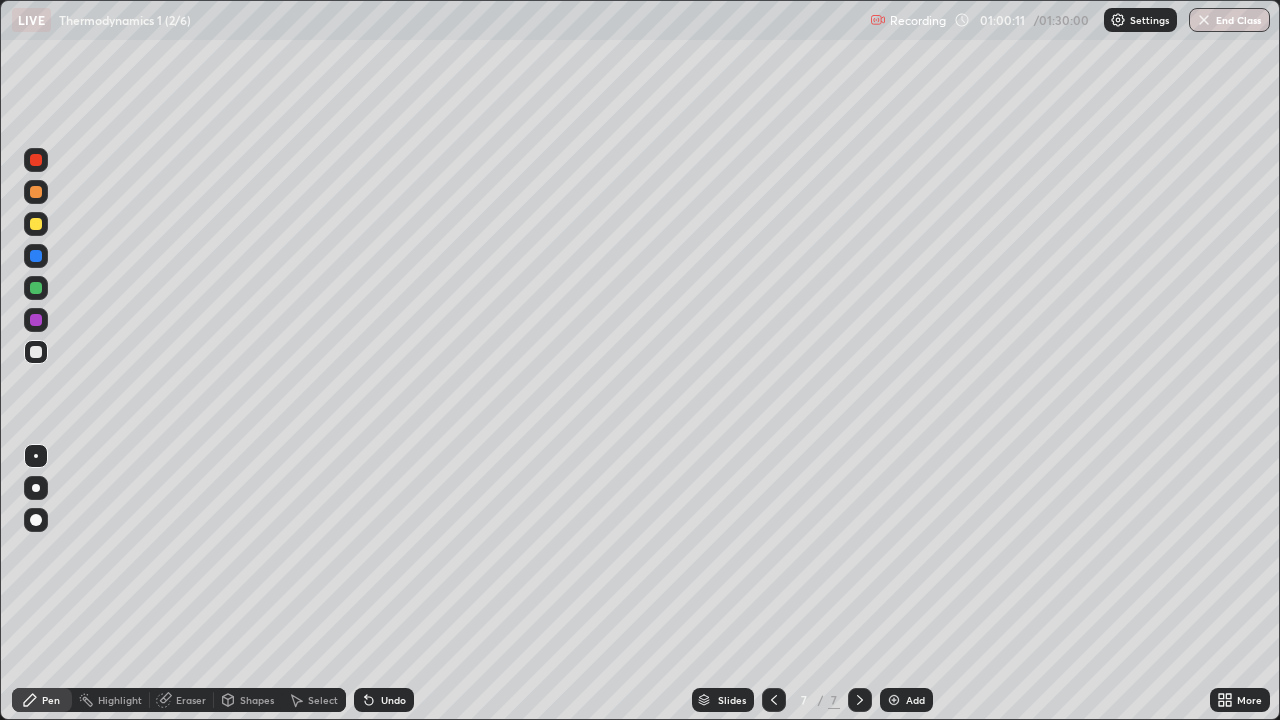 click at bounding box center (894, 700) 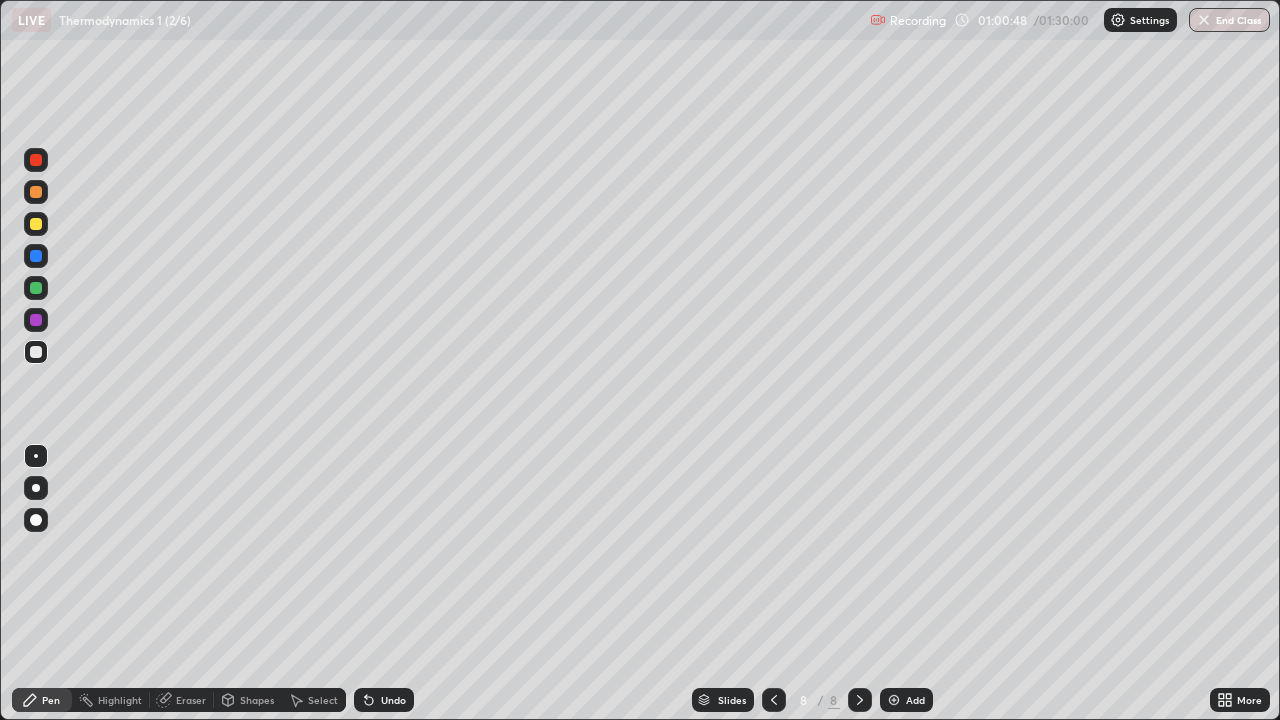 click on "Shapes" at bounding box center [248, 700] 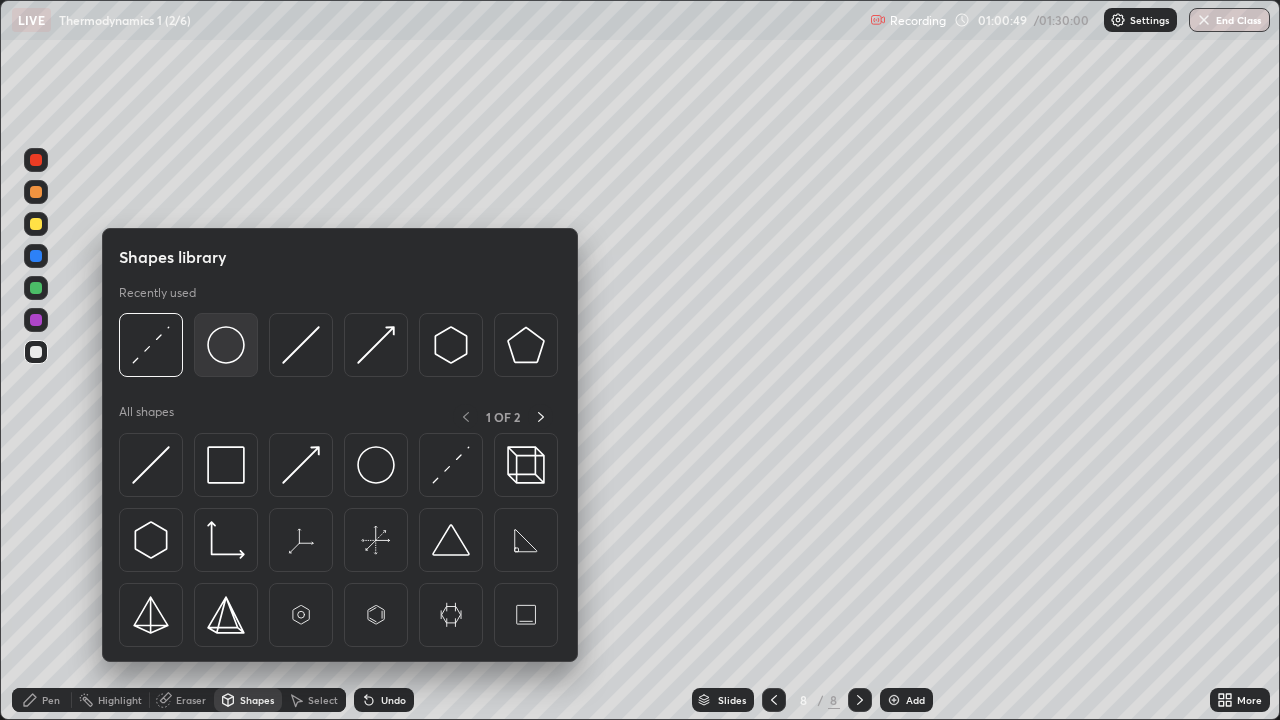 click at bounding box center (226, 345) 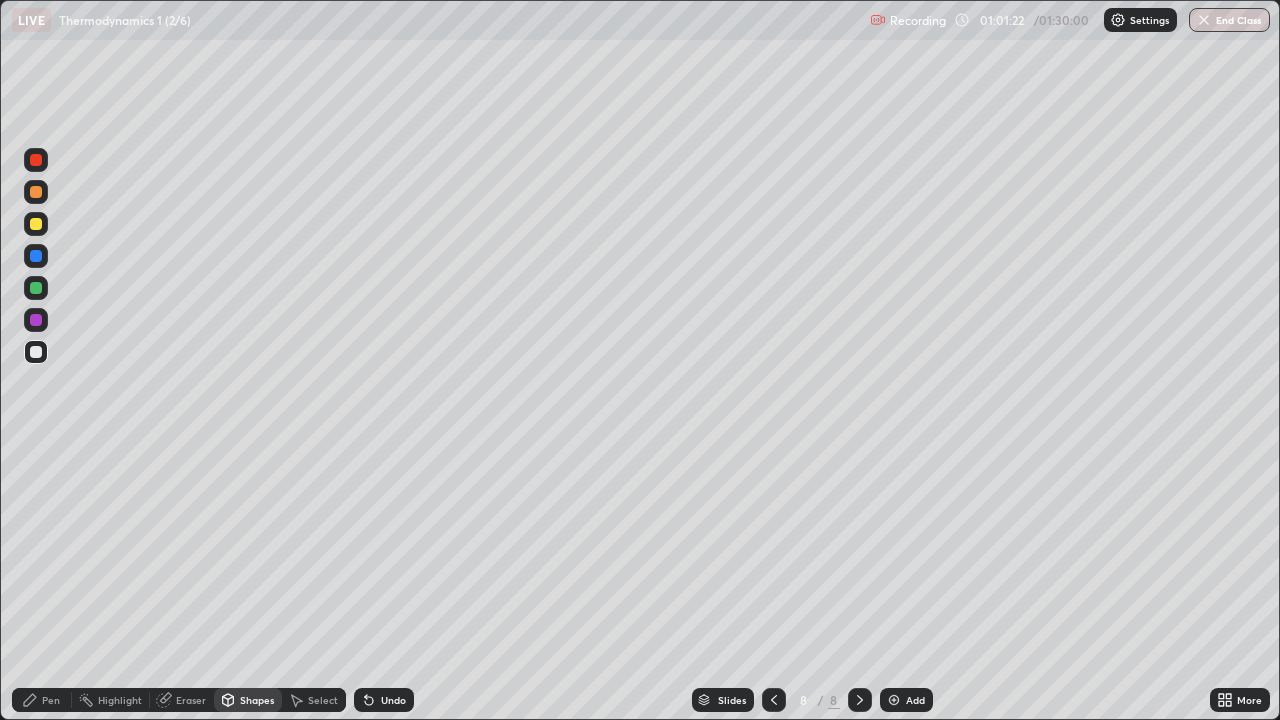 click on "Select" at bounding box center [323, 700] 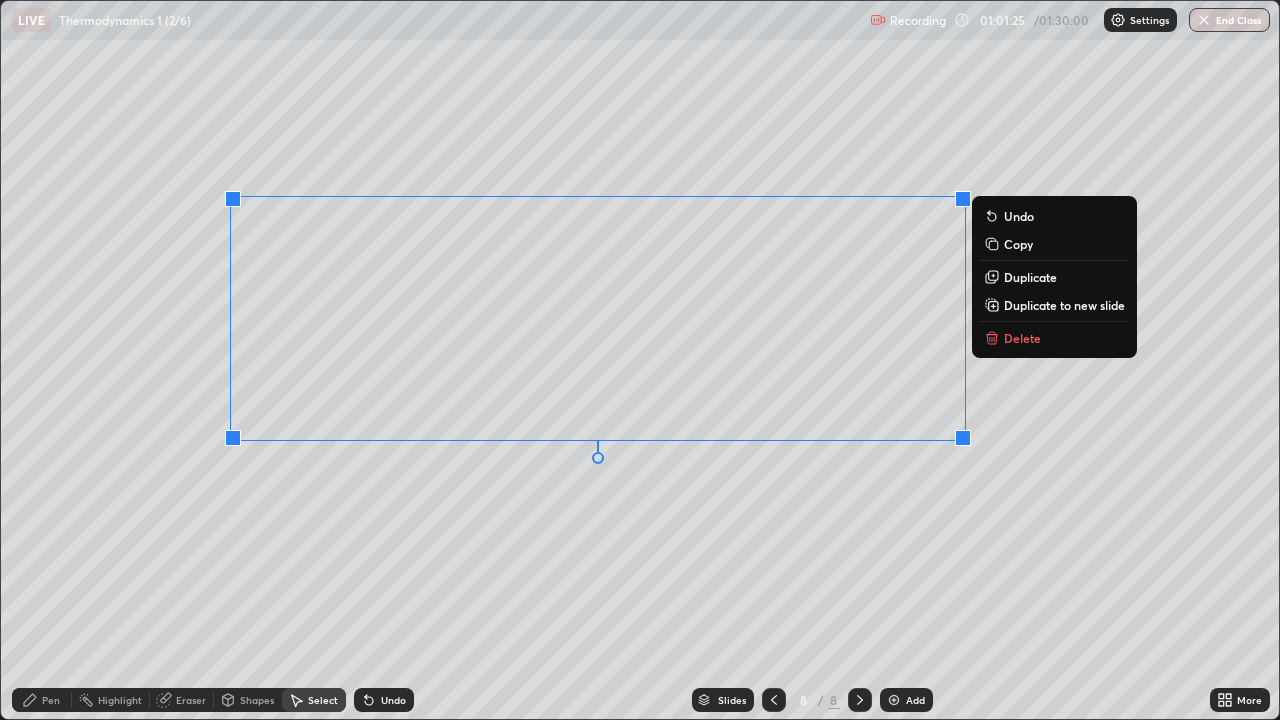 click on "Delete" at bounding box center [1054, 338] 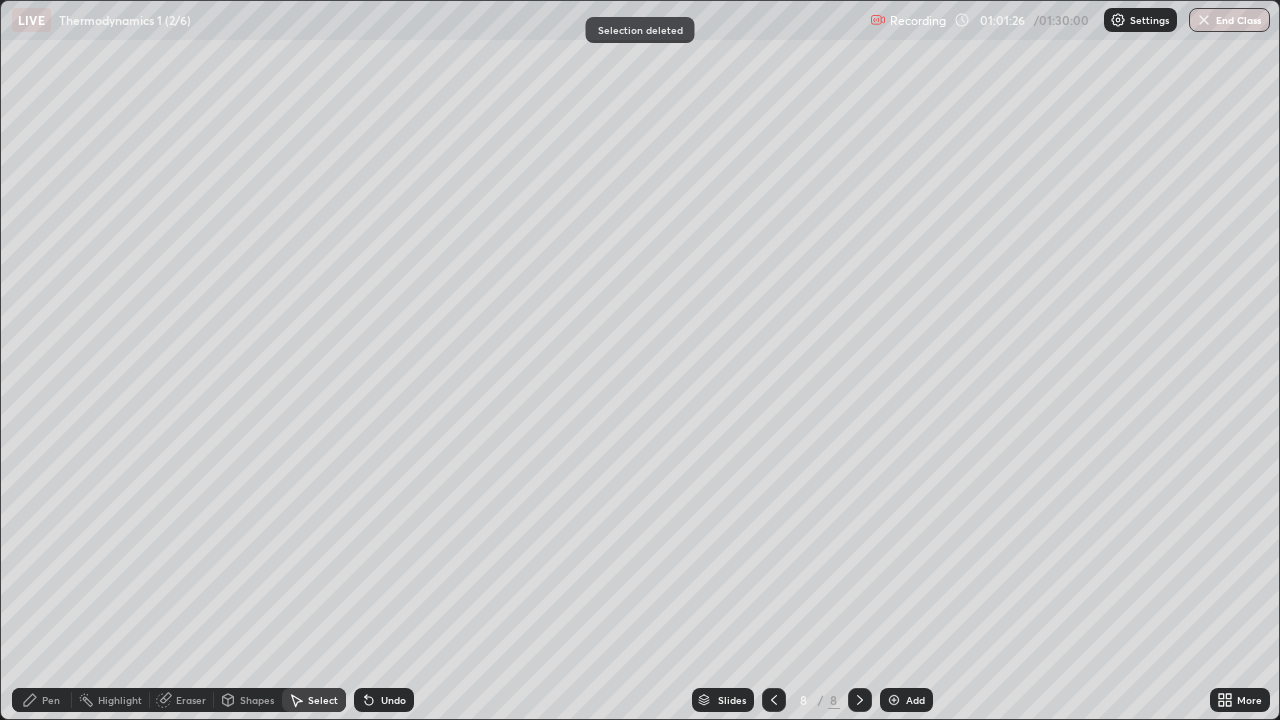 click on "Pen" at bounding box center (51, 700) 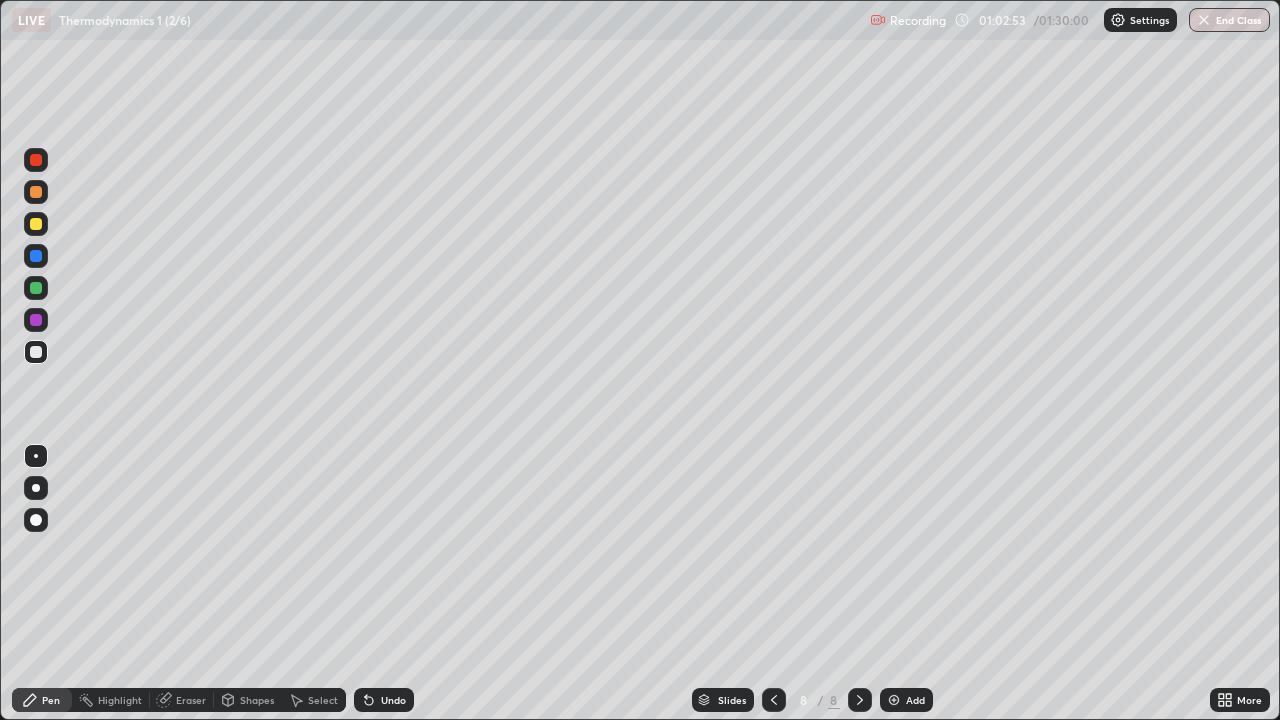click at bounding box center (36, 192) 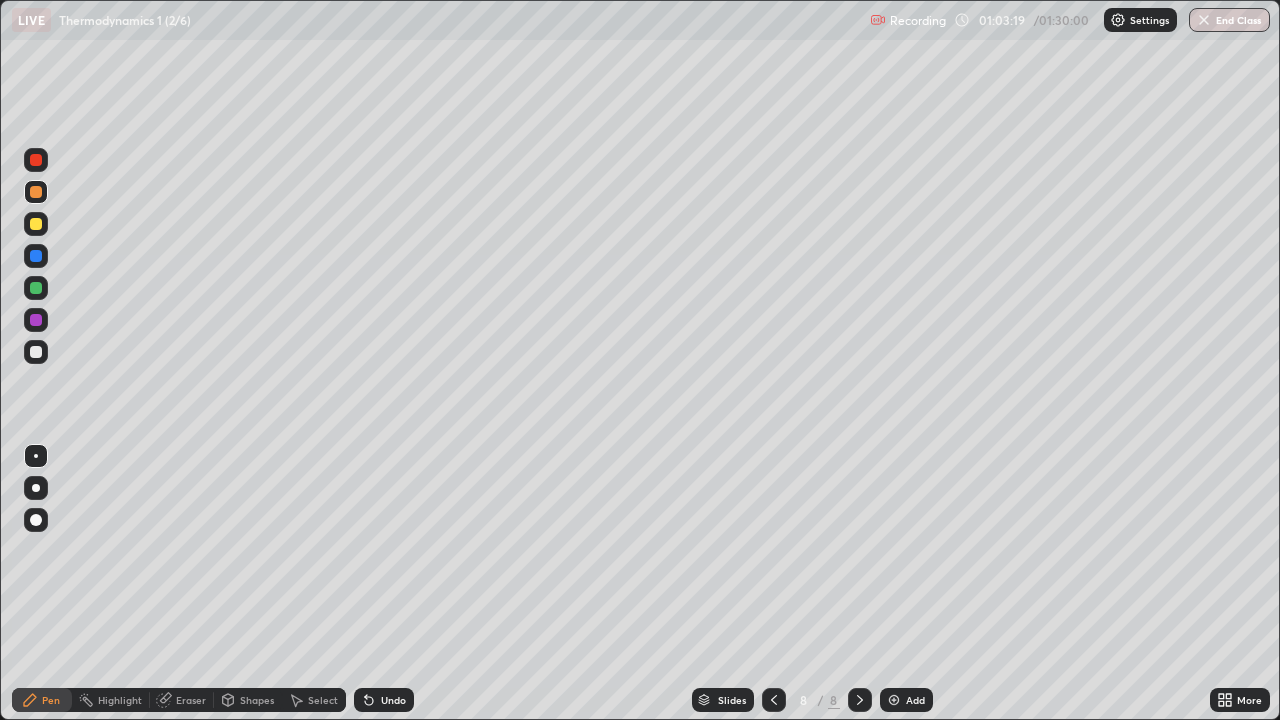 click at bounding box center (36, 352) 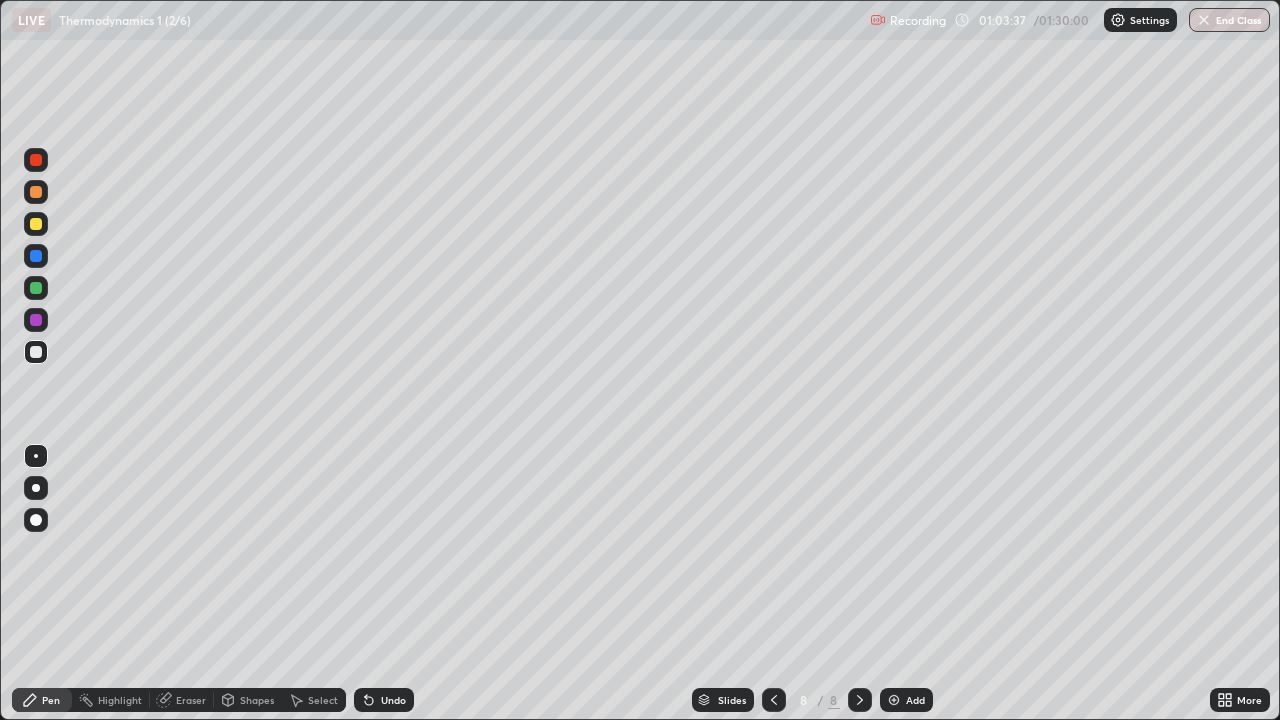 click on "Undo" at bounding box center (384, 700) 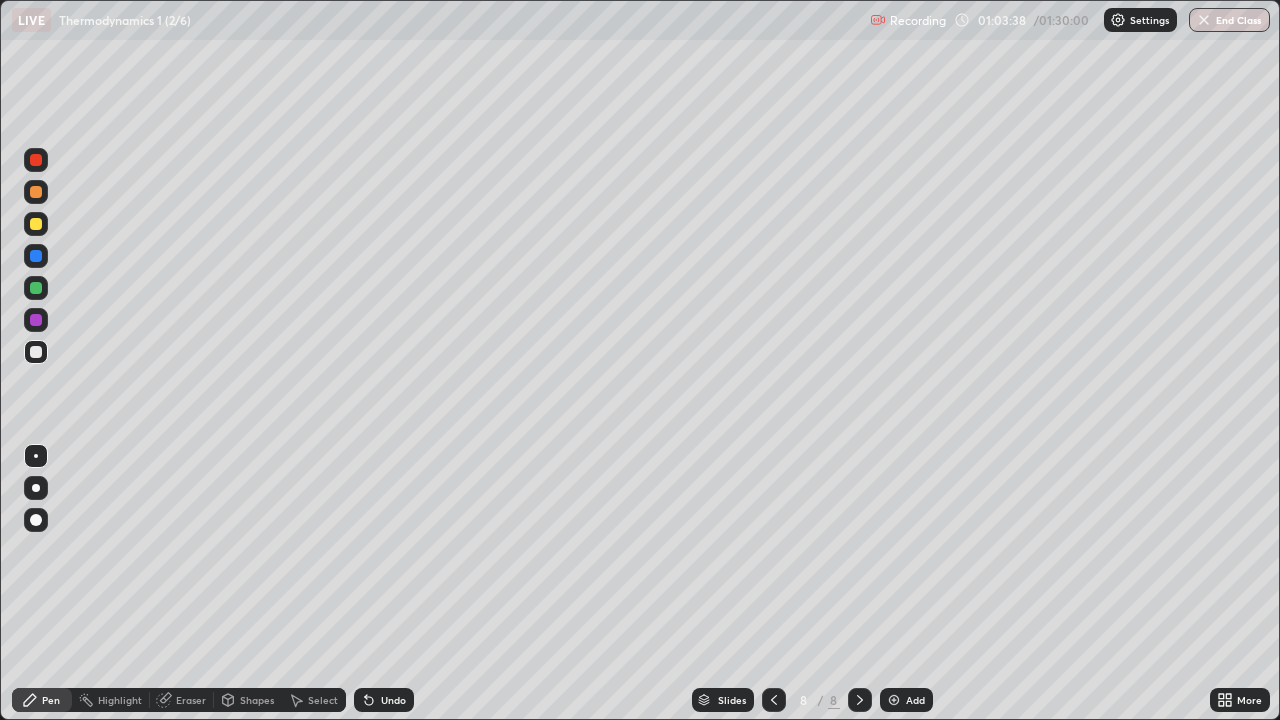 click on "Undo" at bounding box center [393, 700] 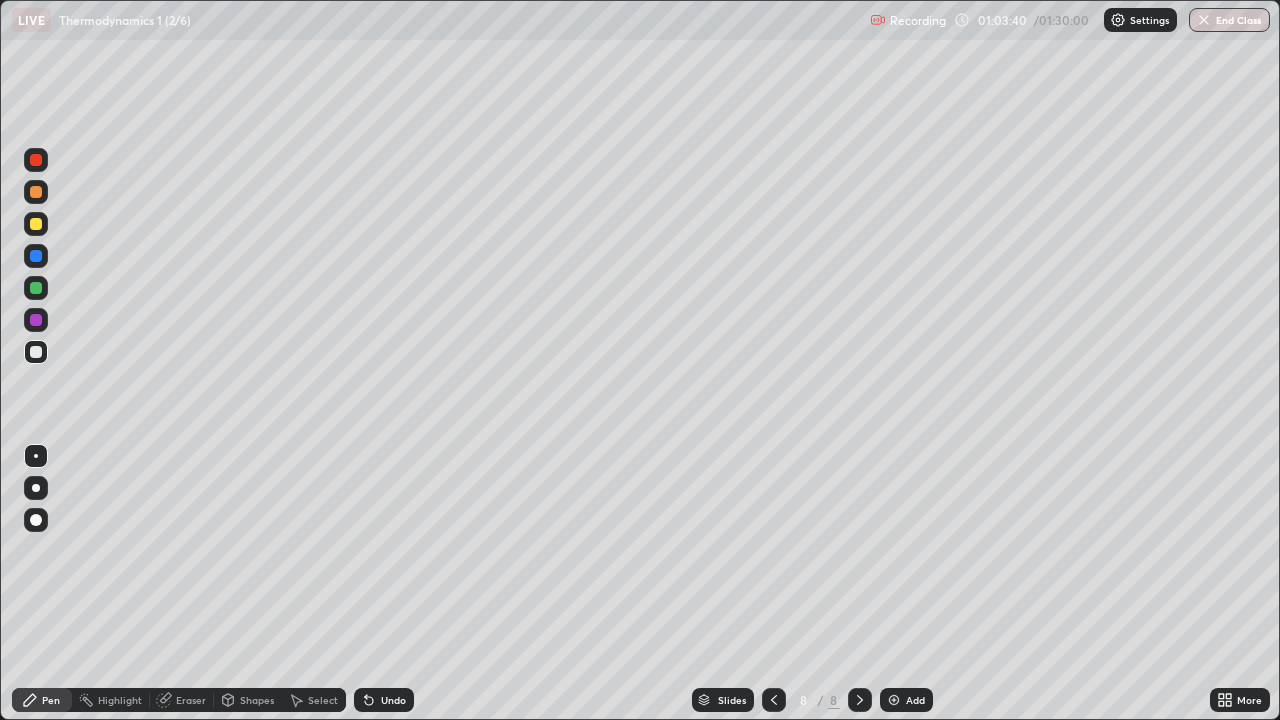 click 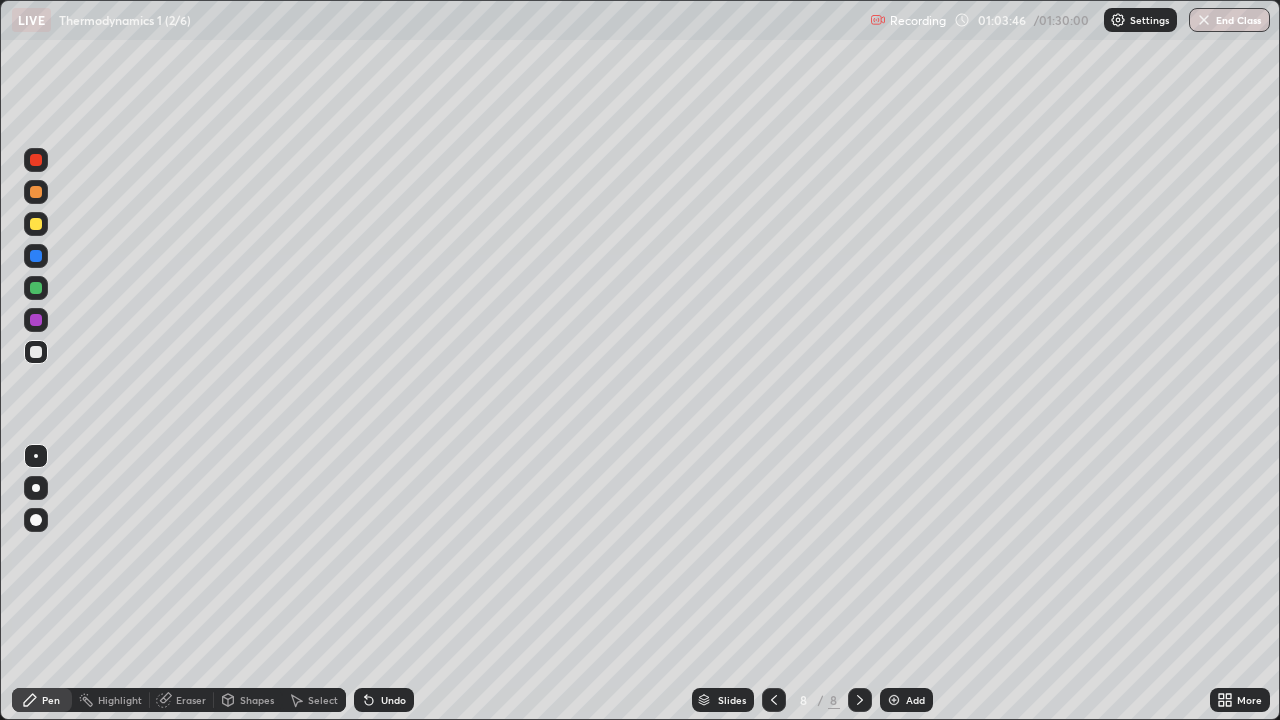 click at bounding box center (36, 288) 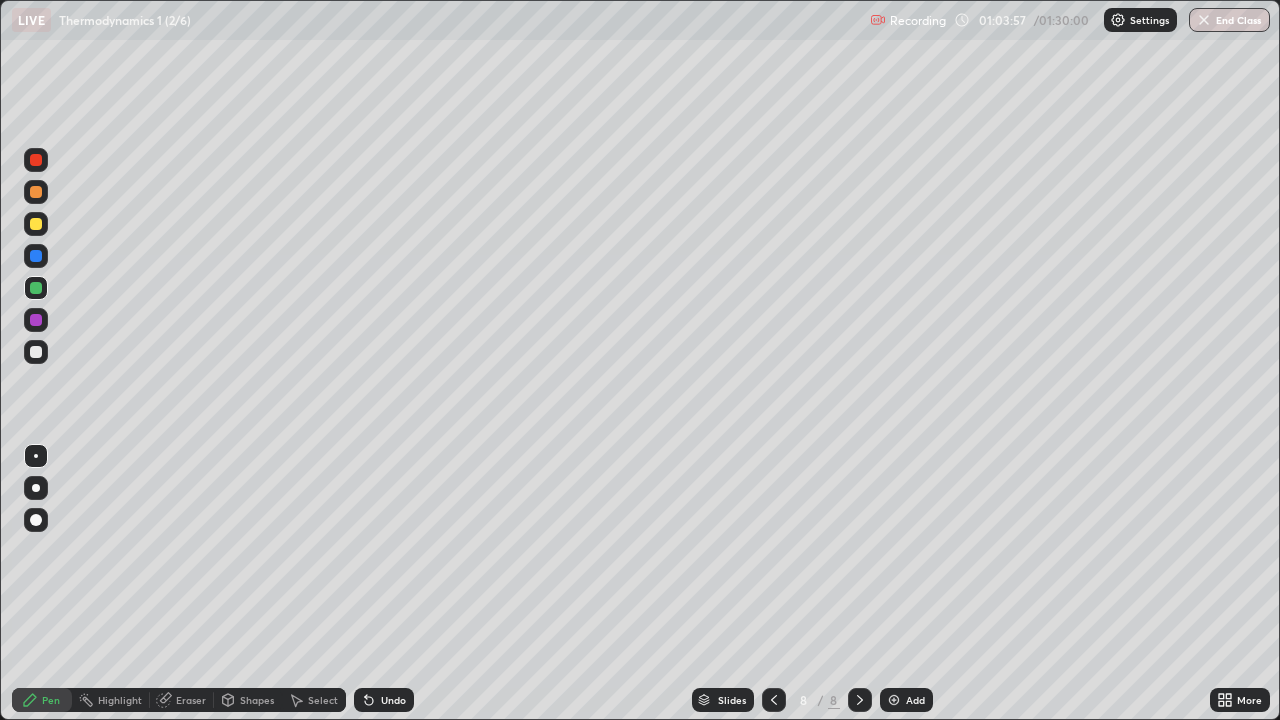 click at bounding box center (36, 352) 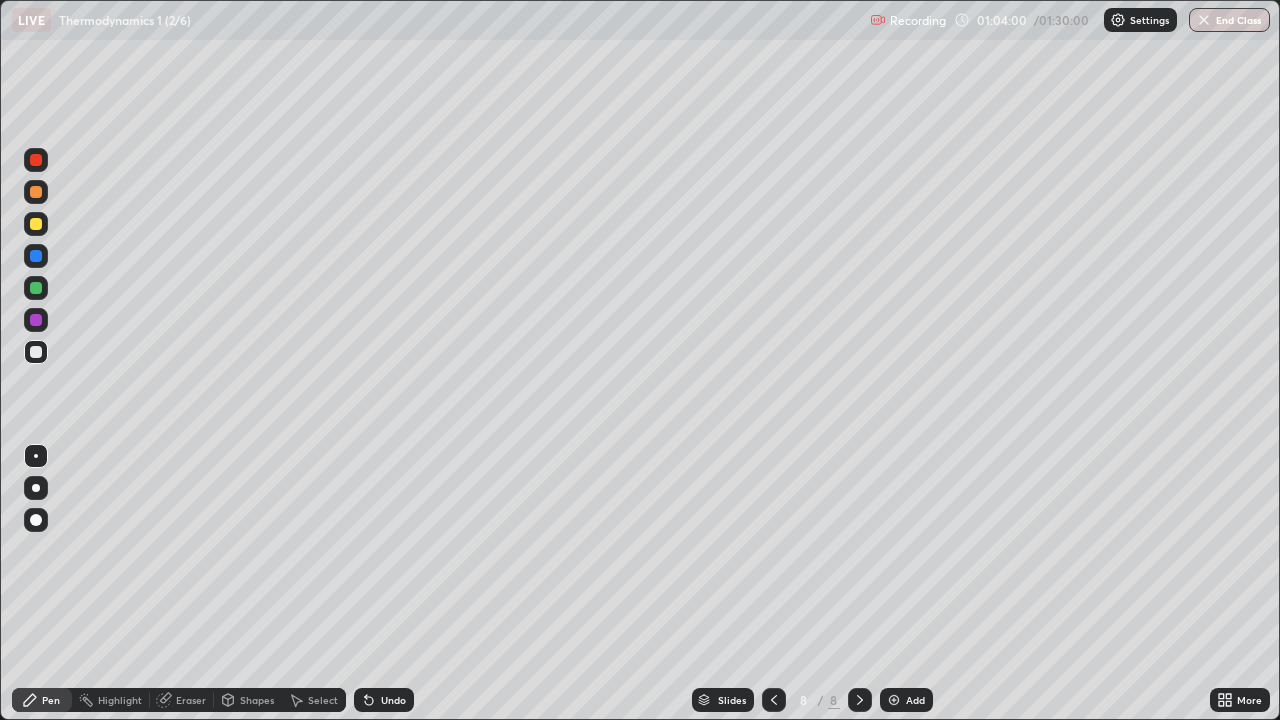 click 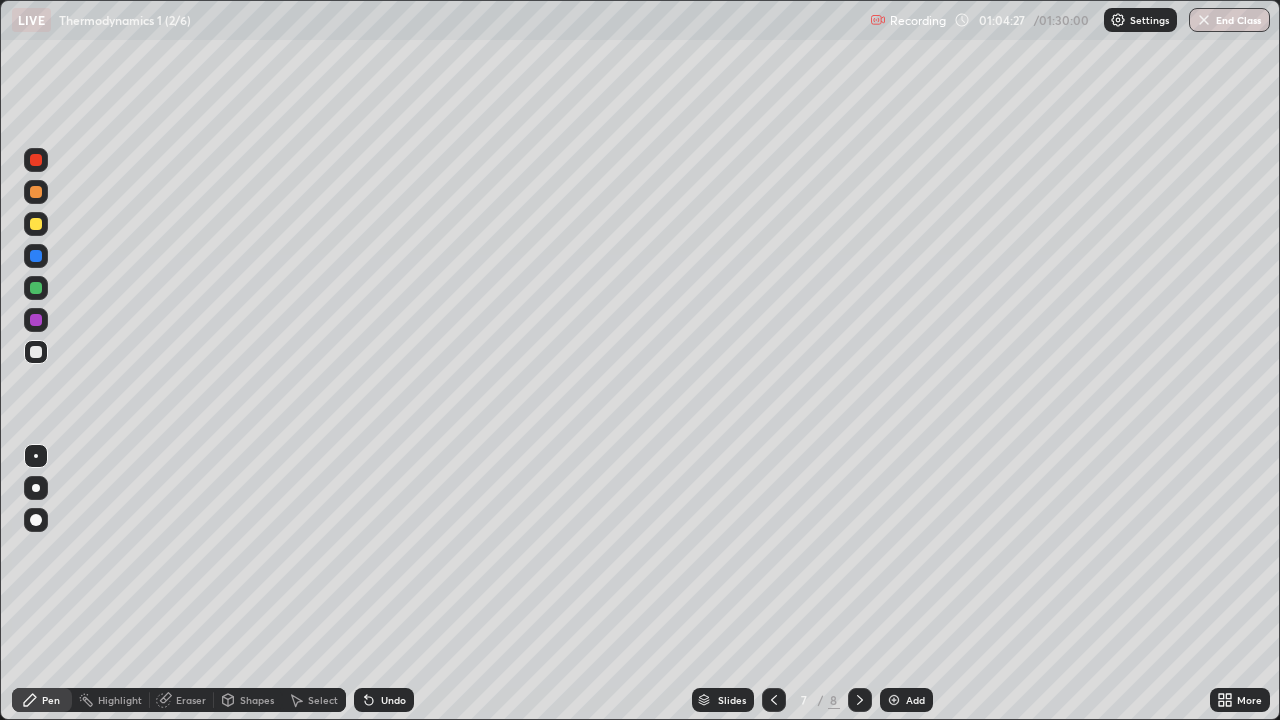 click 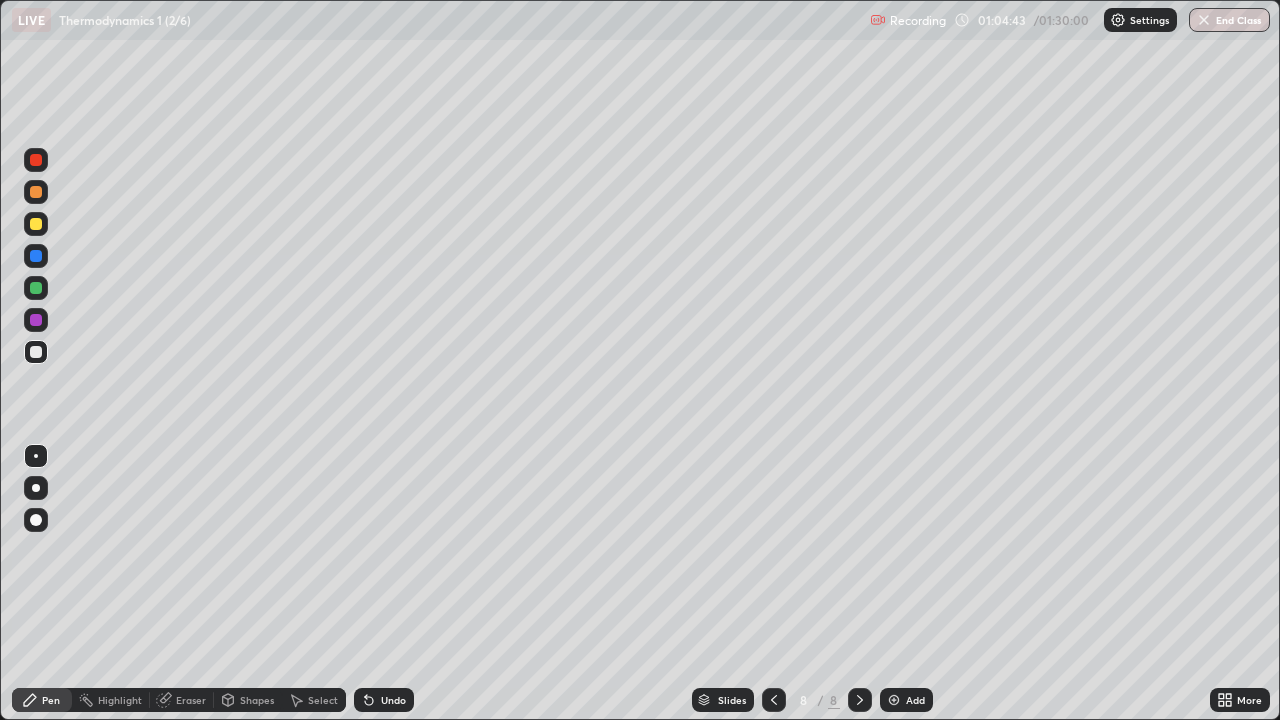 click at bounding box center [36, 352] 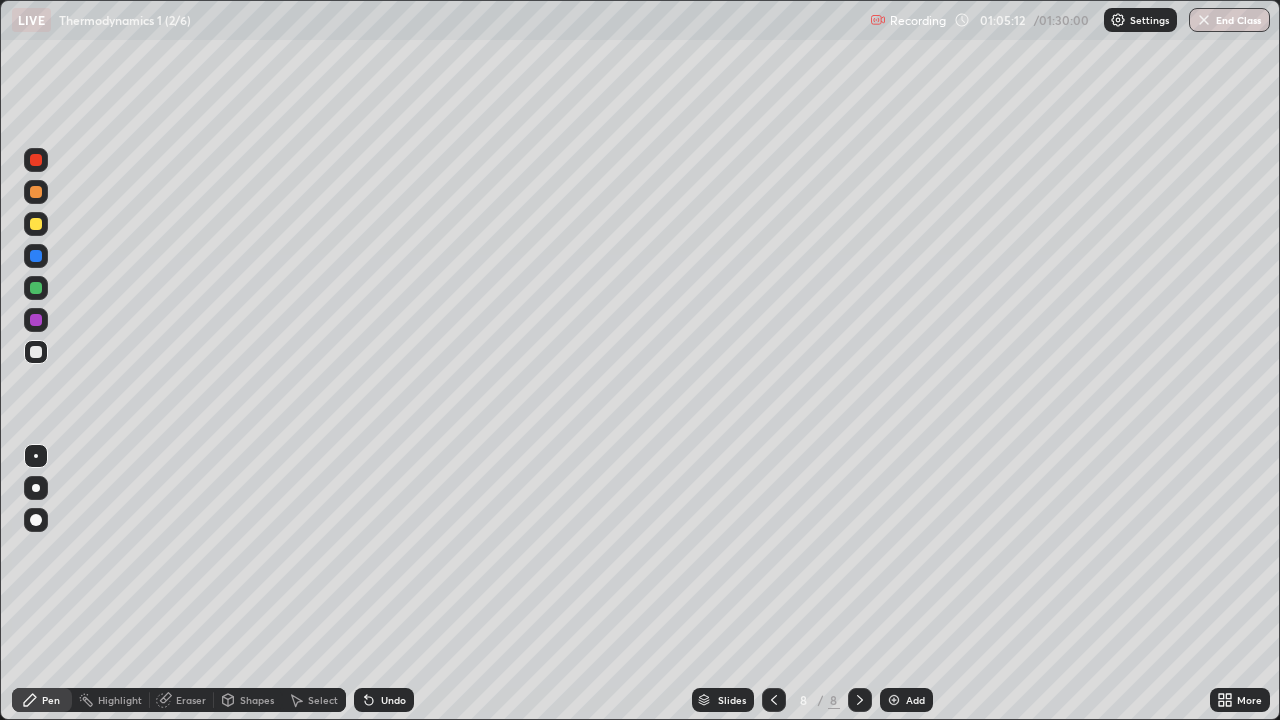 click on "Shapes" at bounding box center [257, 700] 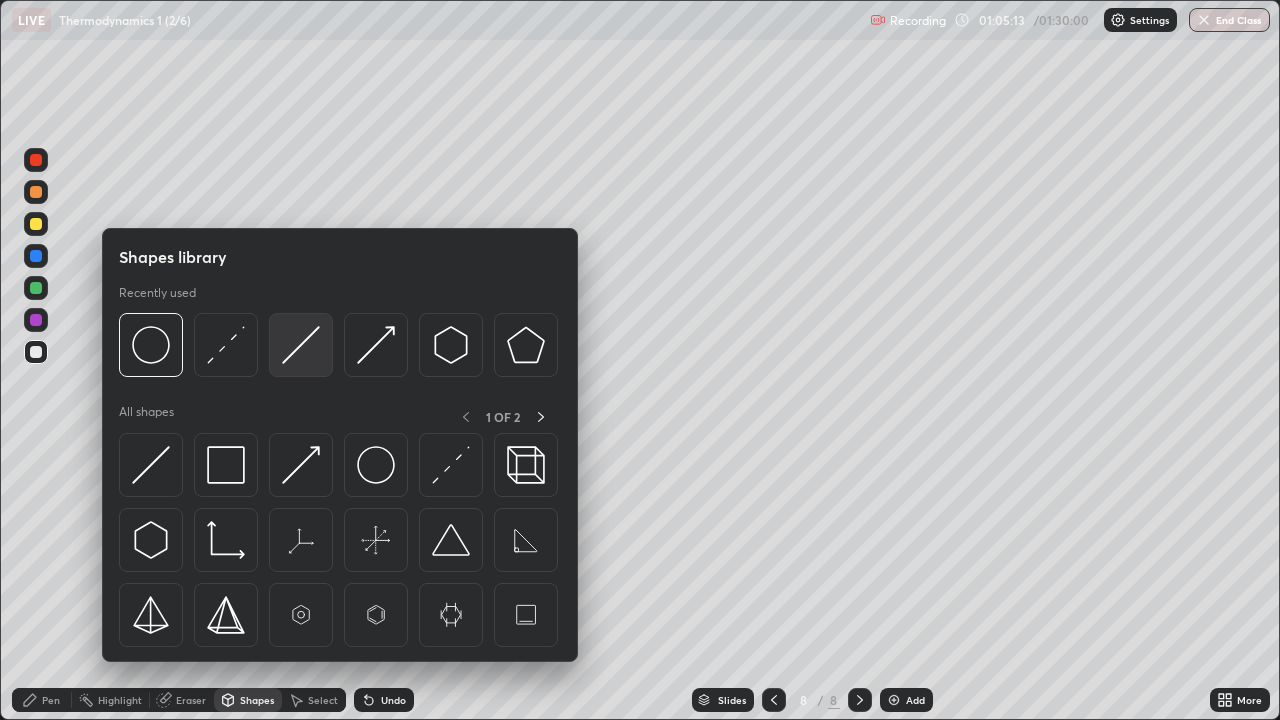 click at bounding box center (301, 345) 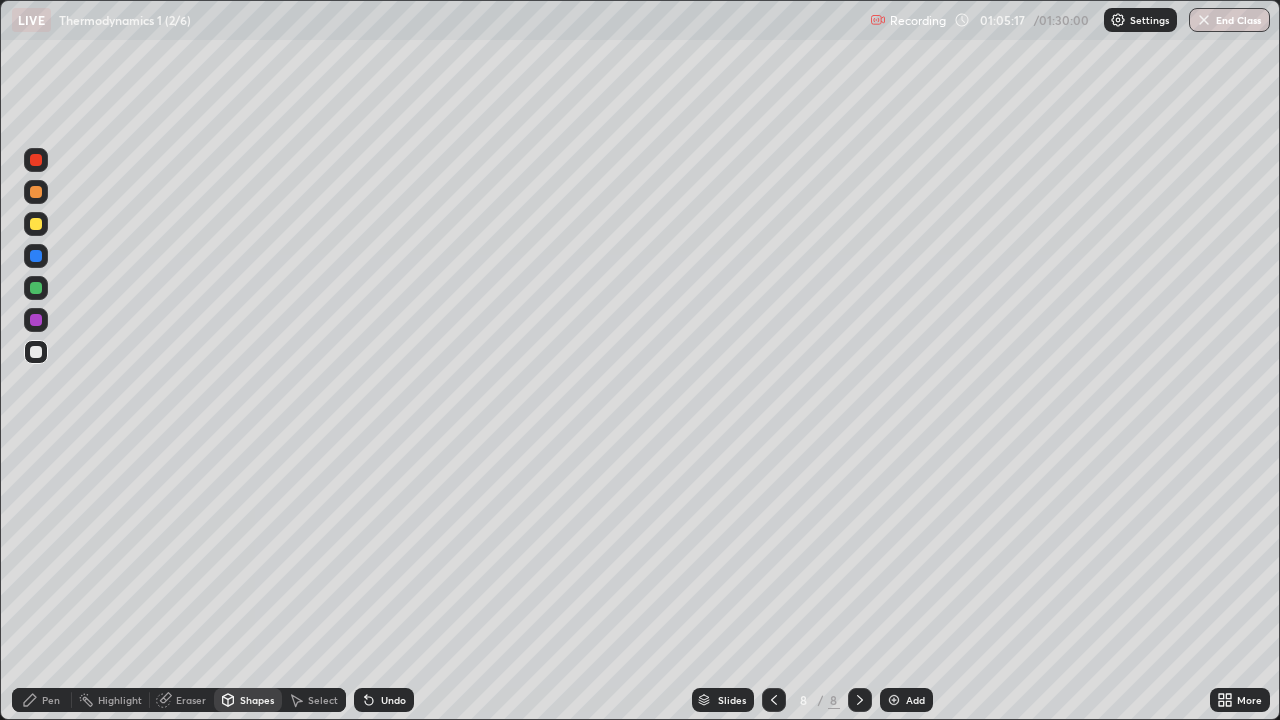 click on "Pen" at bounding box center (51, 700) 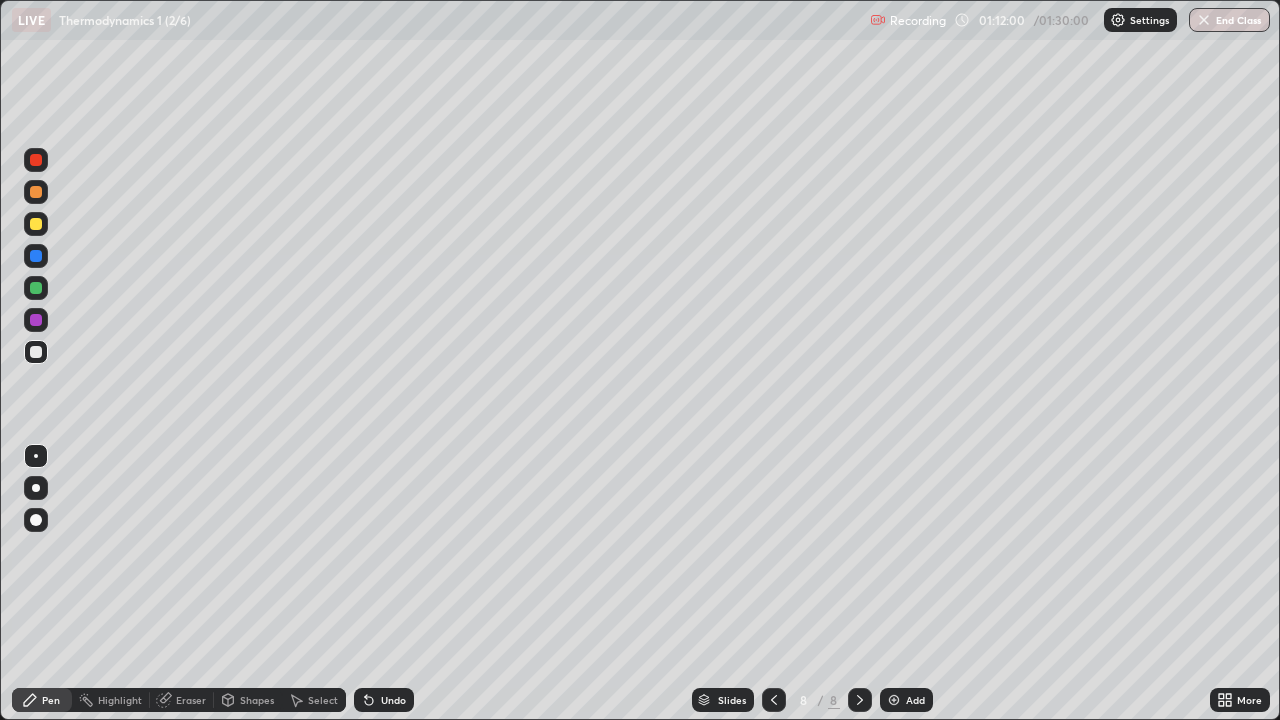 click on "Shapes" at bounding box center [257, 700] 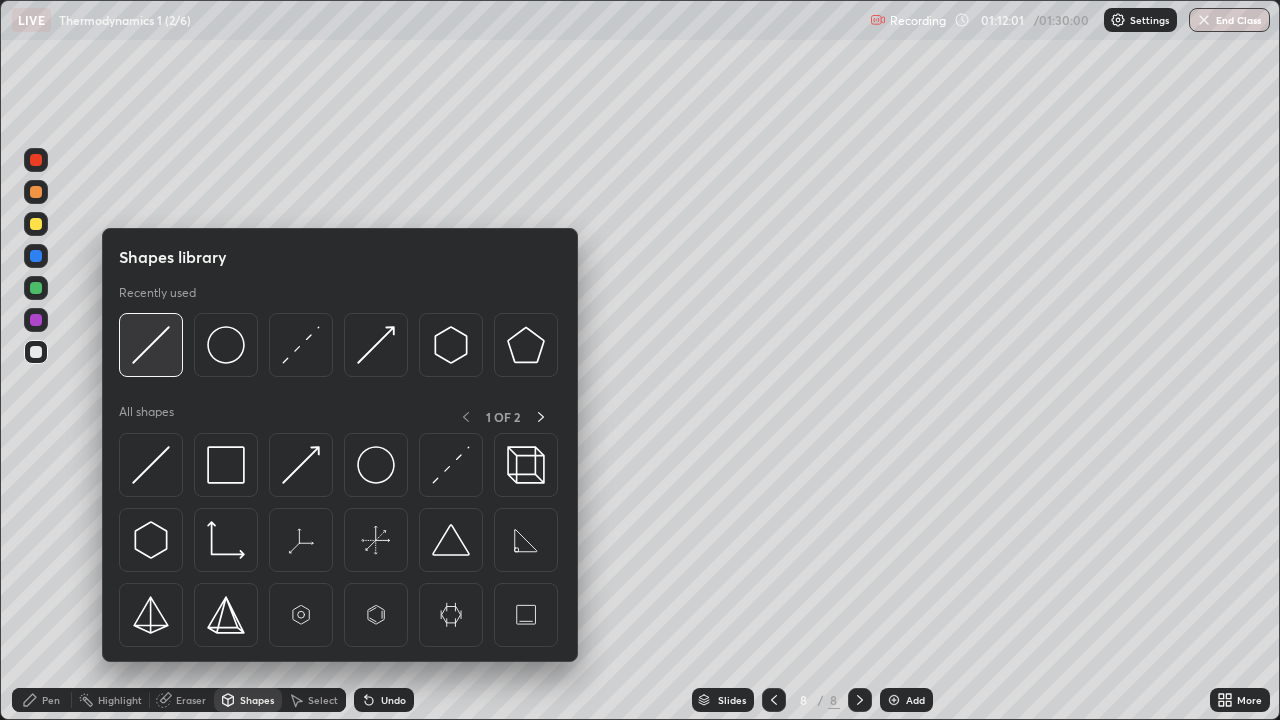 click at bounding box center [151, 345] 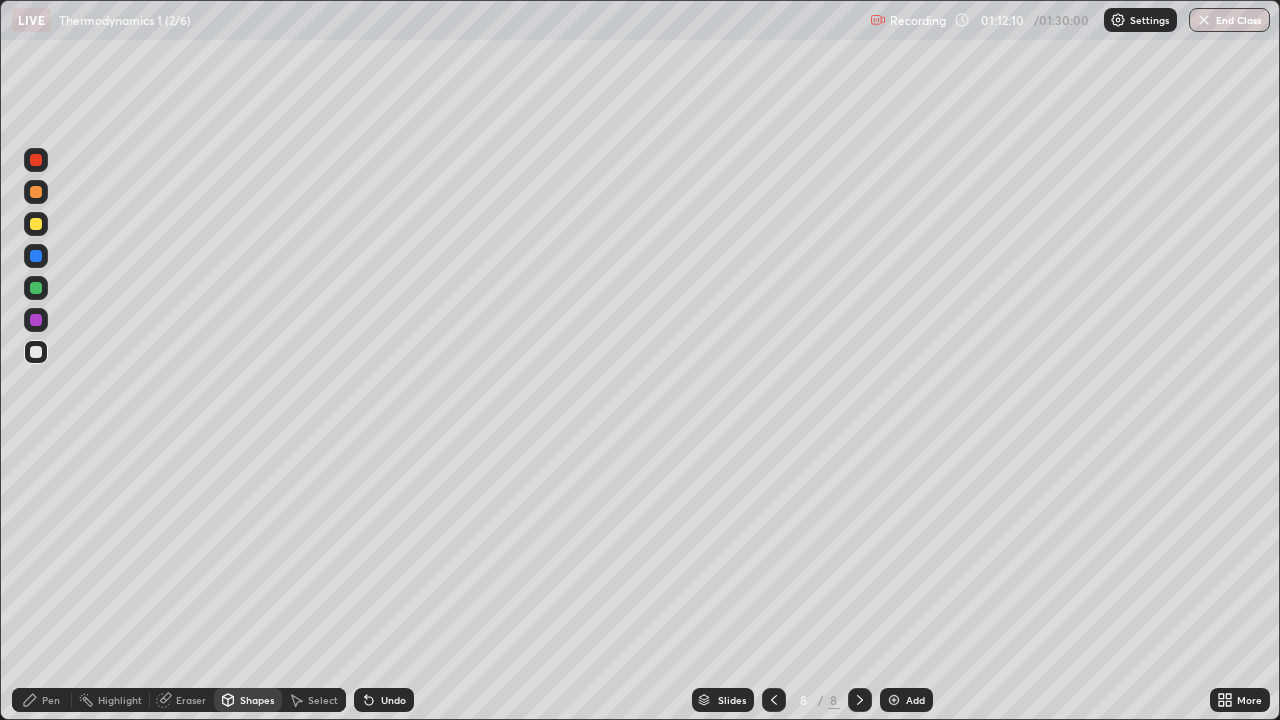 click on "Eraser" at bounding box center [191, 700] 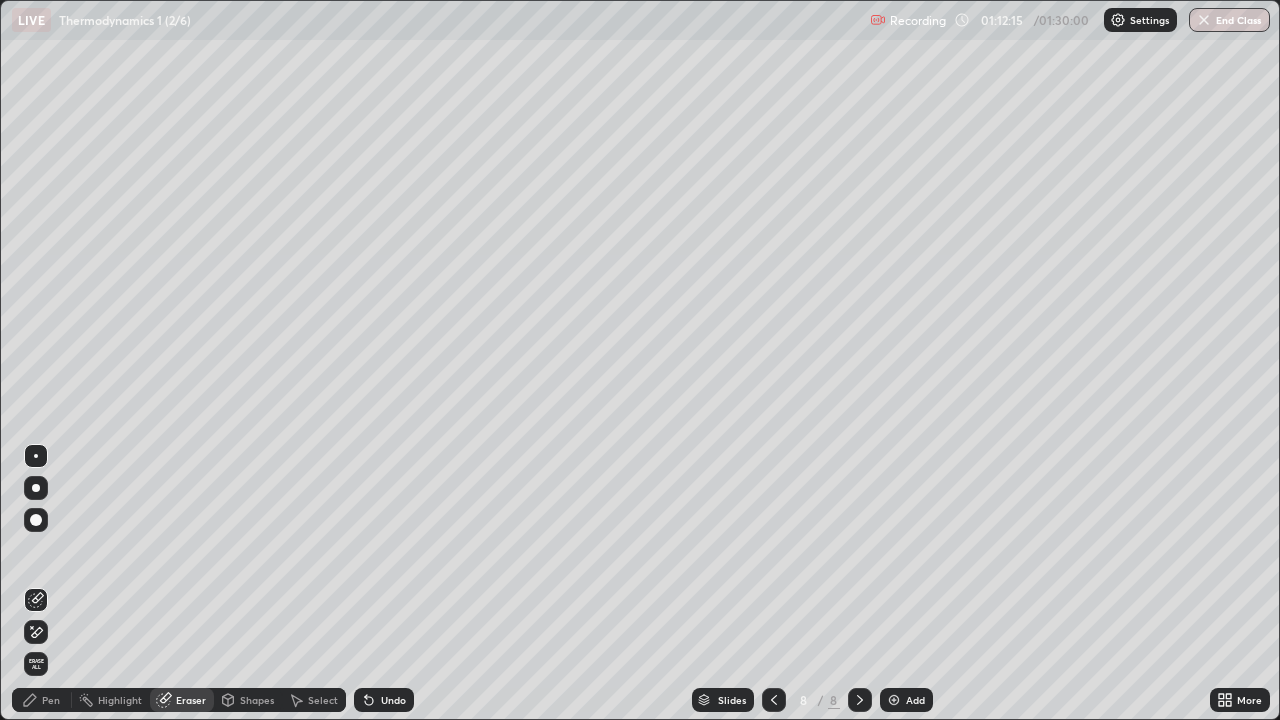 click on "Pen" at bounding box center (51, 700) 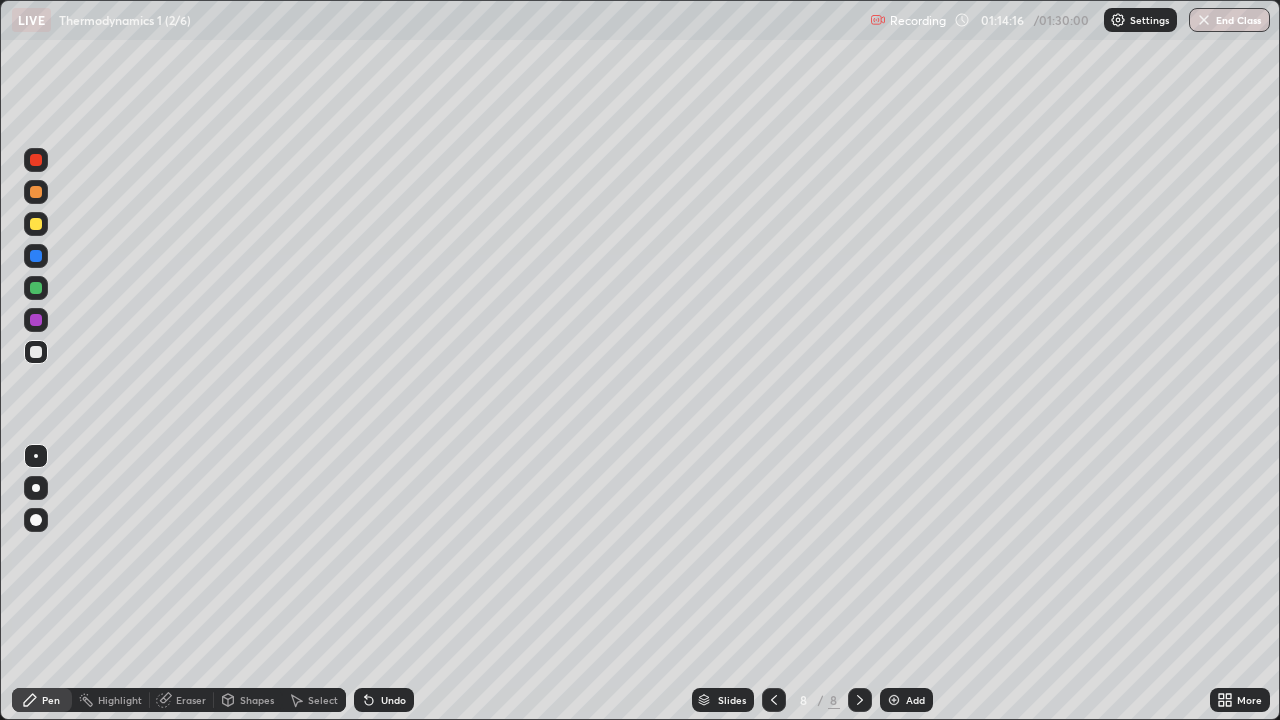 click on "Shapes" at bounding box center [257, 700] 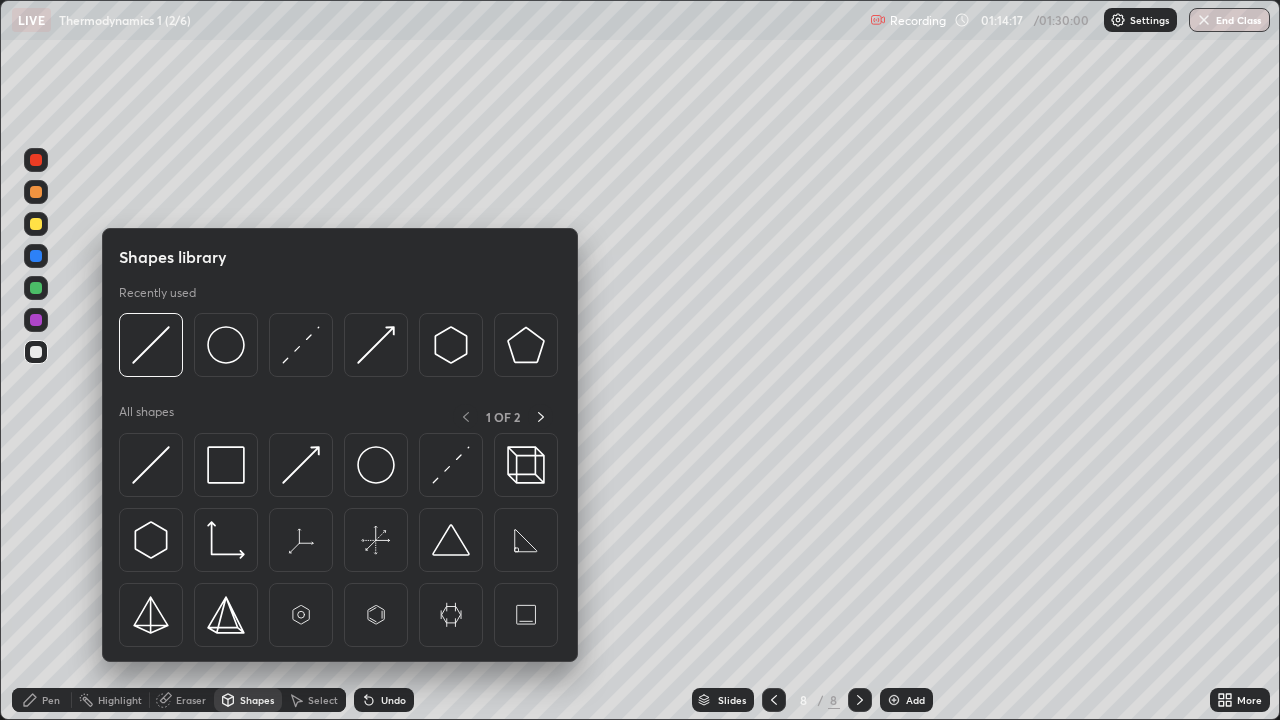 click on "Pen" at bounding box center (51, 700) 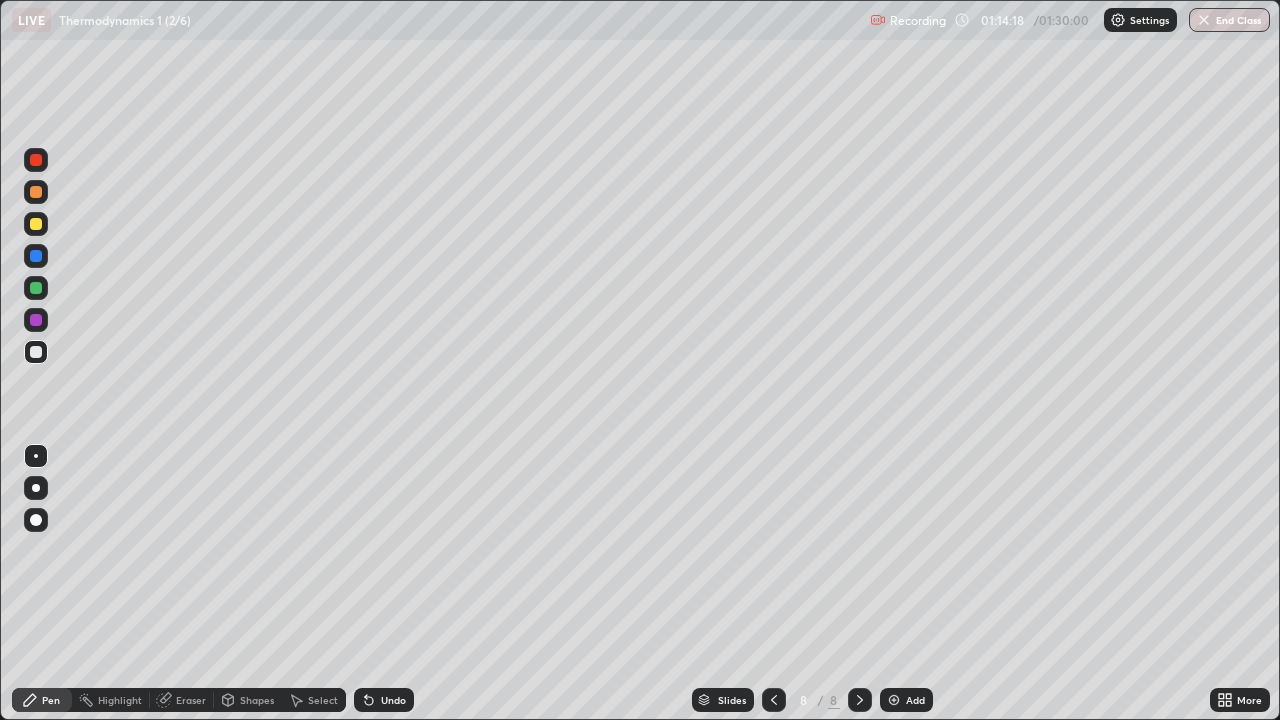 click on "Shapes" at bounding box center [257, 700] 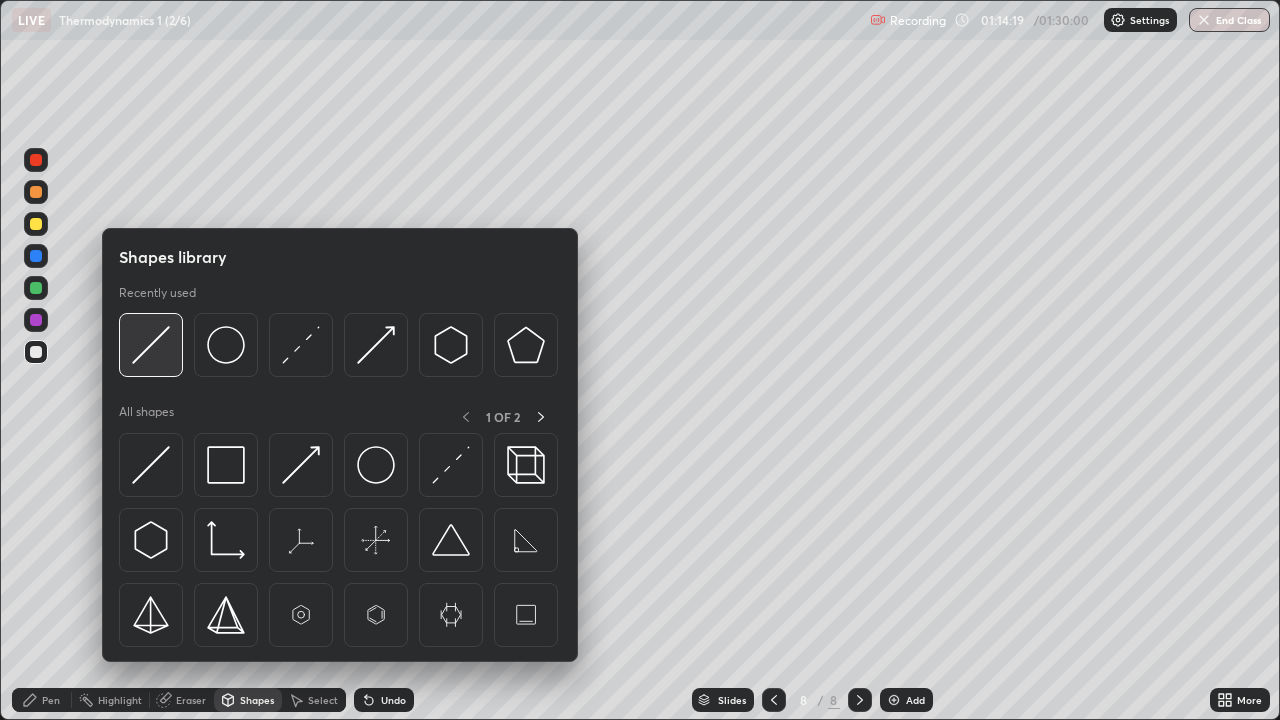 click at bounding box center [151, 345] 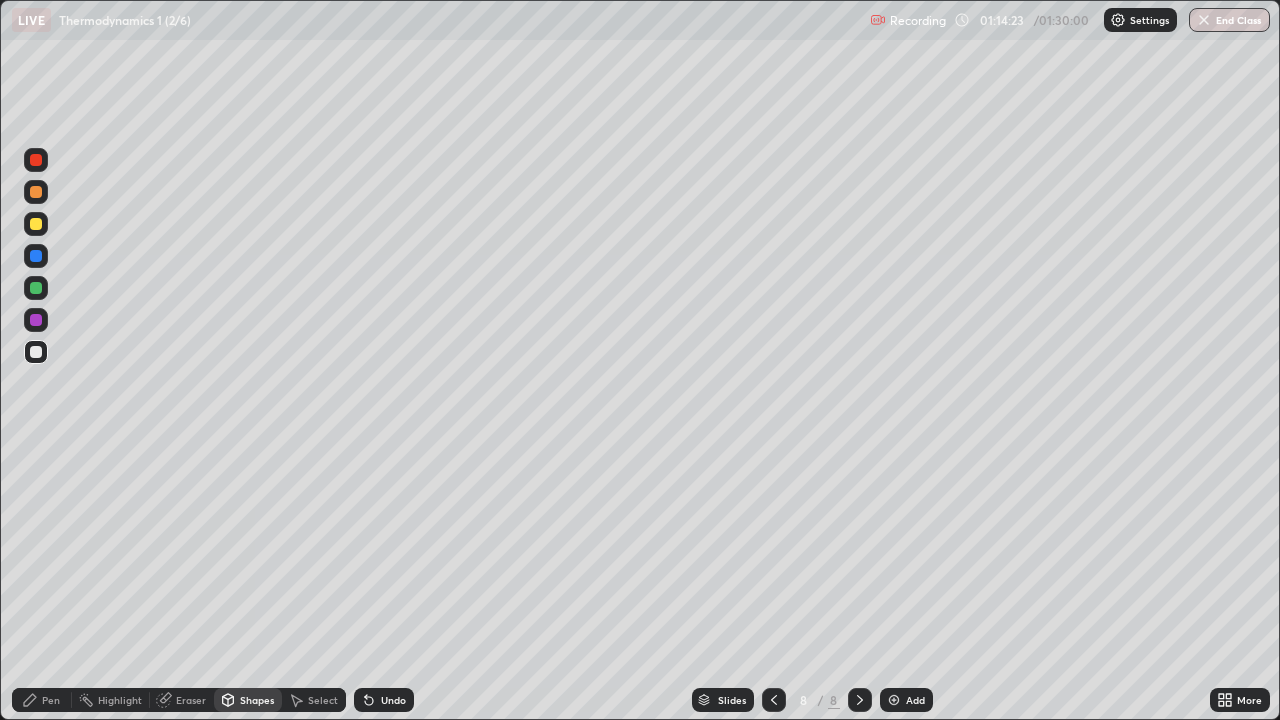 click on "Pen" at bounding box center (42, 700) 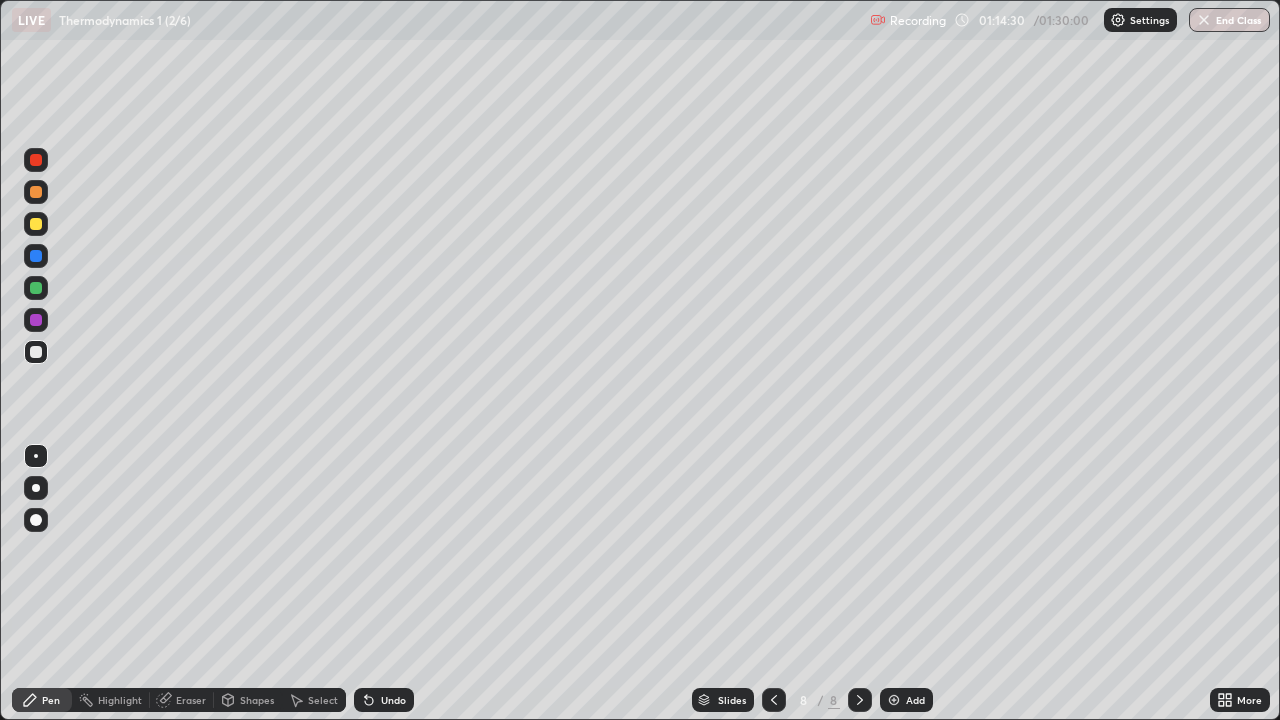 click on "Shapes" at bounding box center (248, 700) 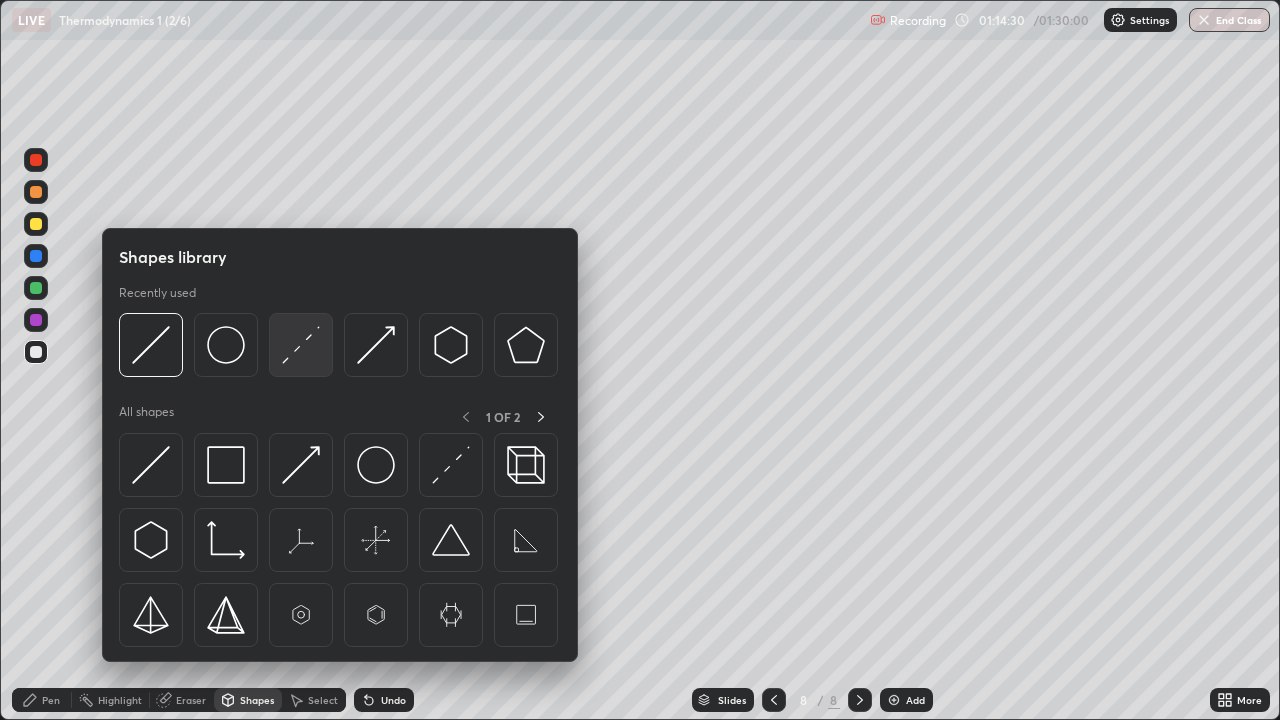 click at bounding box center (301, 345) 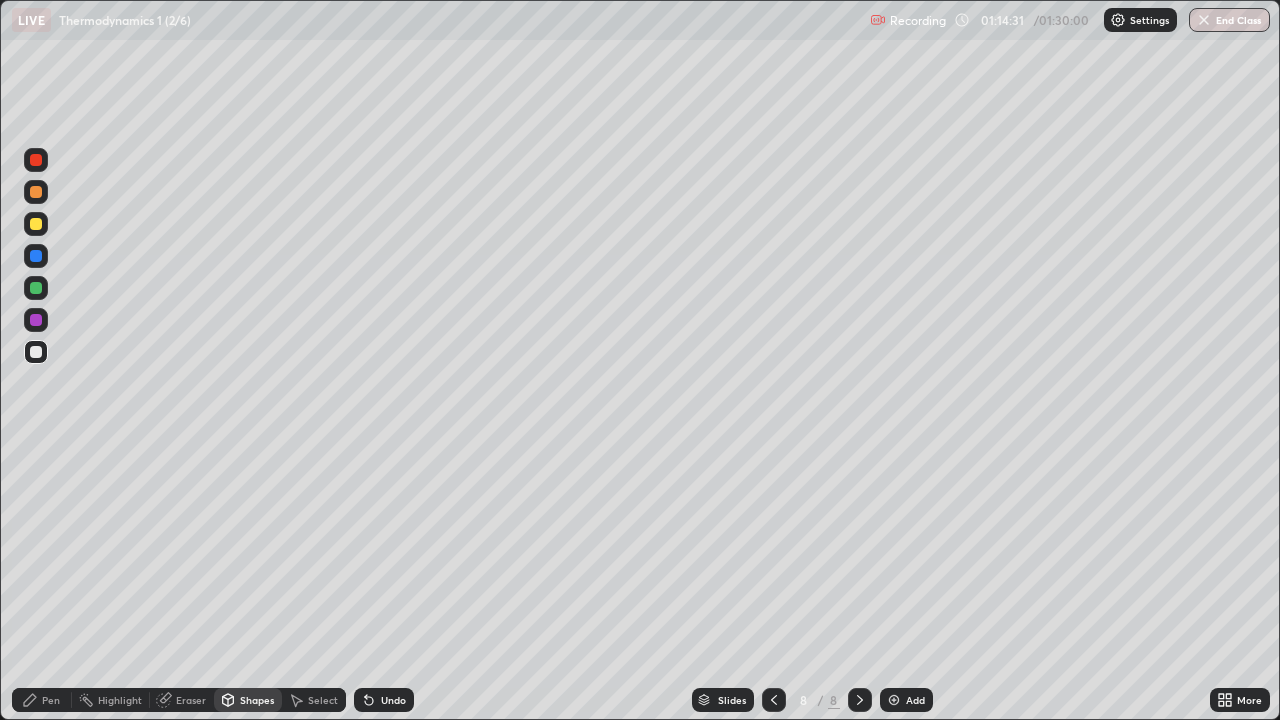 click at bounding box center [36, 320] 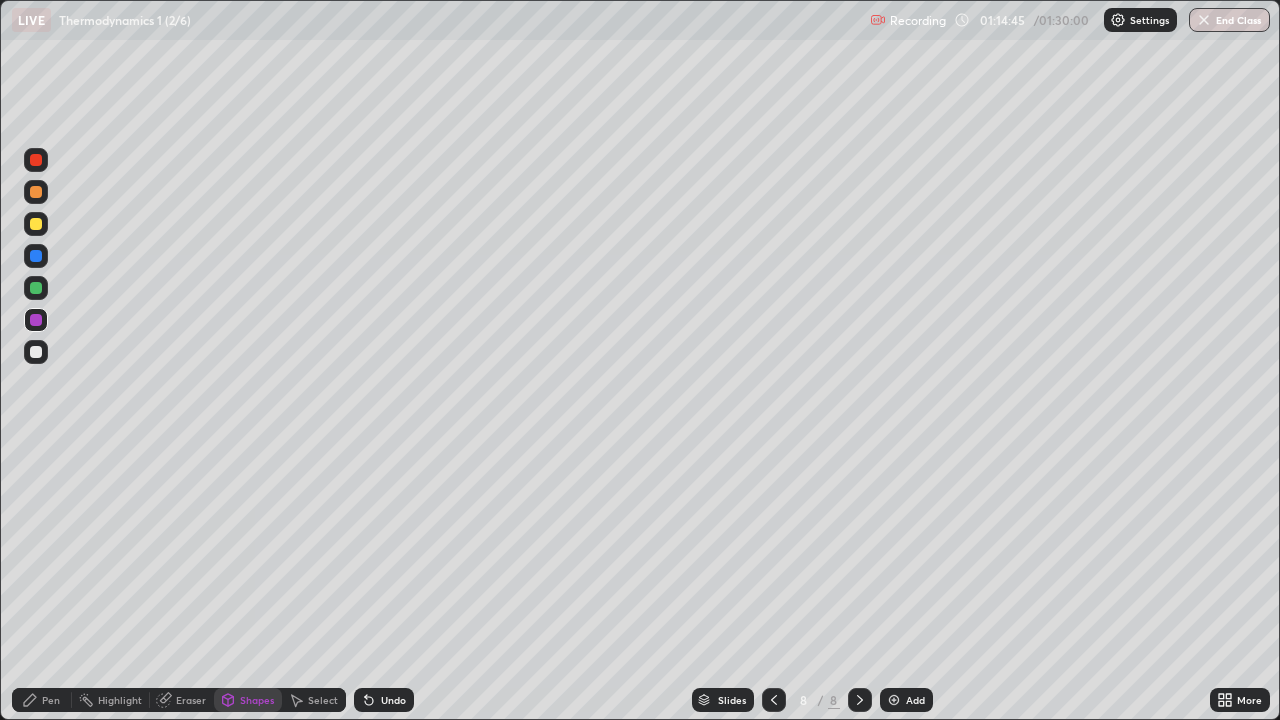 click on "Pen" at bounding box center (42, 700) 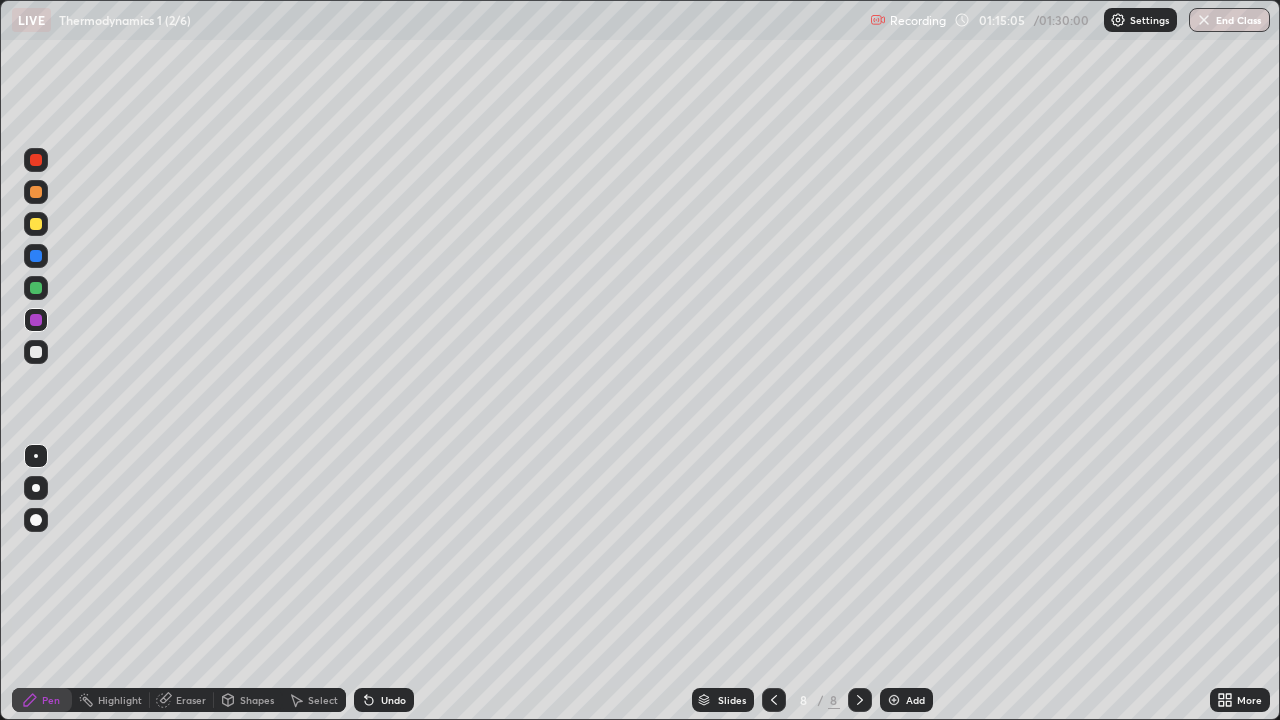 click at bounding box center [36, 352] 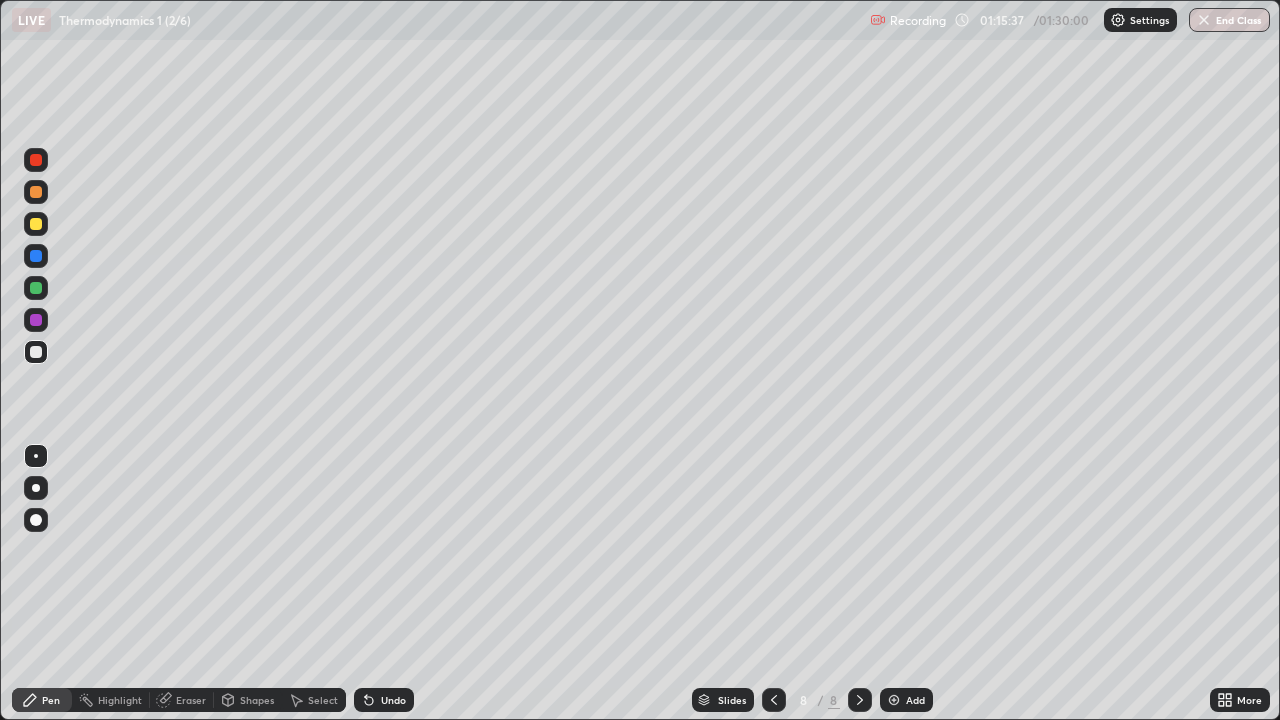 click on "Add" at bounding box center (906, 700) 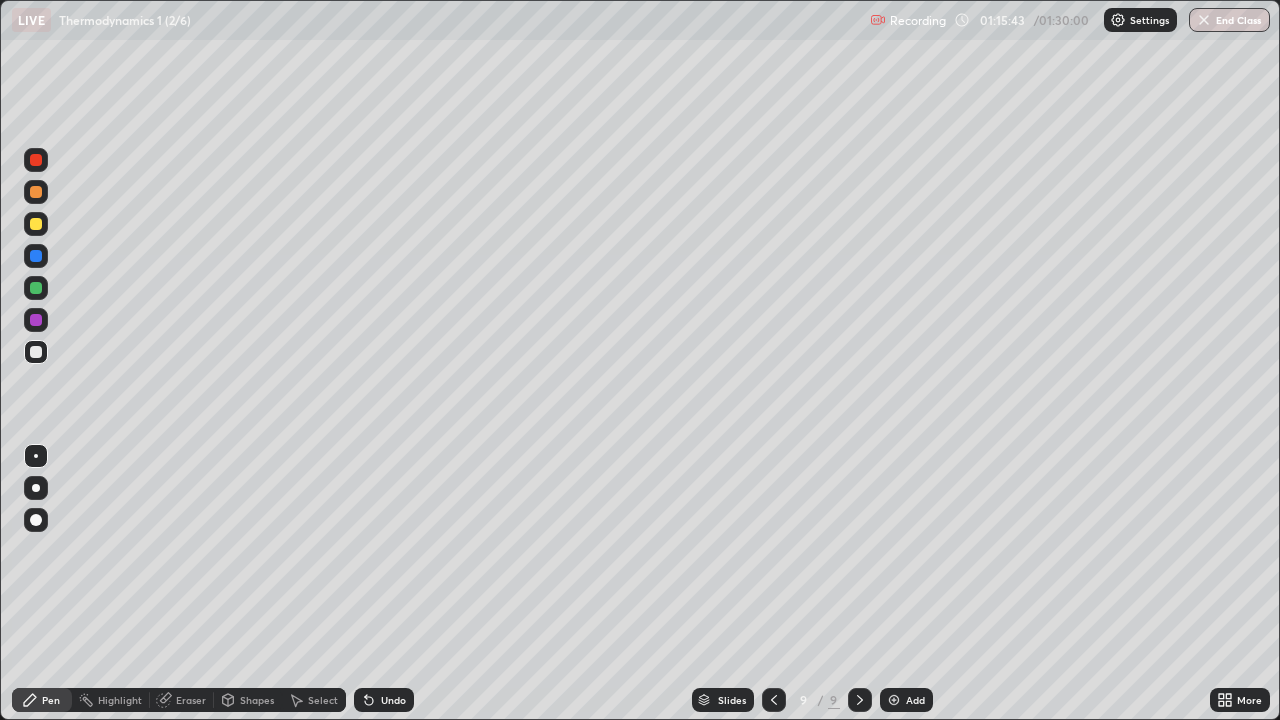 click 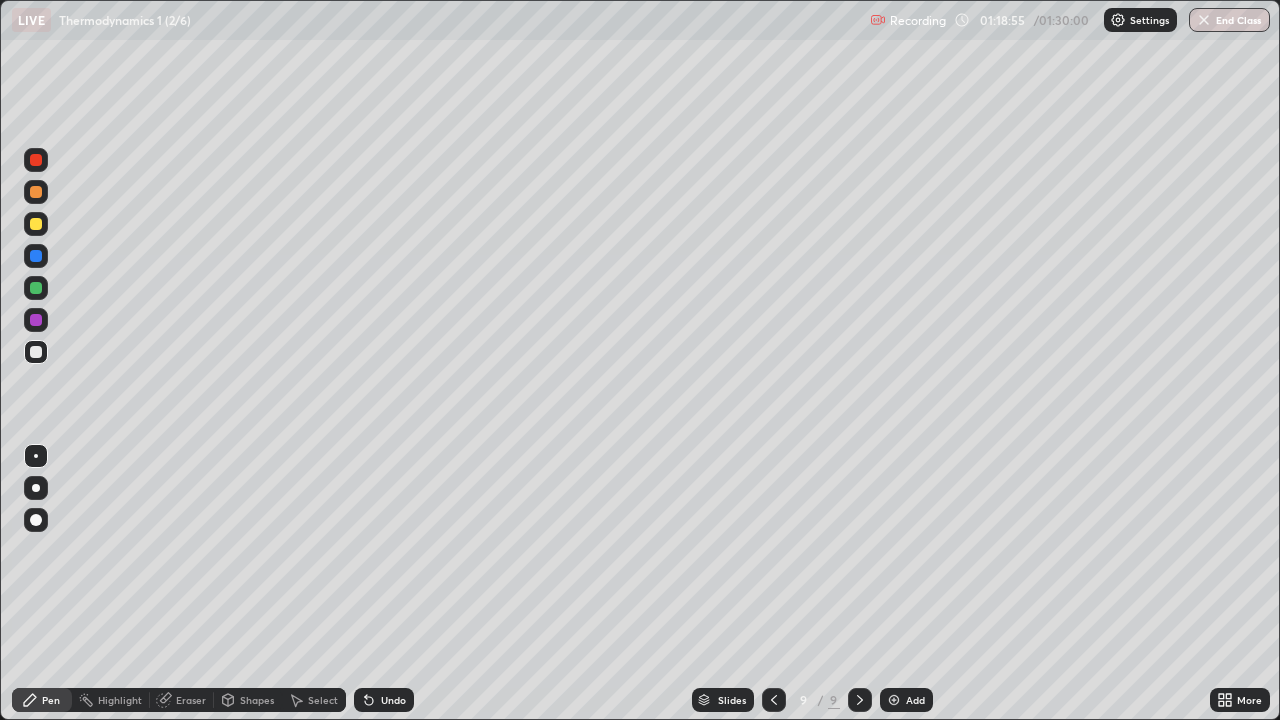 click on "Shapes" at bounding box center [257, 700] 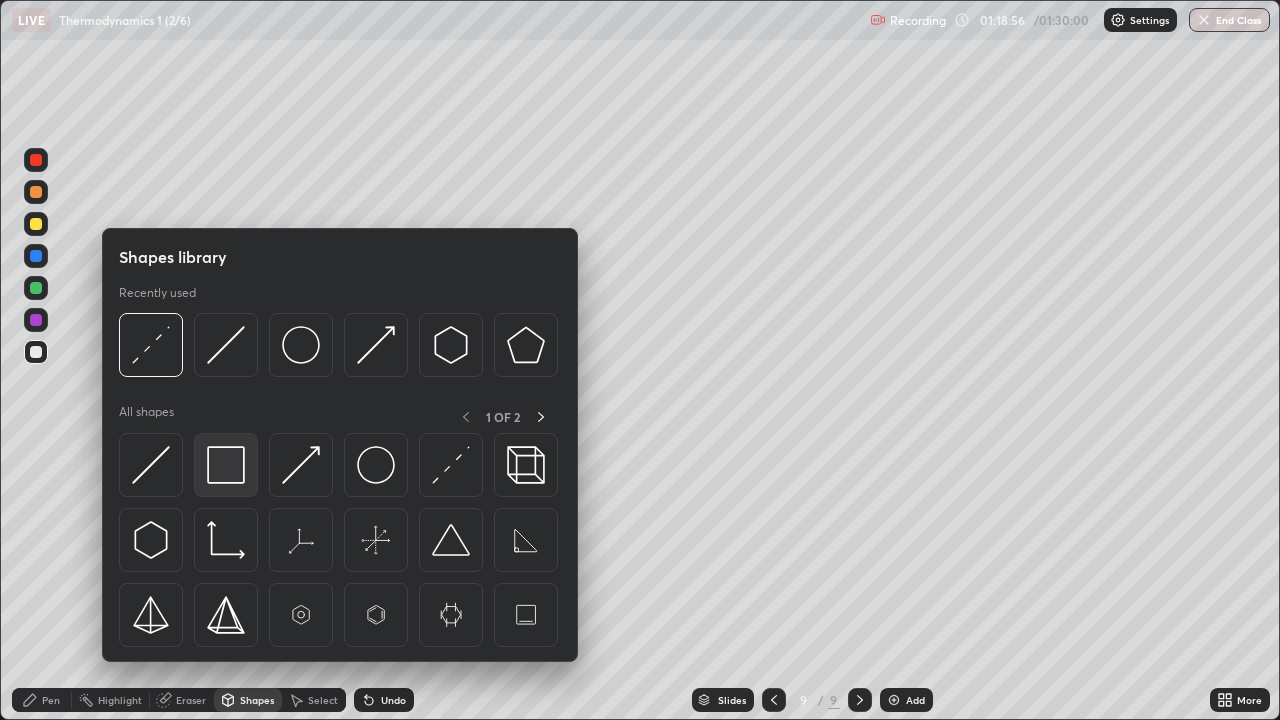 click at bounding box center [226, 465] 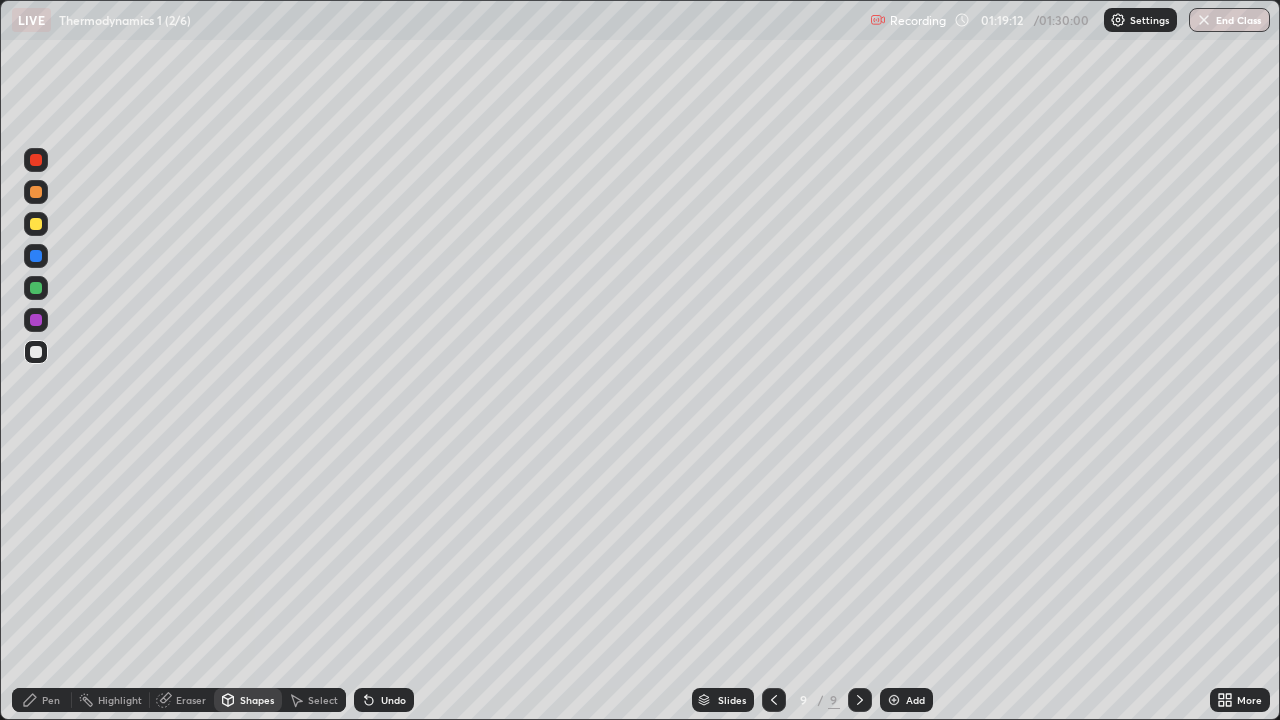 click on "Pen" at bounding box center (51, 700) 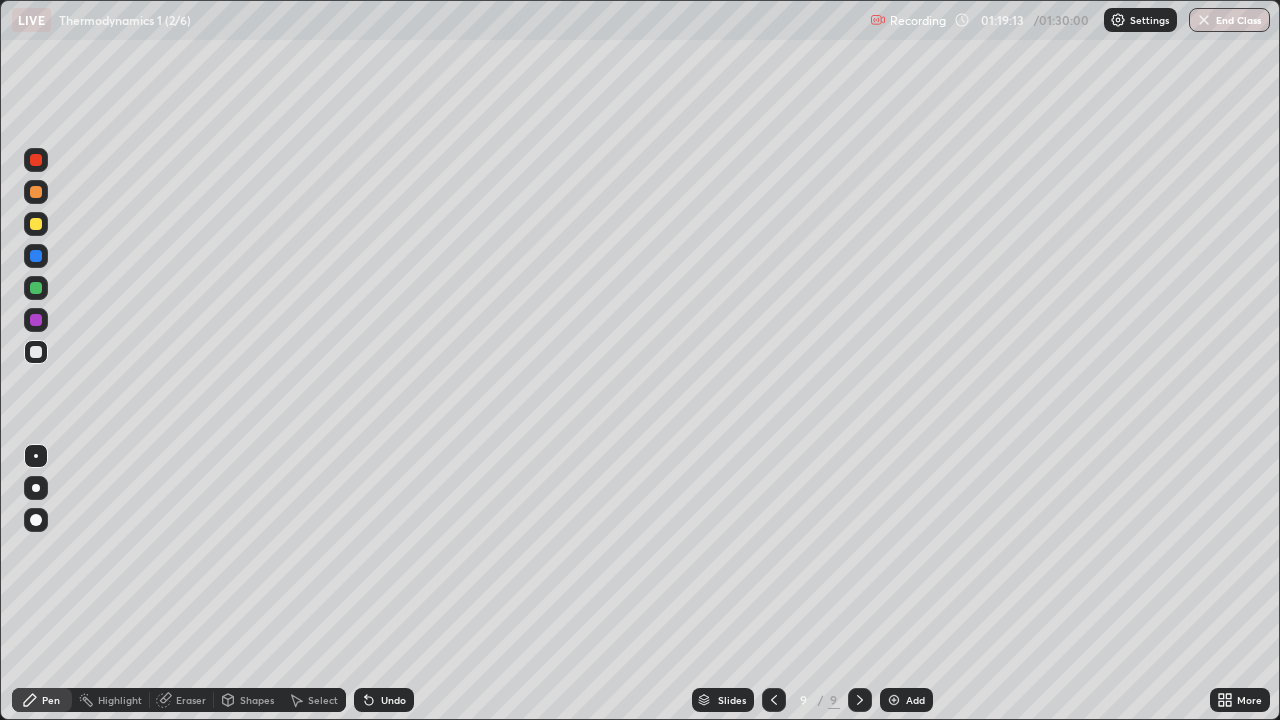click at bounding box center [36, 320] 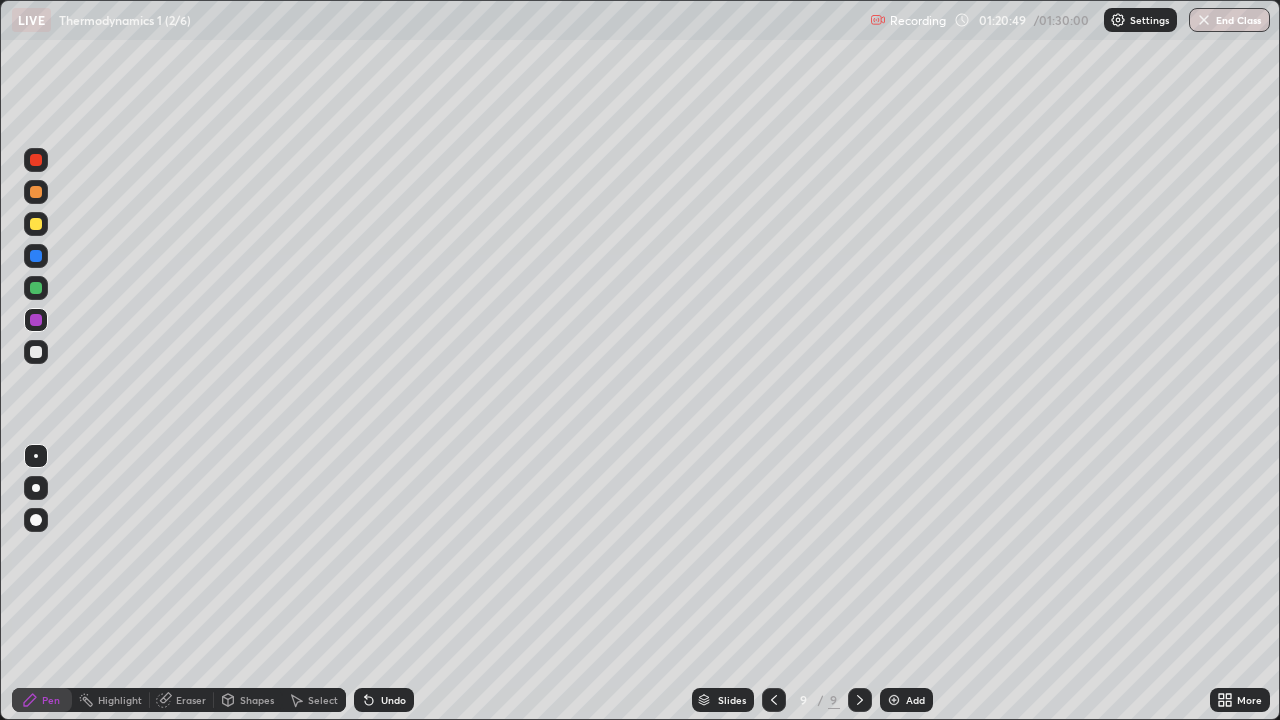 click at bounding box center [36, 288] 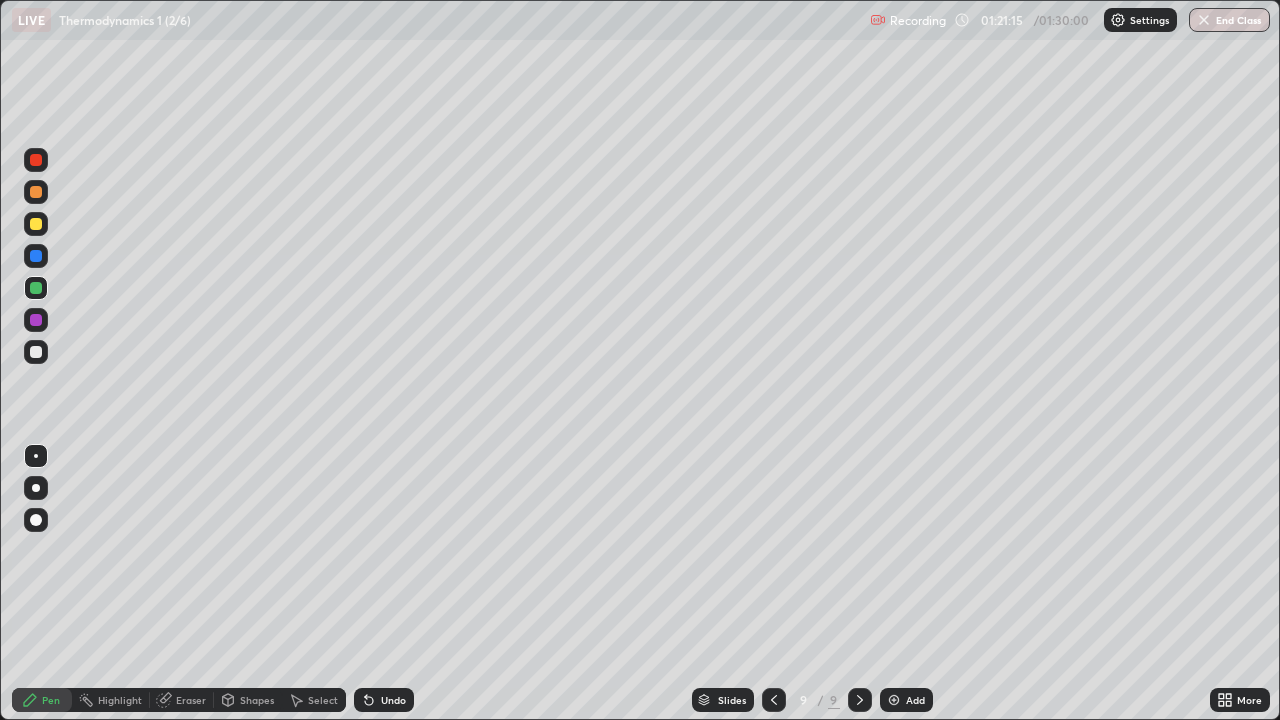 click at bounding box center [36, 352] 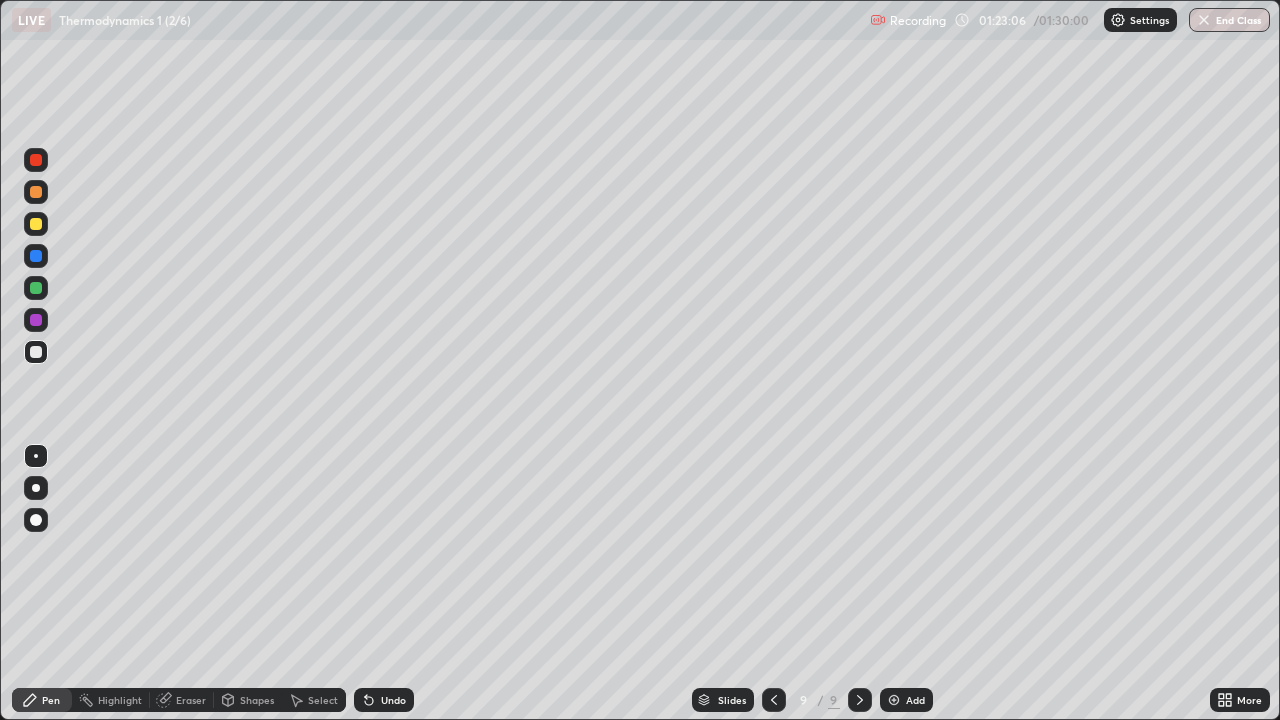 click at bounding box center [36, 352] 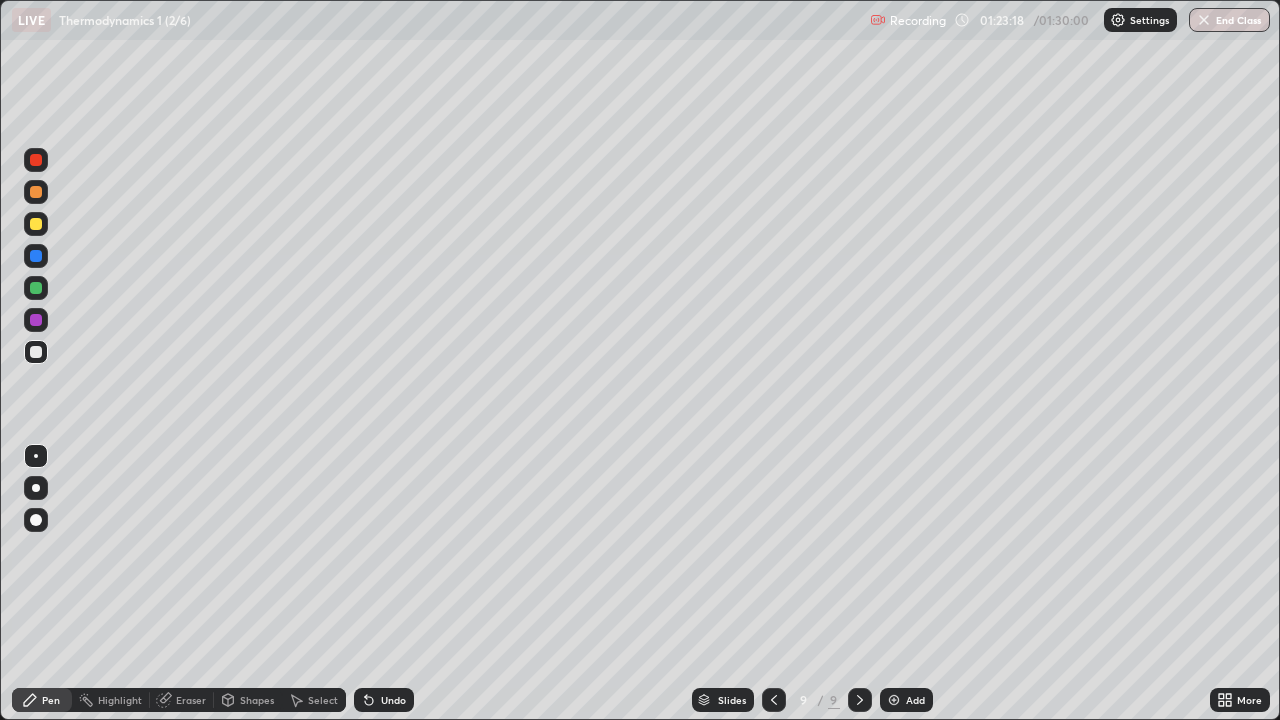 click on "Eraser" at bounding box center (191, 700) 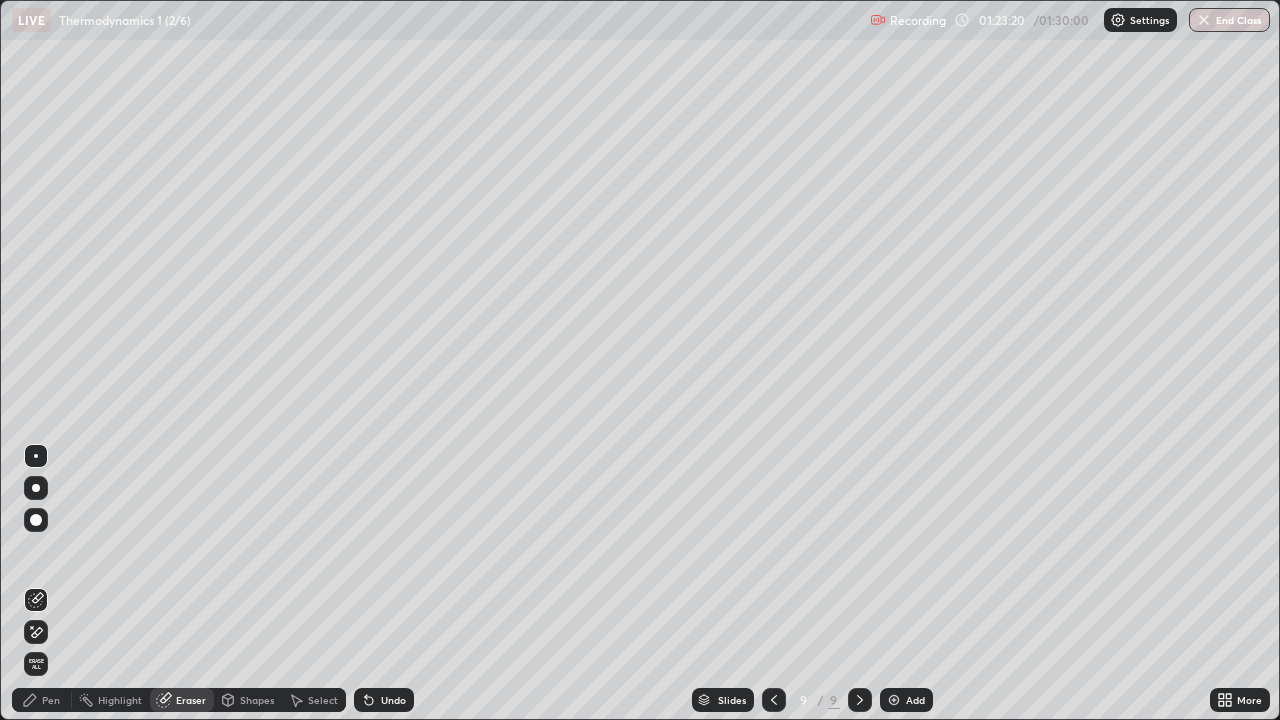click on "Pen" at bounding box center (42, 700) 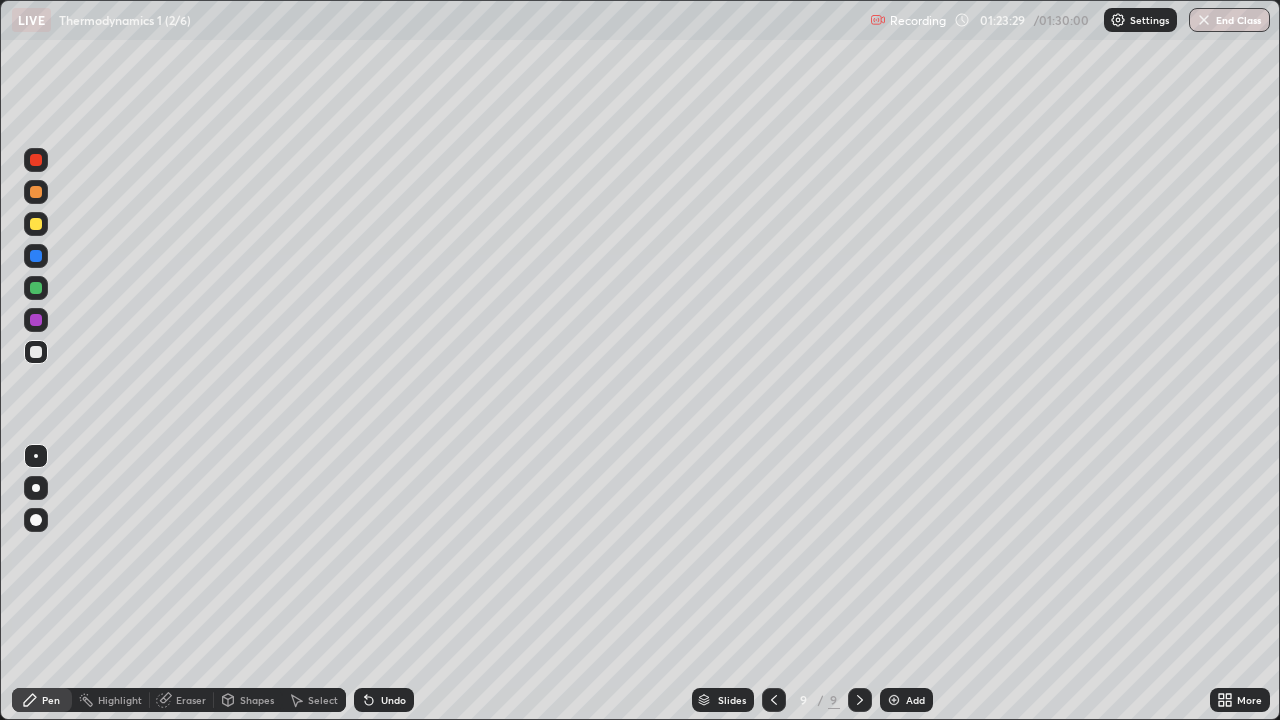 click on "Shapes" at bounding box center [257, 700] 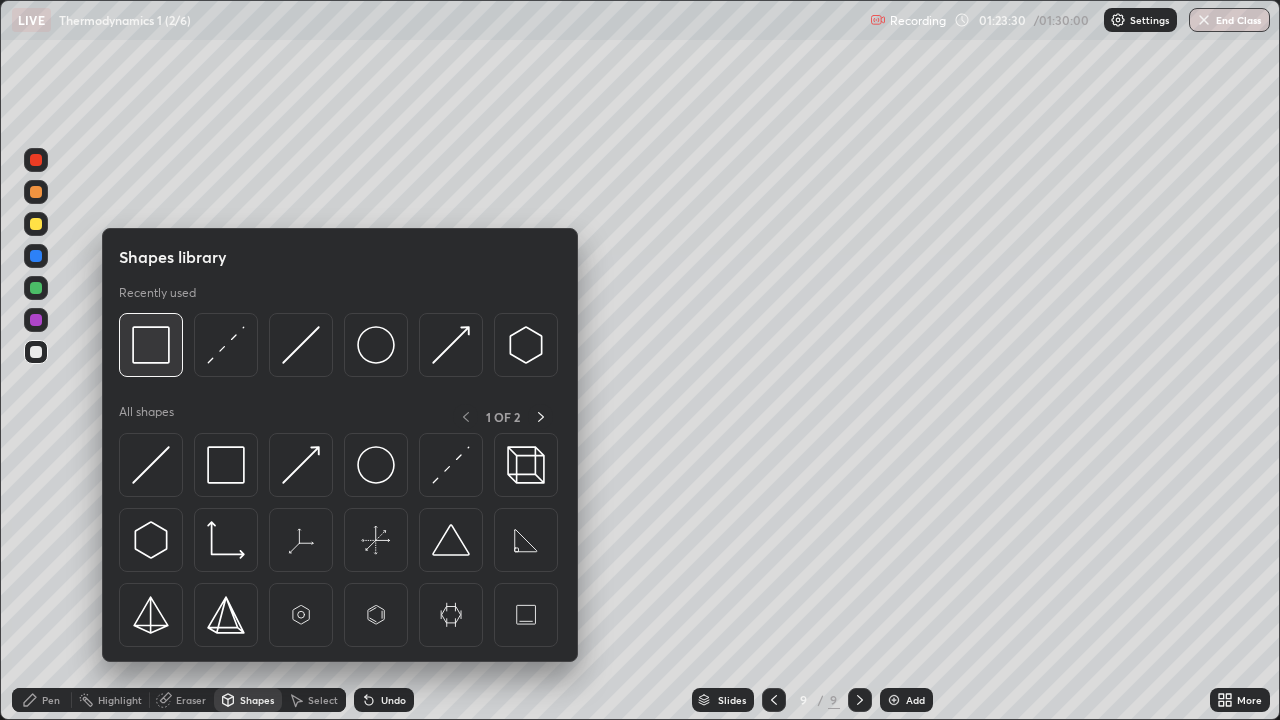 click at bounding box center [151, 345] 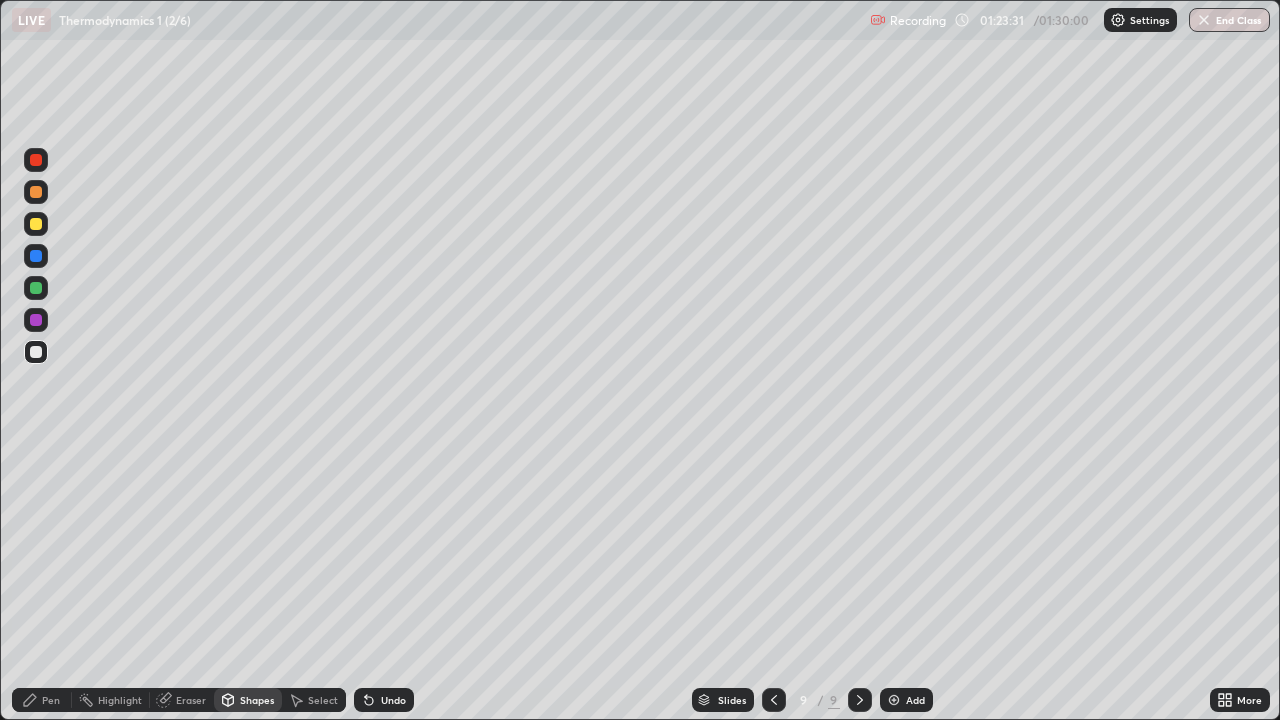 click at bounding box center (36, 192) 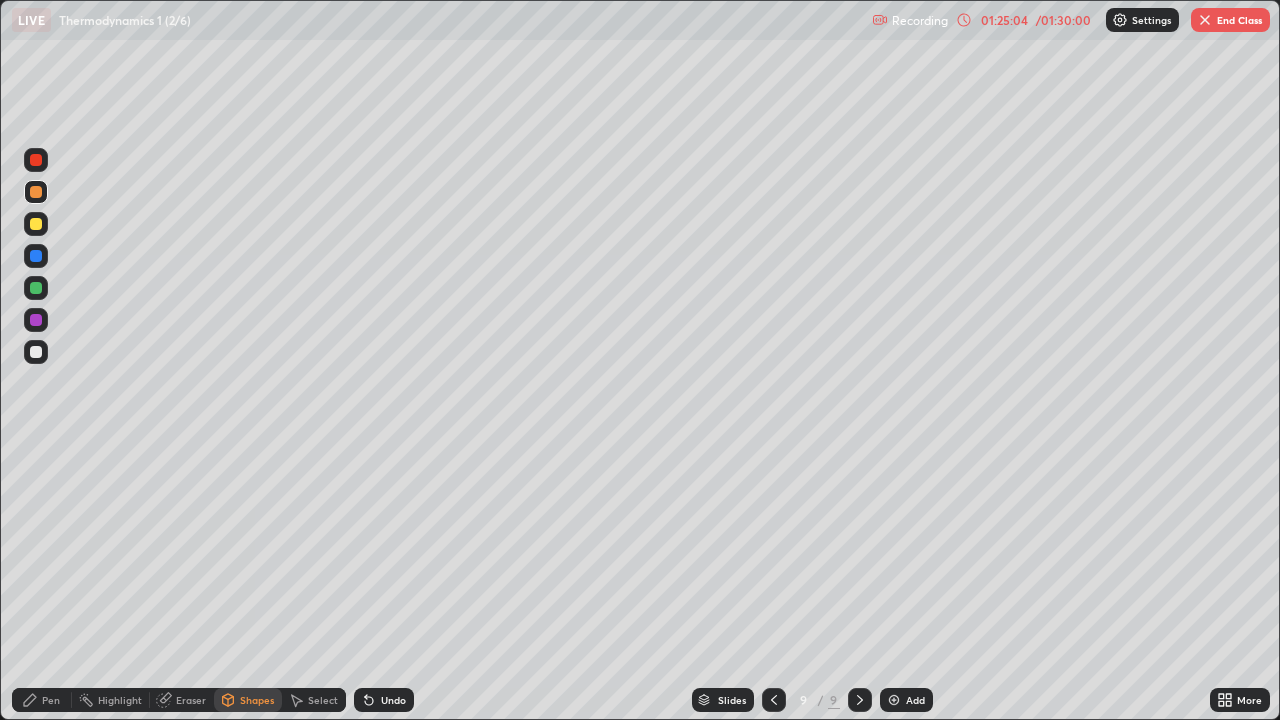 click on "Pen" at bounding box center [51, 700] 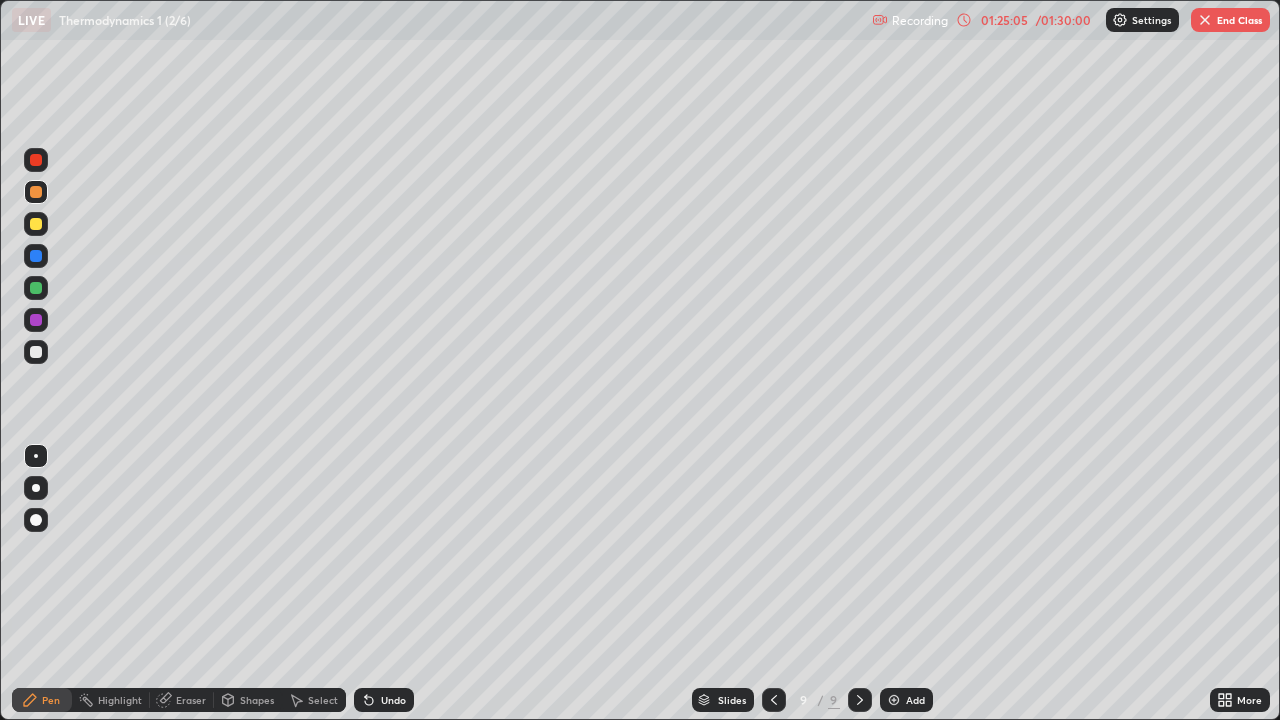 click at bounding box center [36, 352] 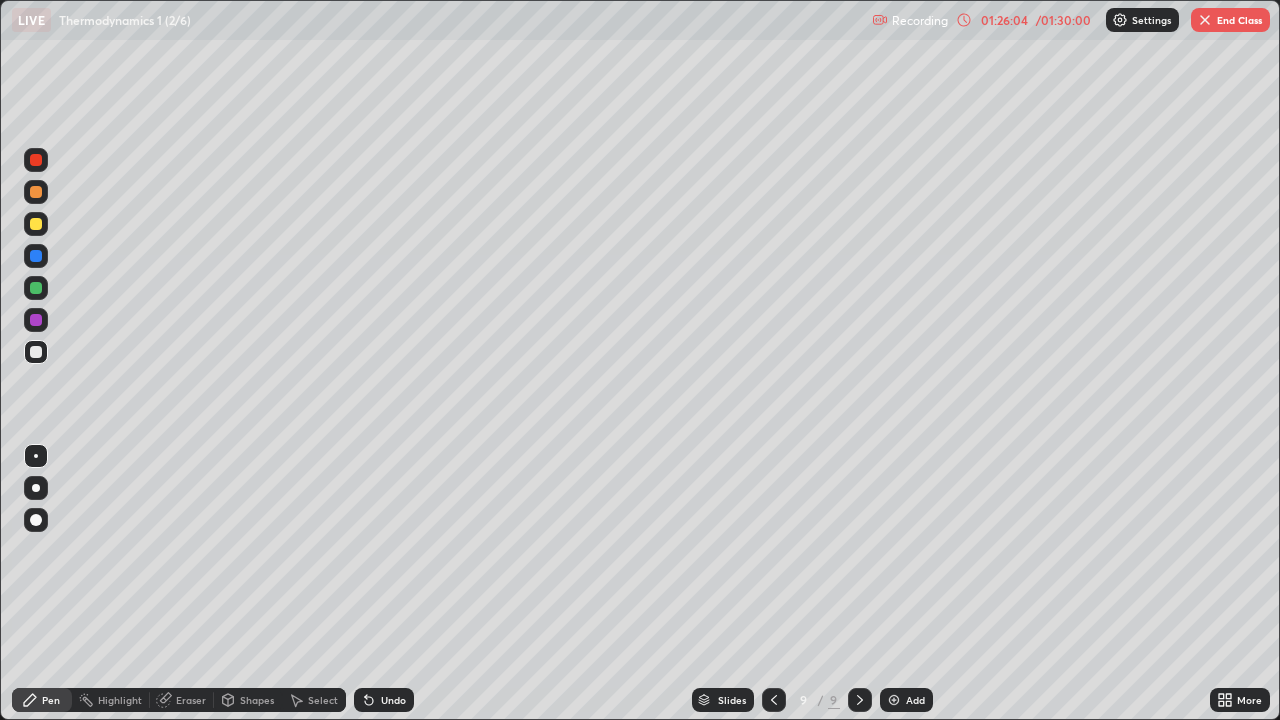 click on "Select" at bounding box center (323, 700) 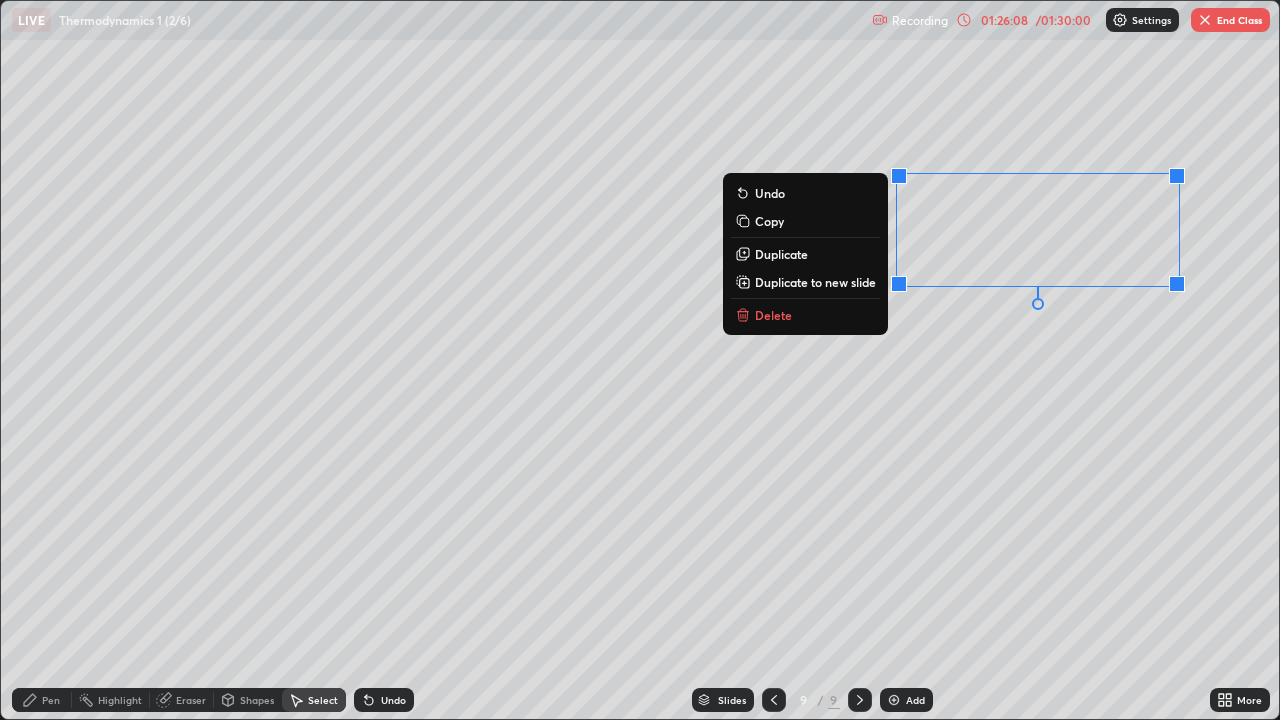 click on "Delete" at bounding box center [773, 315] 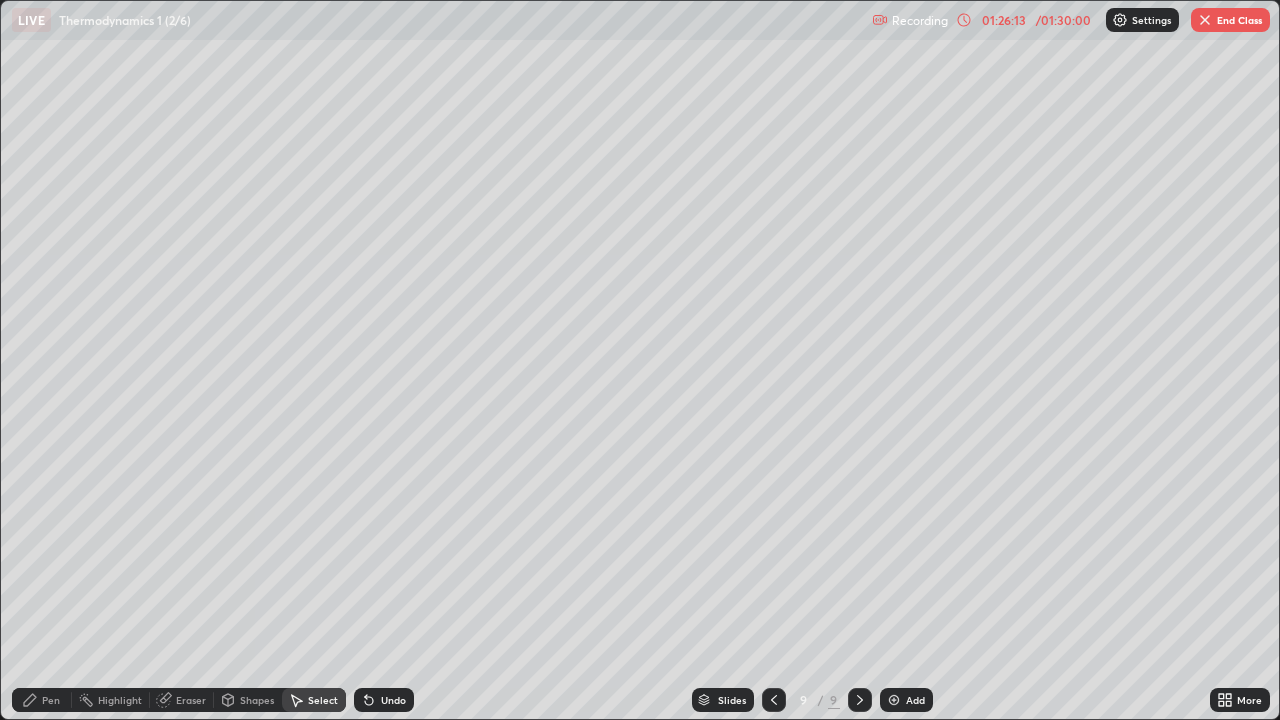 click on "Pen" at bounding box center (42, 700) 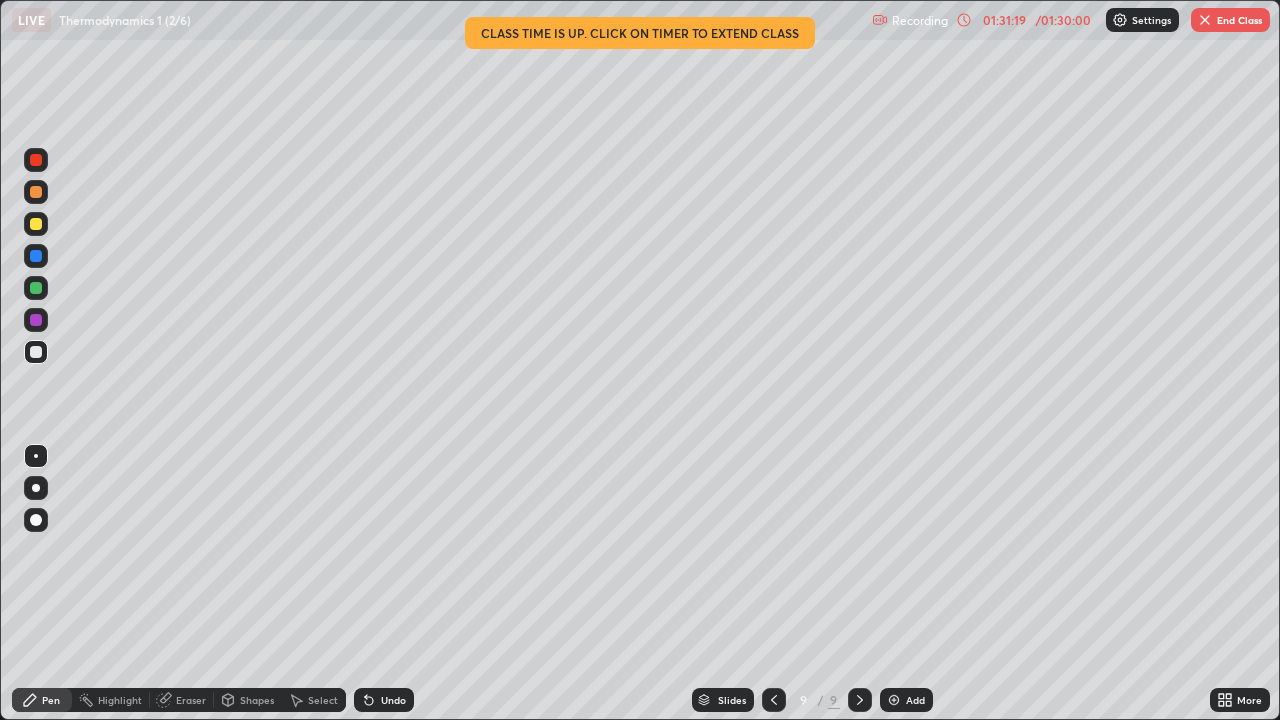 click on "End Class" at bounding box center [1230, 20] 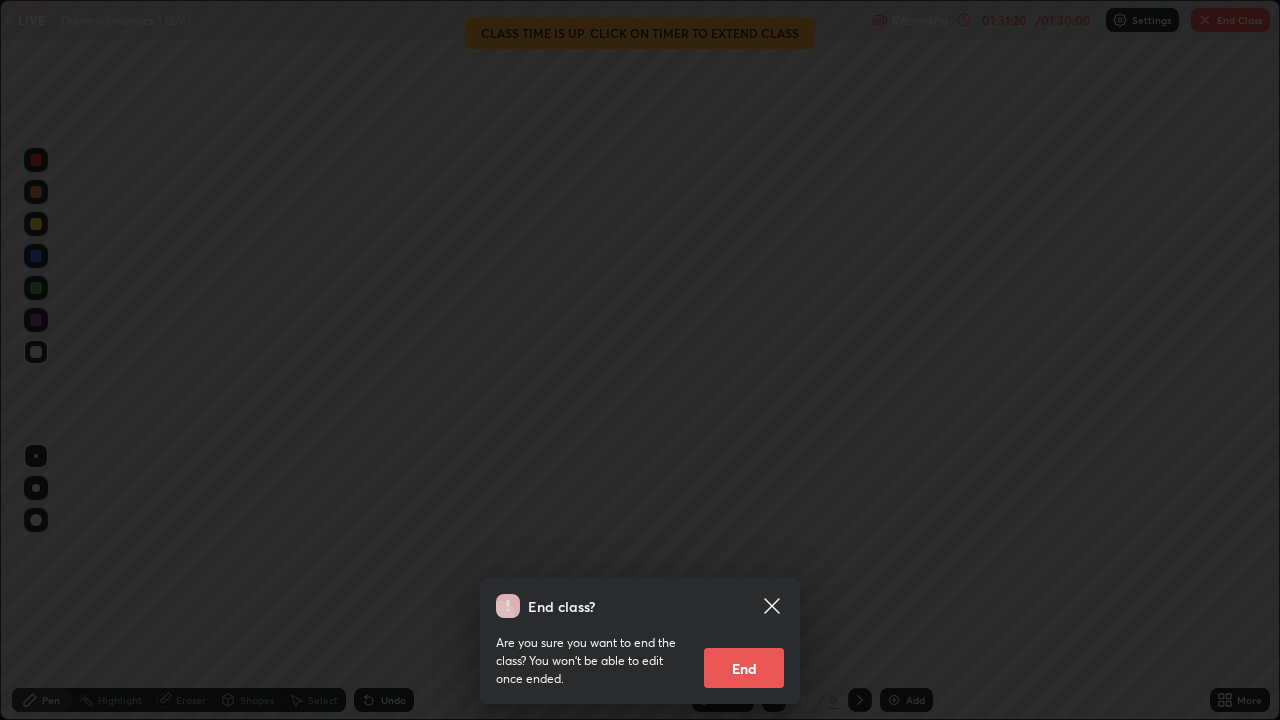 click on "End" at bounding box center [744, 668] 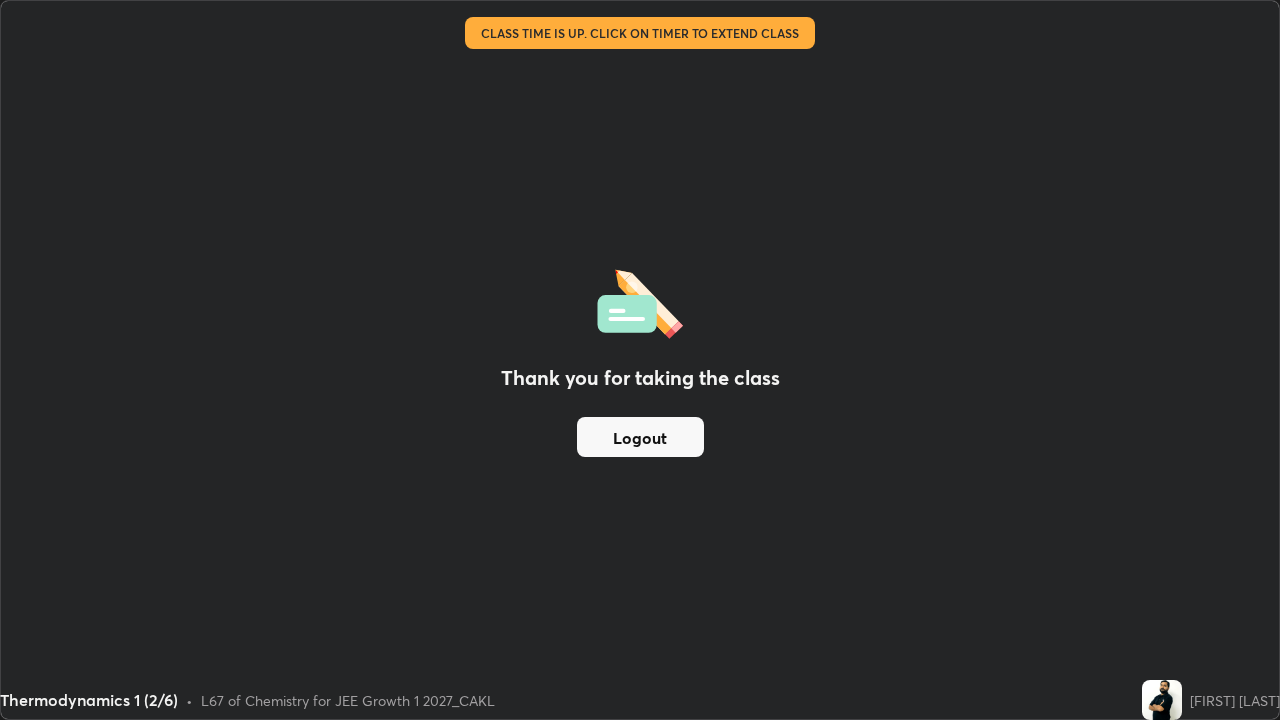 click on "Logout" at bounding box center [640, 437] 